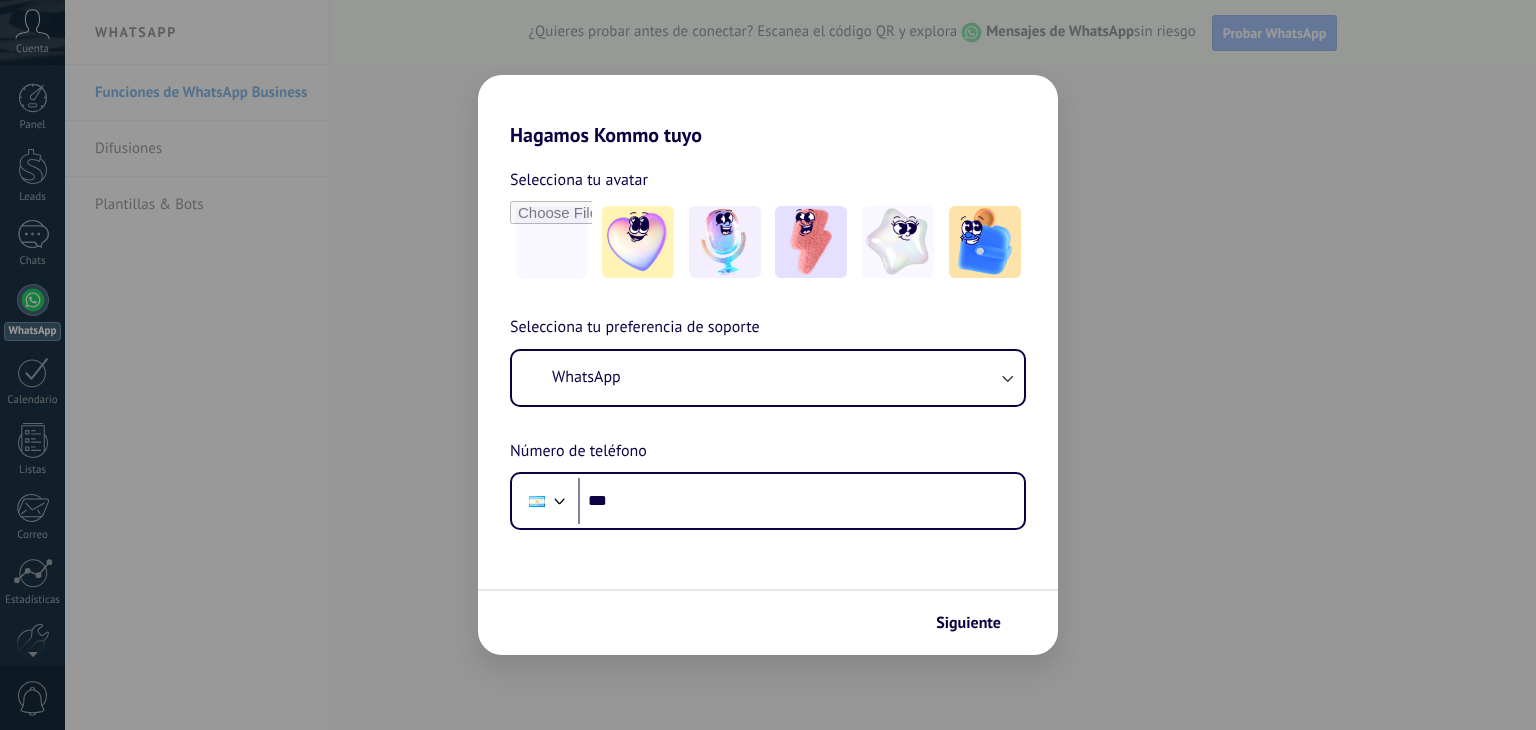 scroll, scrollTop: 0, scrollLeft: 0, axis: both 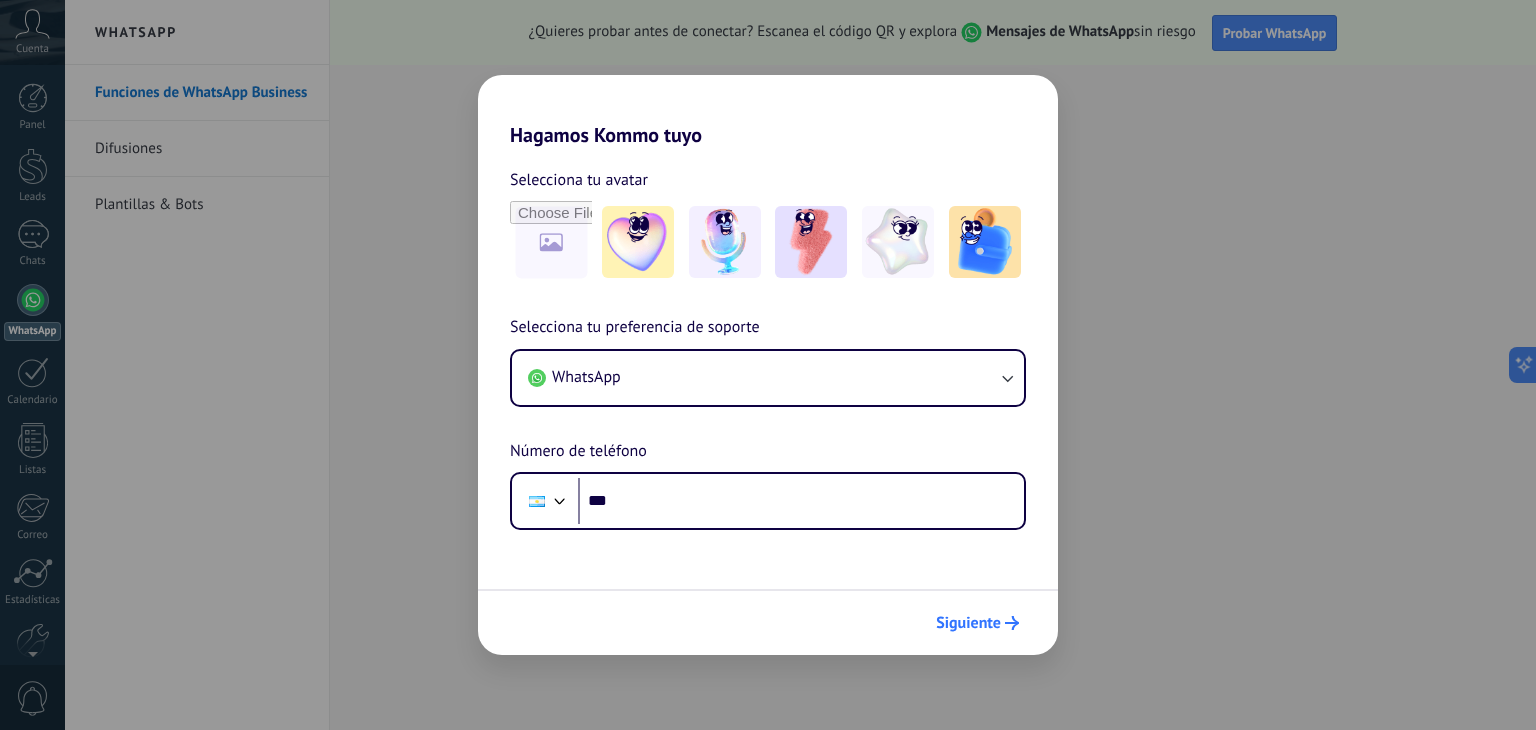 click on "Siguiente" at bounding box center [968, 623] 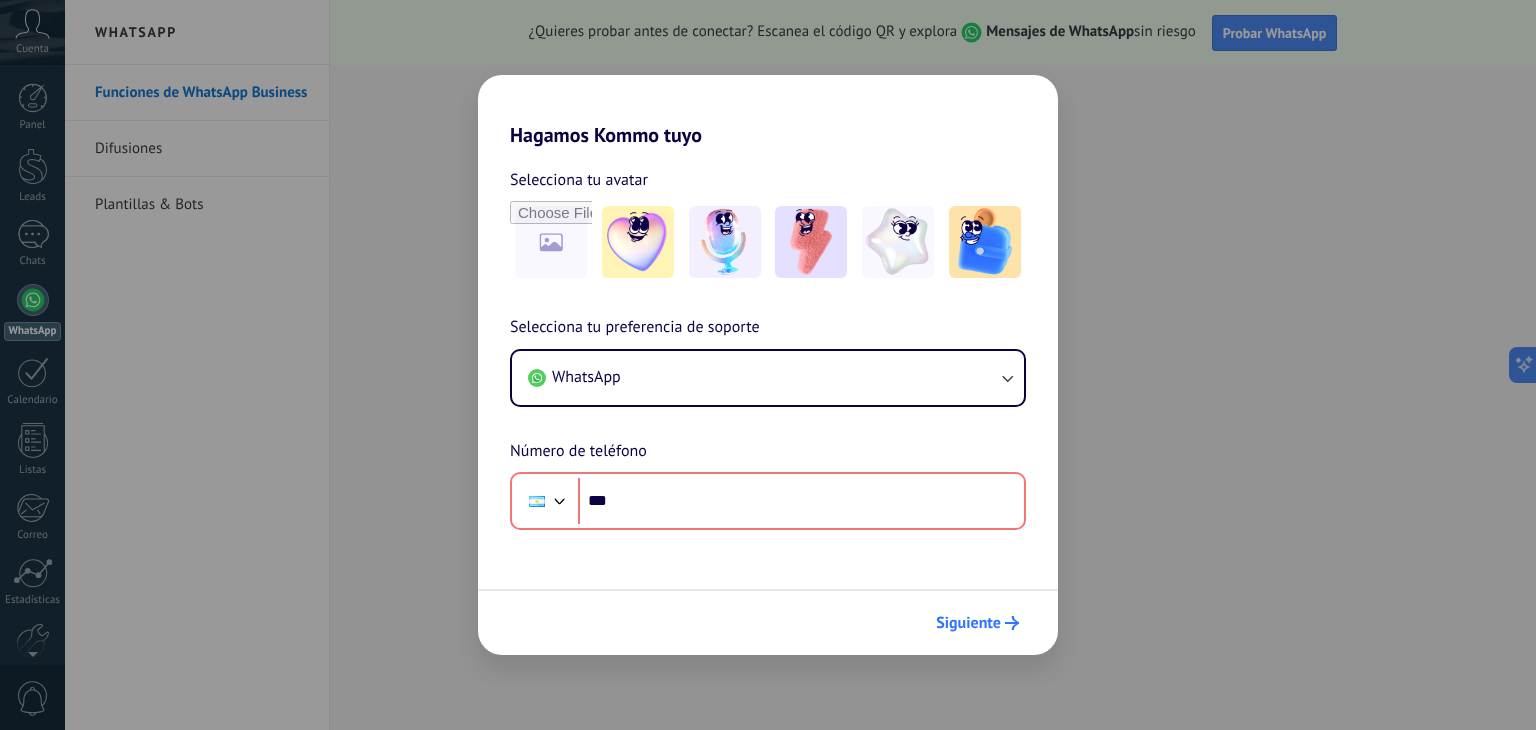click on "Siguiente" at bounding box center [968, 623] 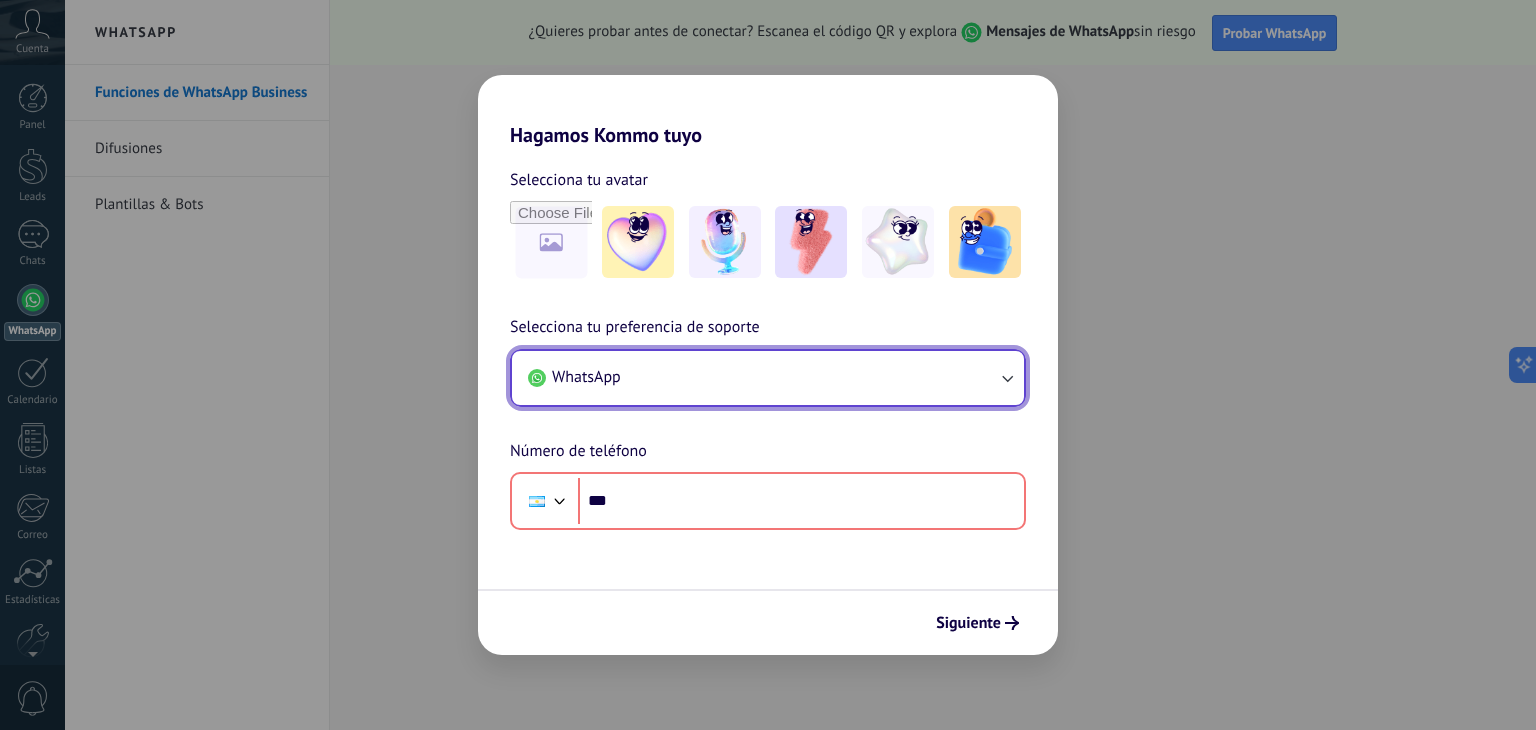 click on "WhatsApp" at bounding box center (768, 378) 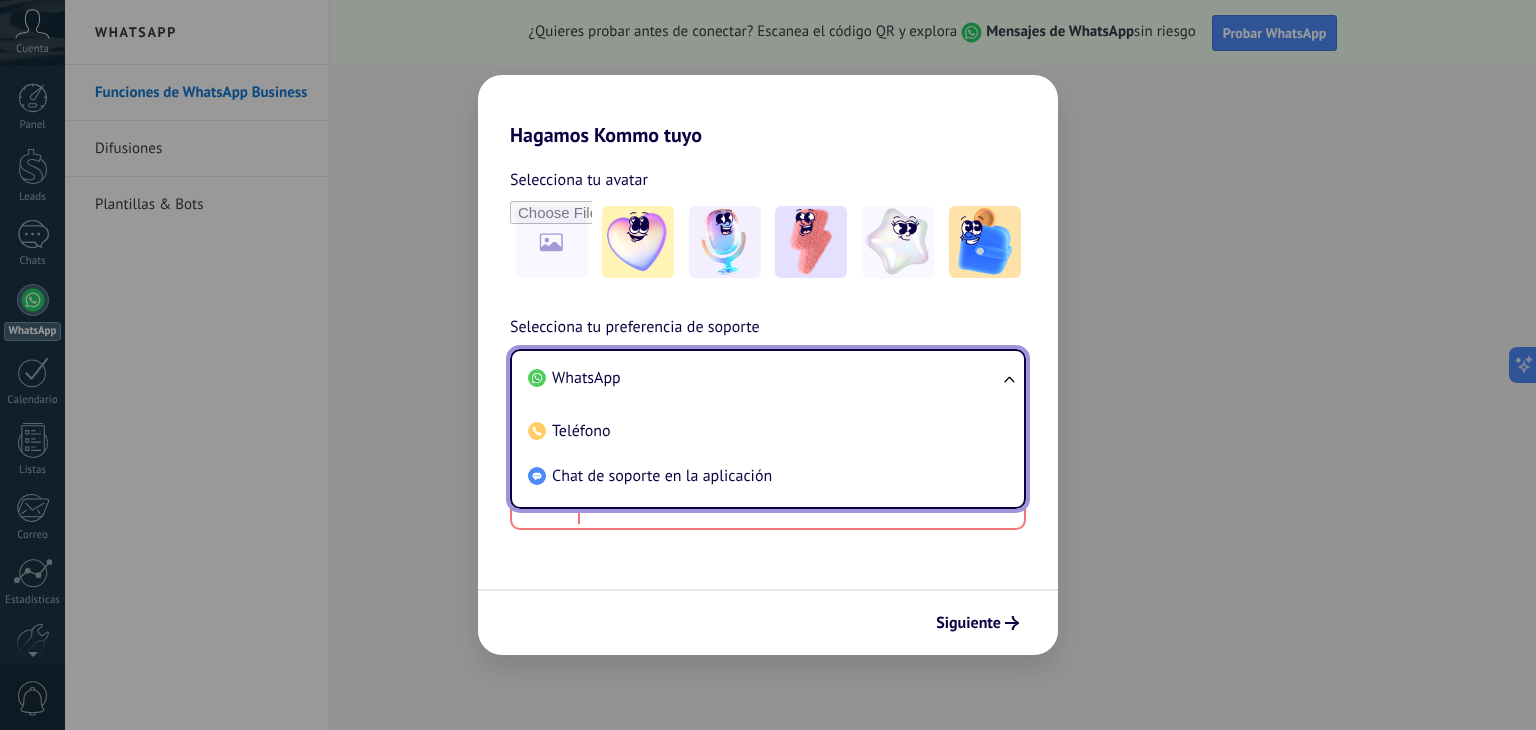 click on "WhatsApp" at bounding box center (586, 378) 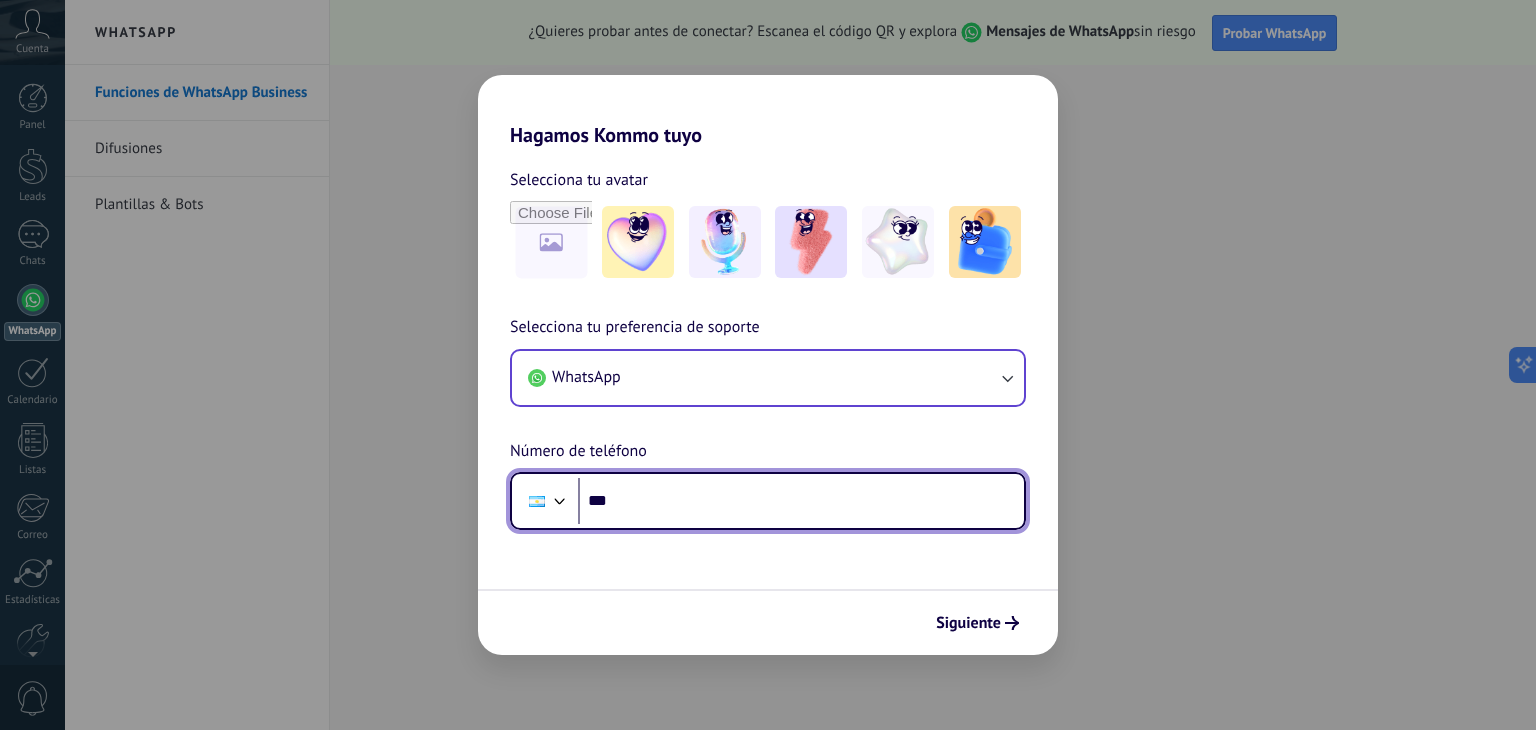 click on "***" at bounding box center [801, 501] 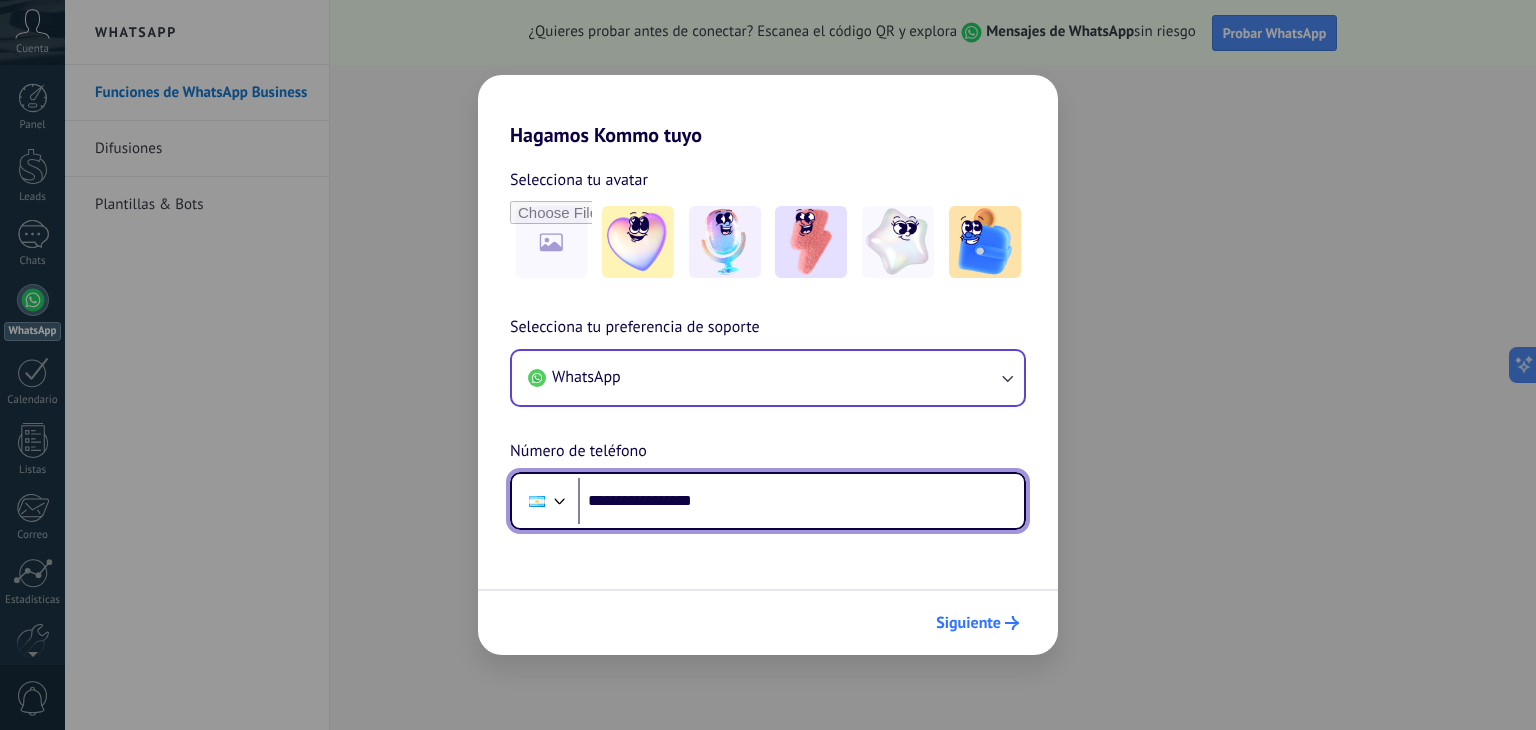 type on "**********" 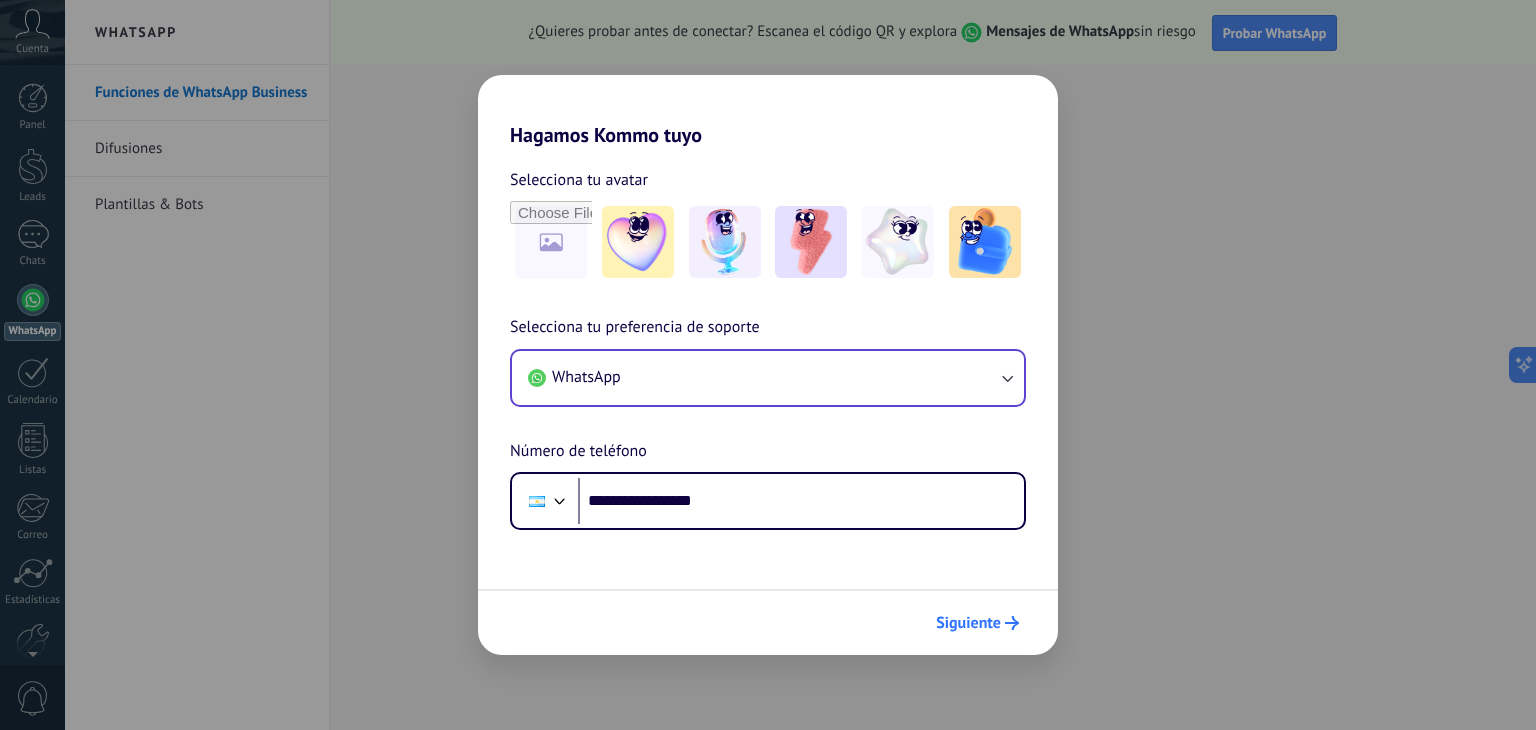 click on "Siguiente" at bounding box center [977, 623] 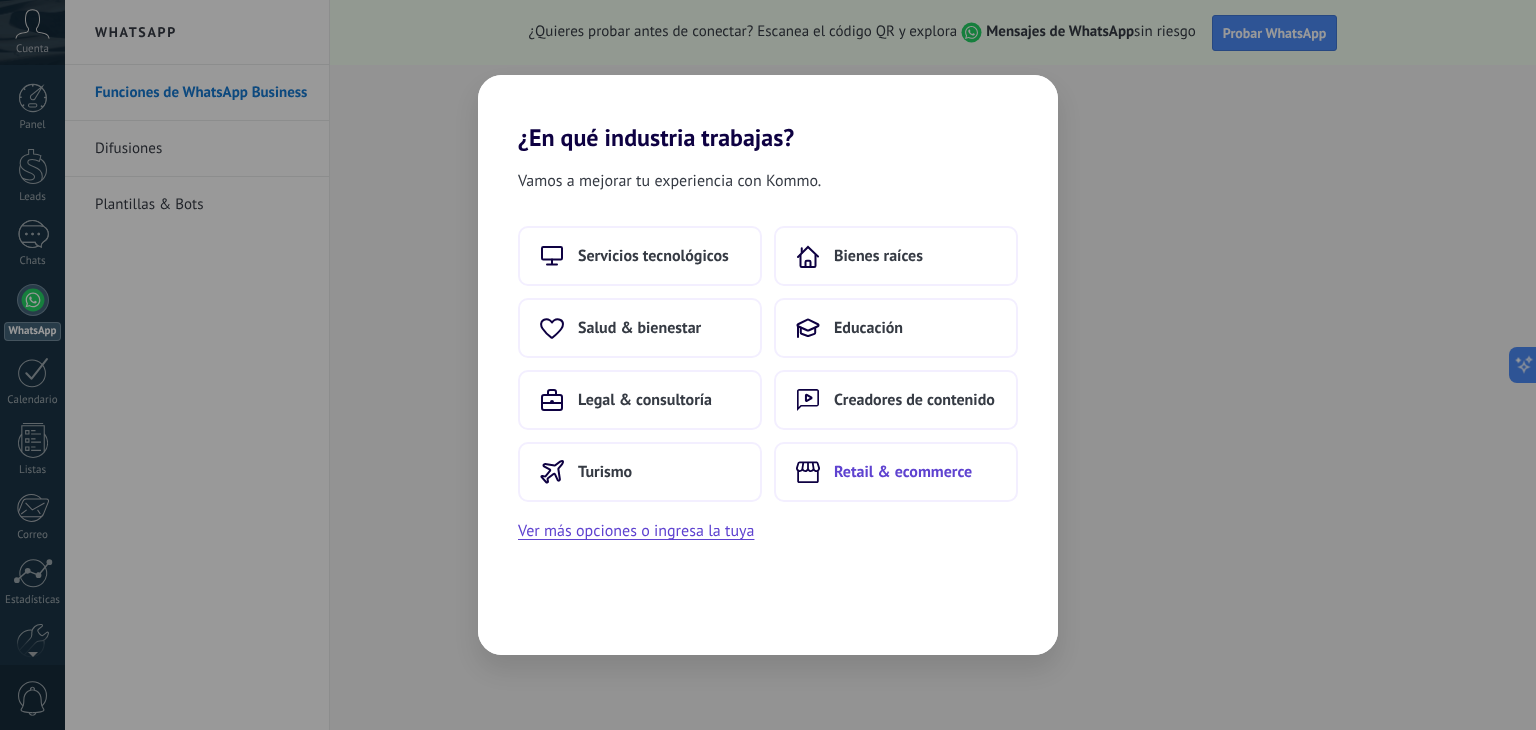 click on "Retail & ecommerce" at bounding box center [896, 472] 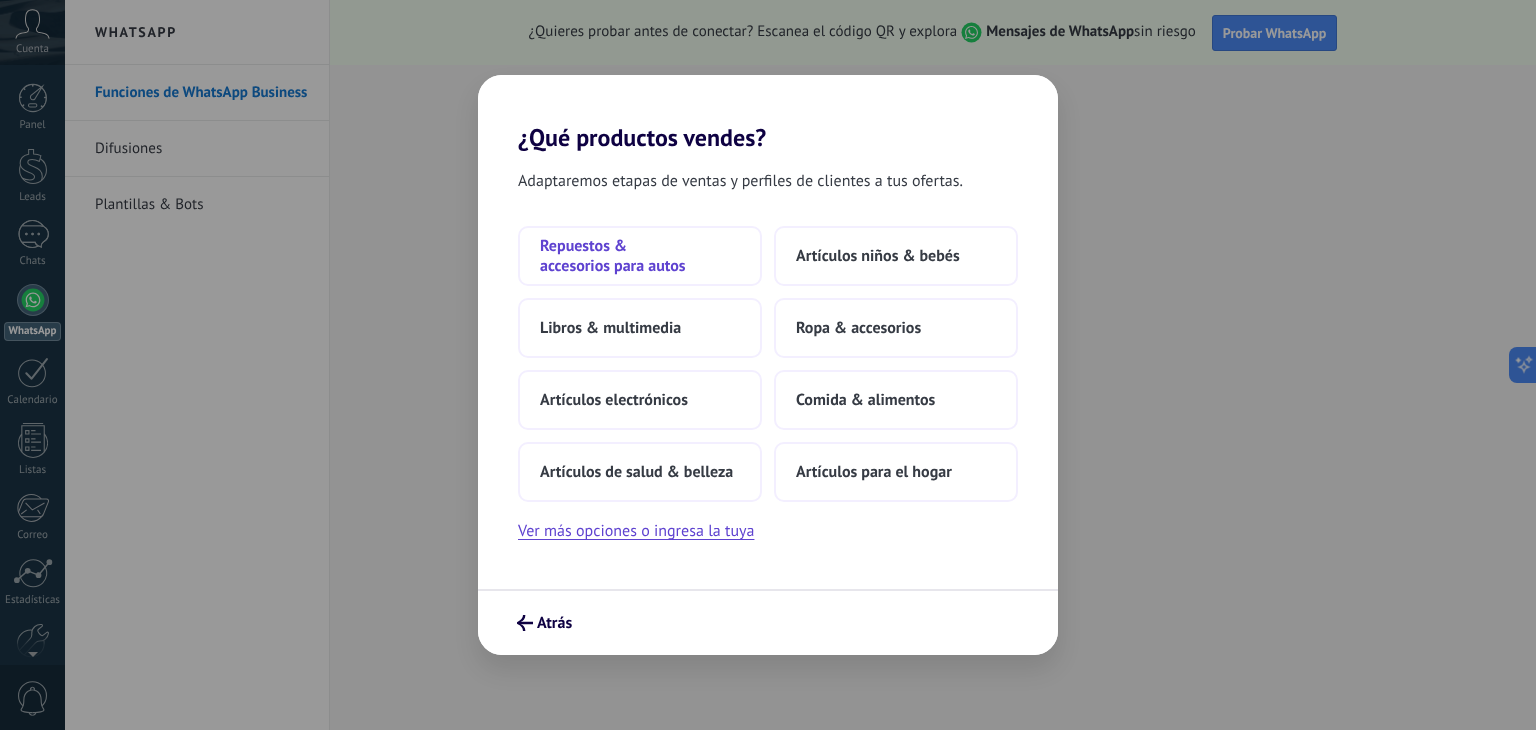 click on "Repuestos & accesorios para autos" at bounding box center [640, 256] 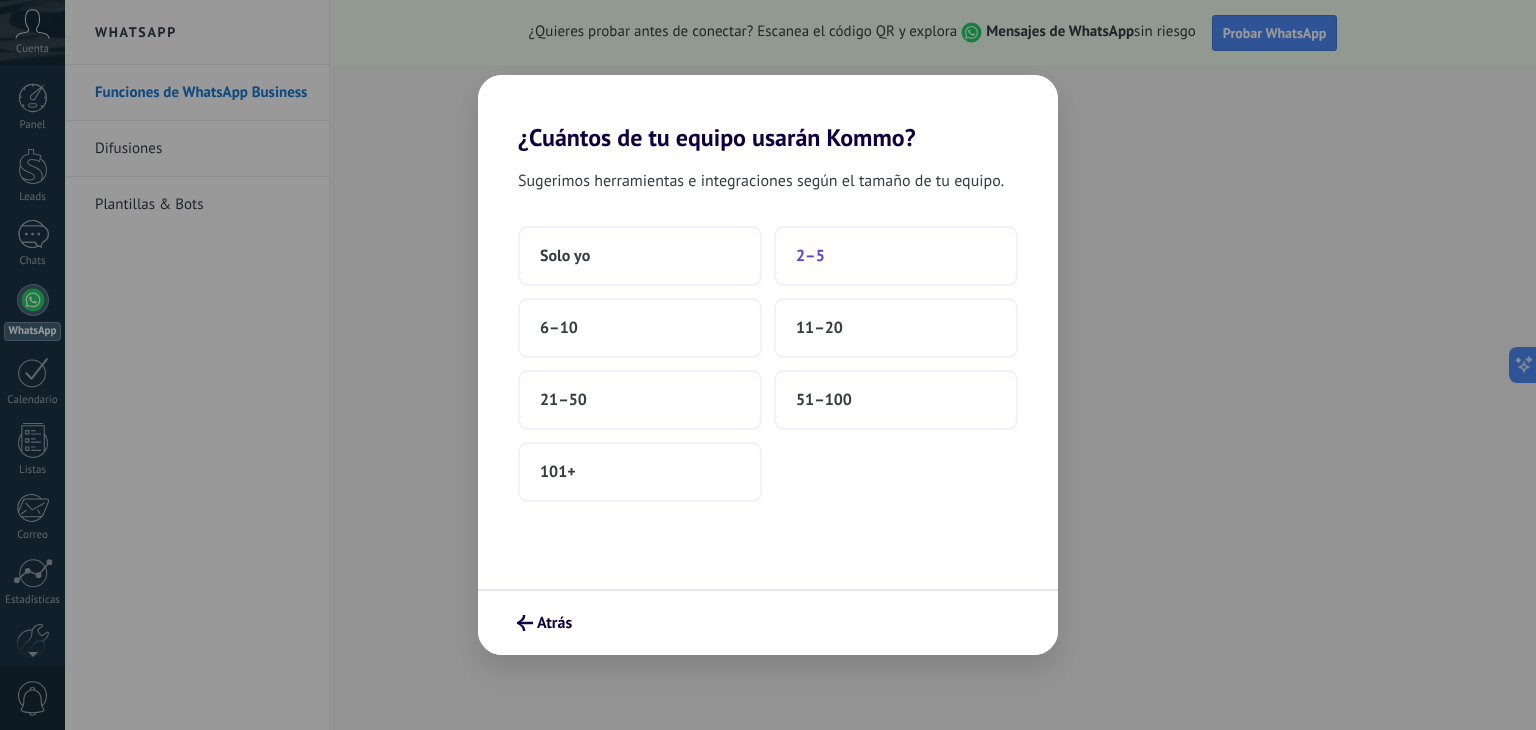 click on "2–5" at bounding box center [565, 256] 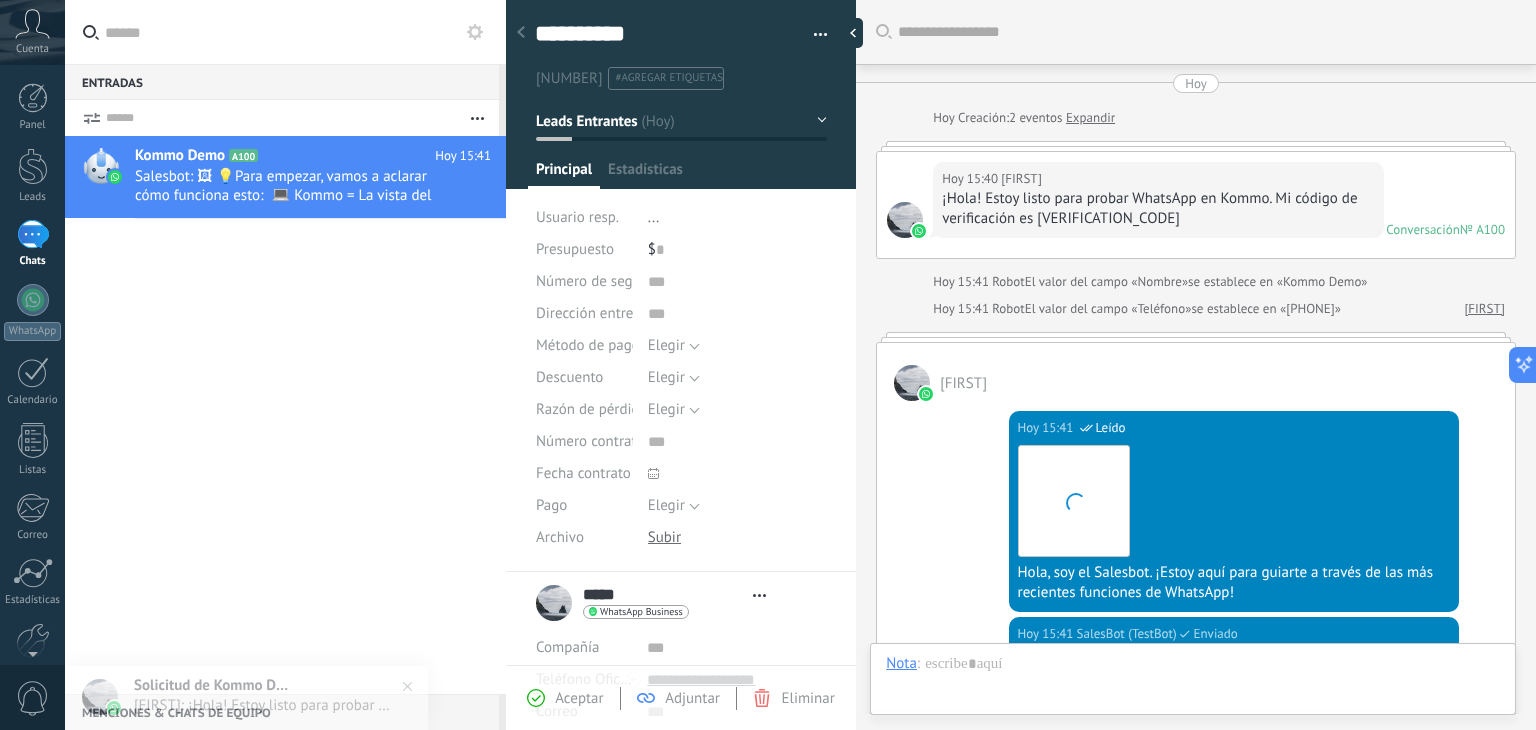 scroll, scrollTop: 29, scrollLeft: 0, axis: vertical 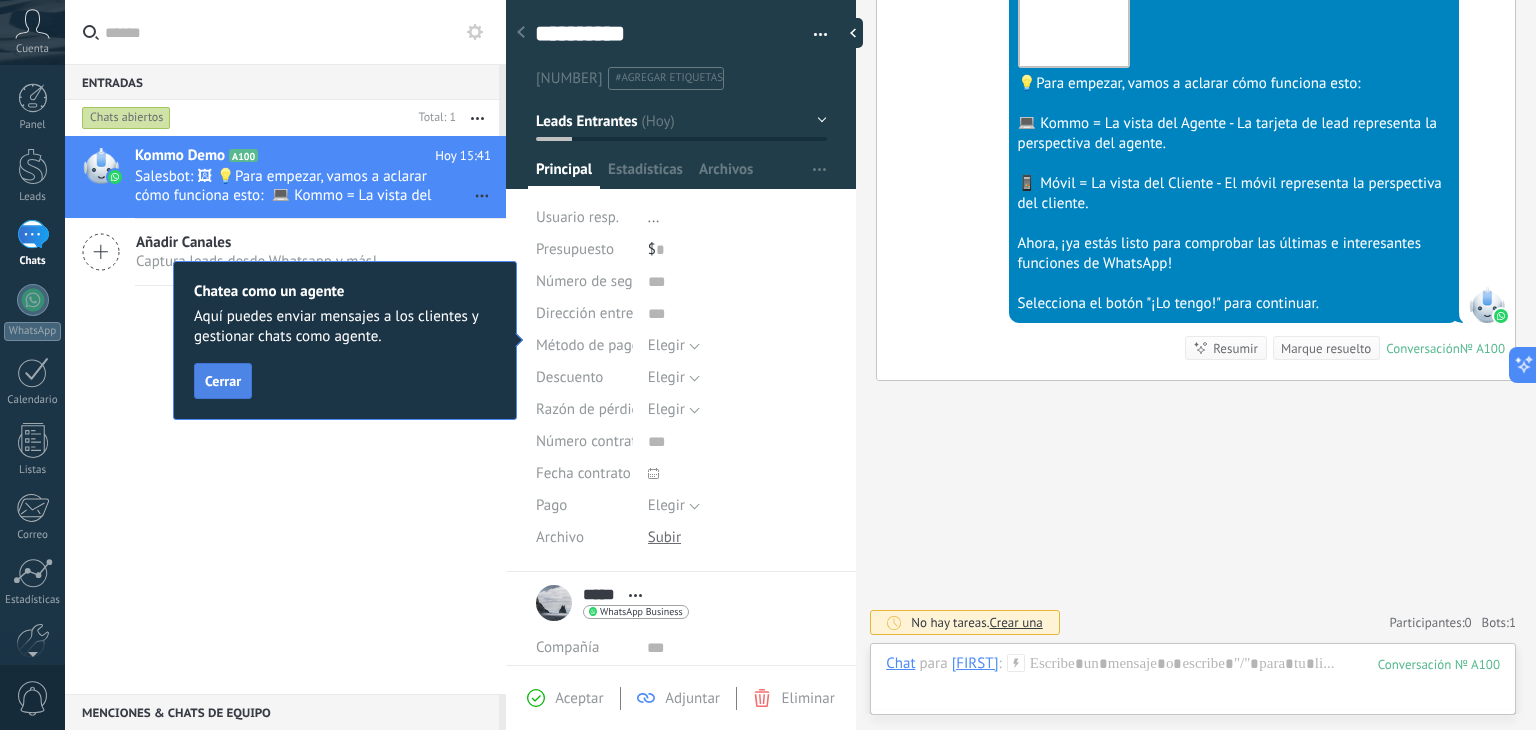 click on "Cerrar" at bounding box center (223, 381) 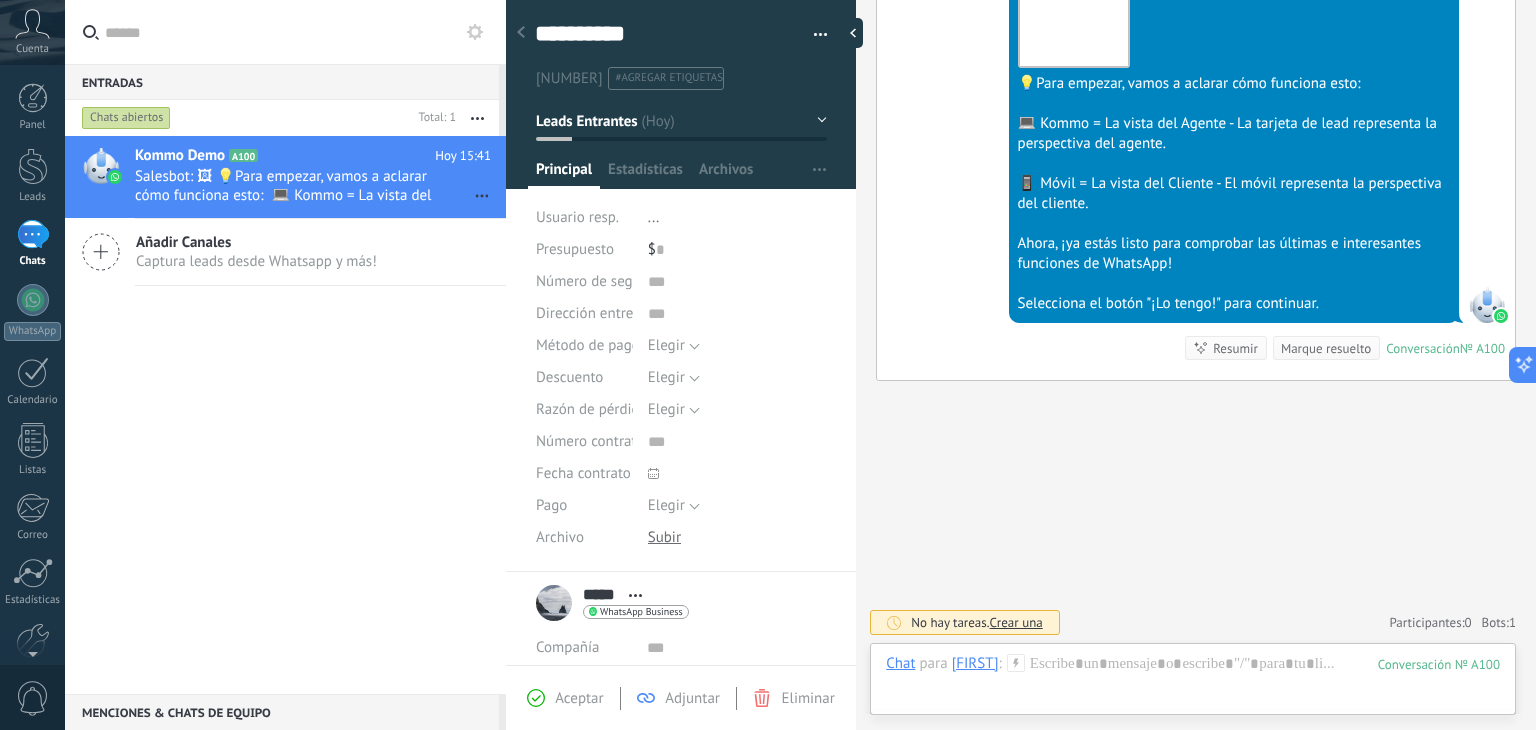 click on "📱 Móvil = La vista del Cliente - El móvil representa la perspectiva del cliente." at bounding box center (1234, 194) 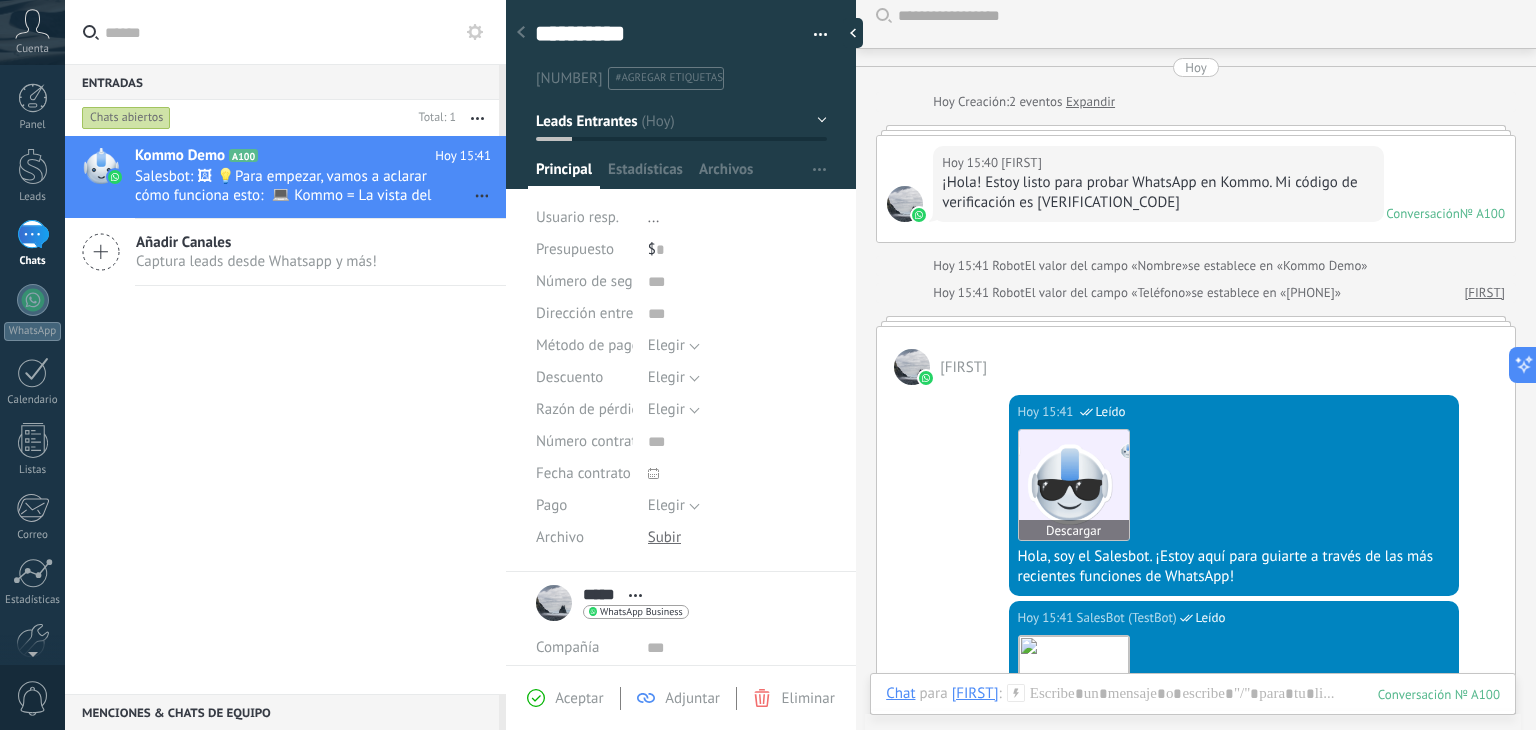 scroll, scrollTop: 0, scrollLeft: 0, axis: both 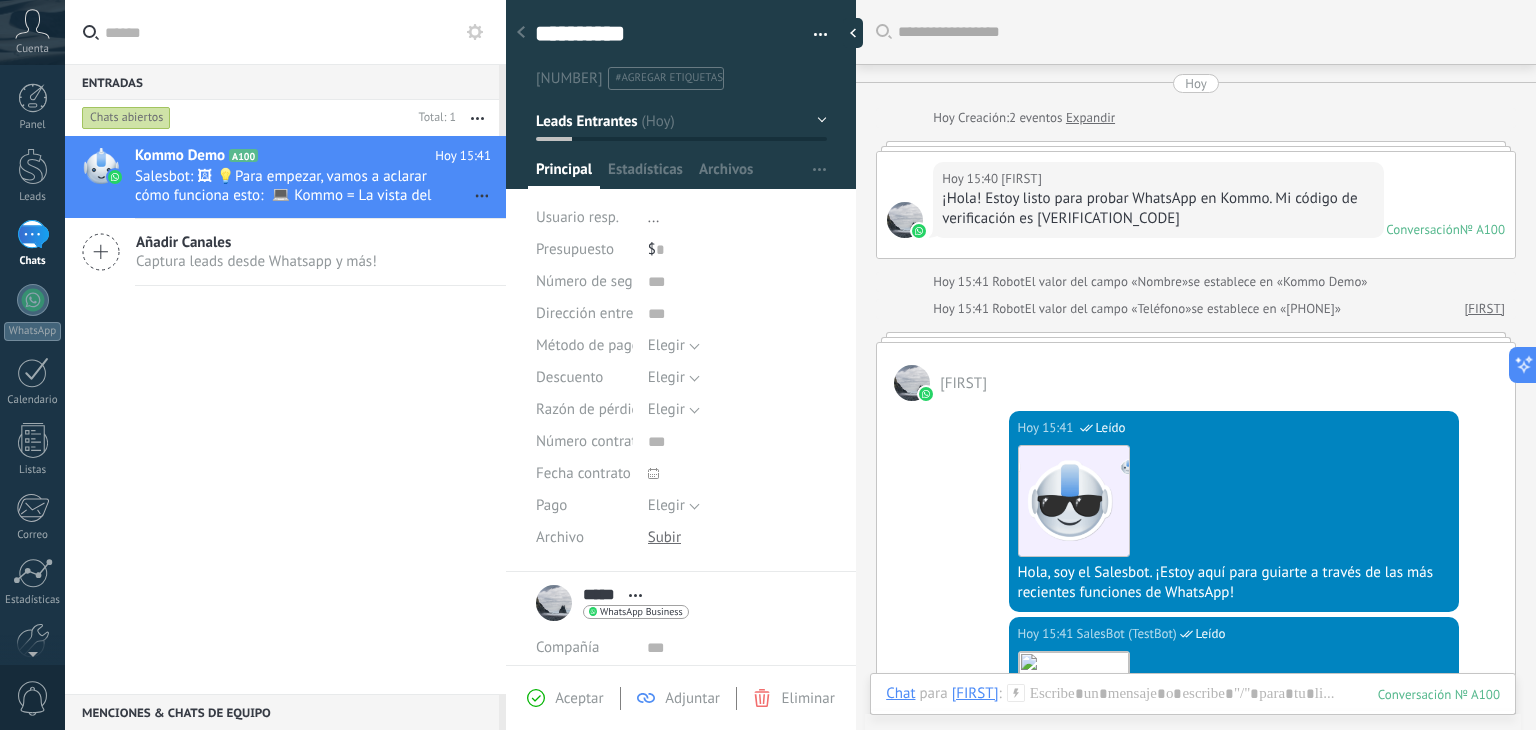 click at bounding box center (912, 383) 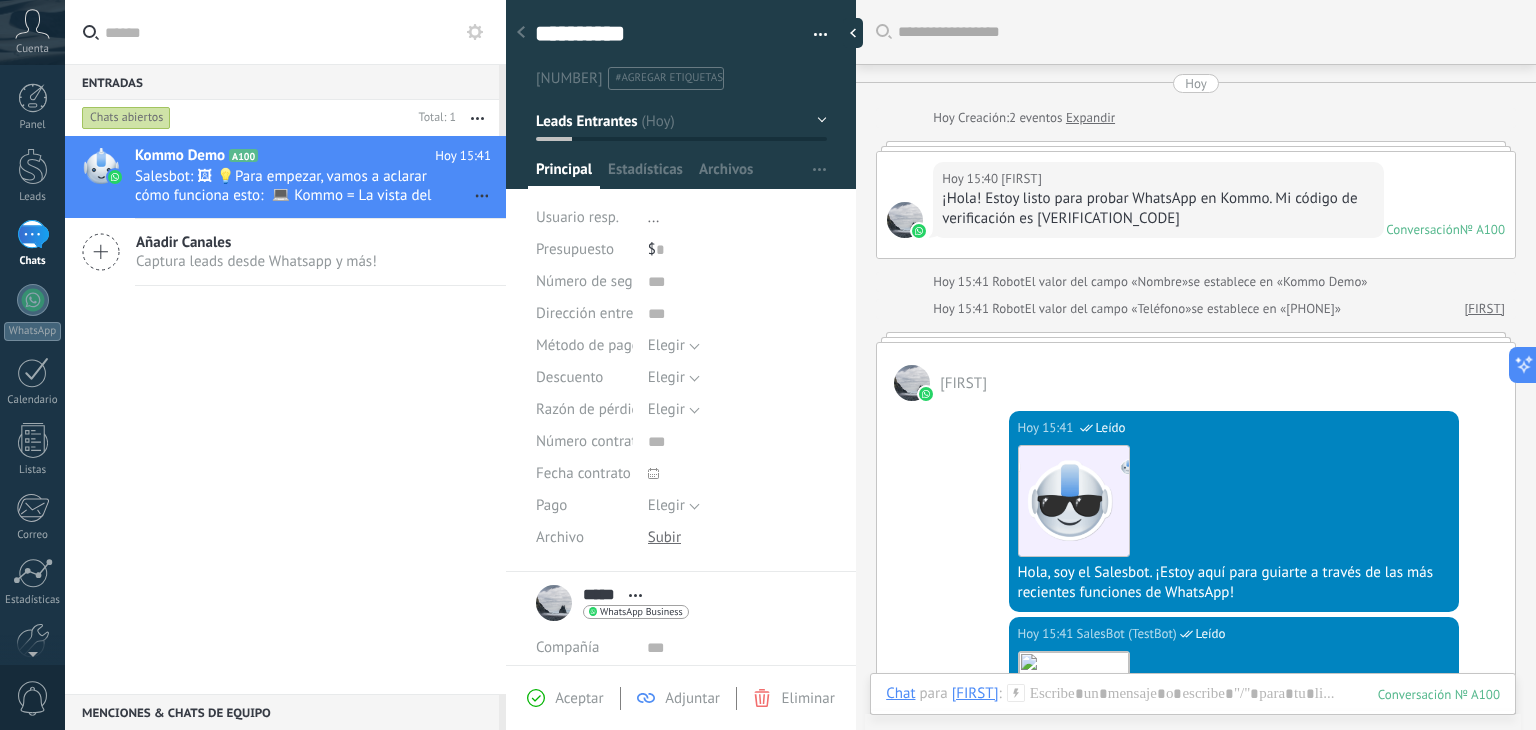 click on "***** [FIRST]
***** [FIRST]
Apellido
Abrir detalle
Copie el nombre
Desatar
Contacto principal" at bounding box center (612, 603) 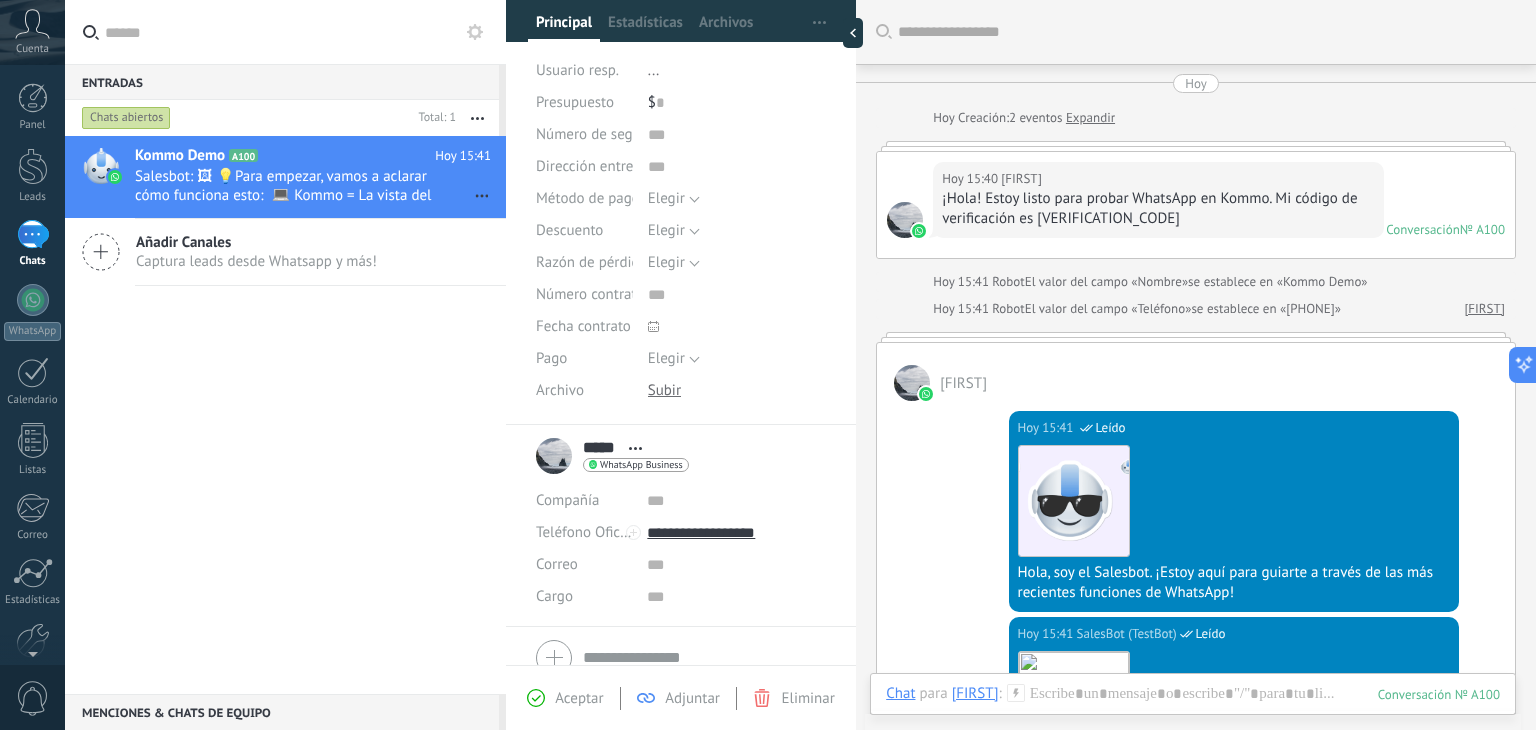 scroll, scrollTop: 0, scrollLeft: 0, axis: both 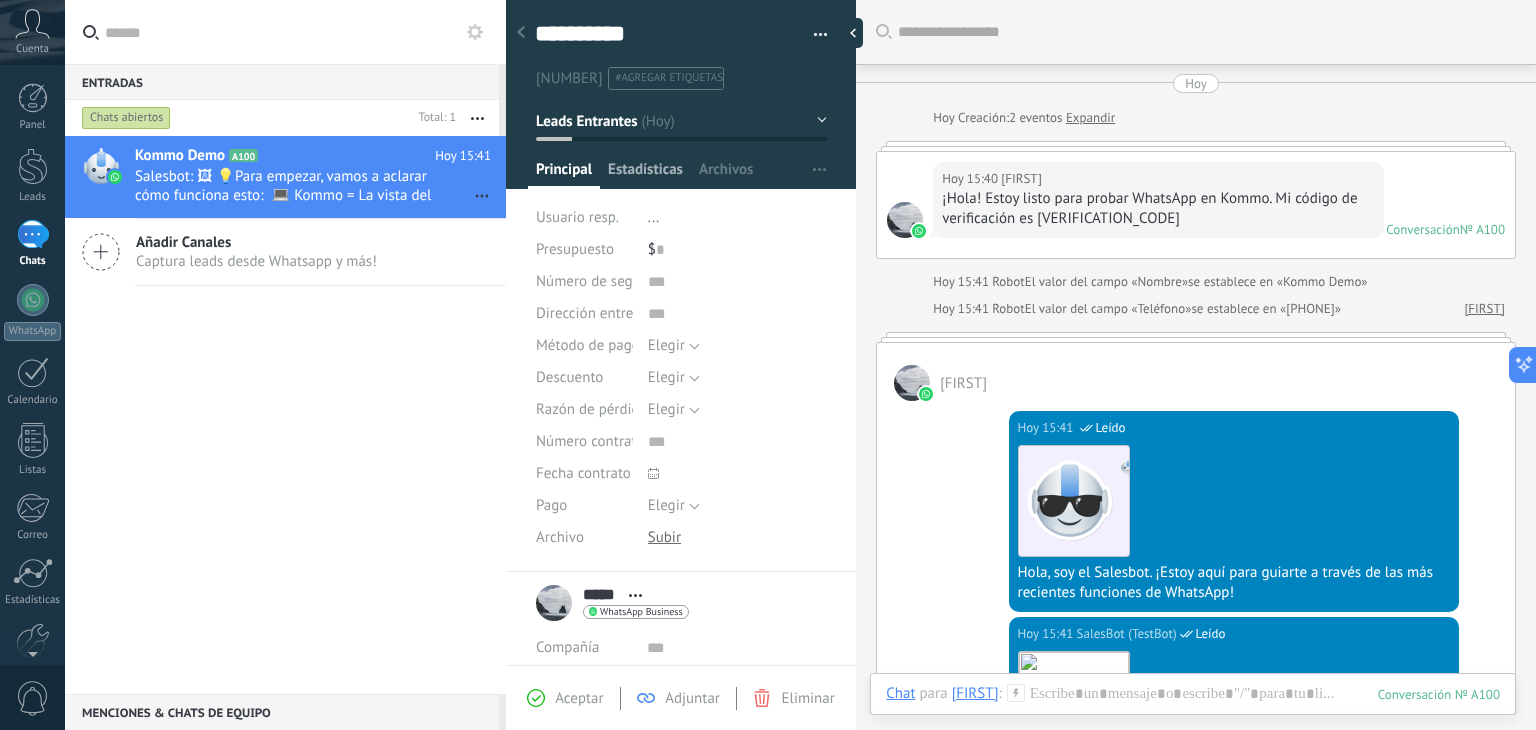 click on "Estadísticas" at bounding box center [564, 174] 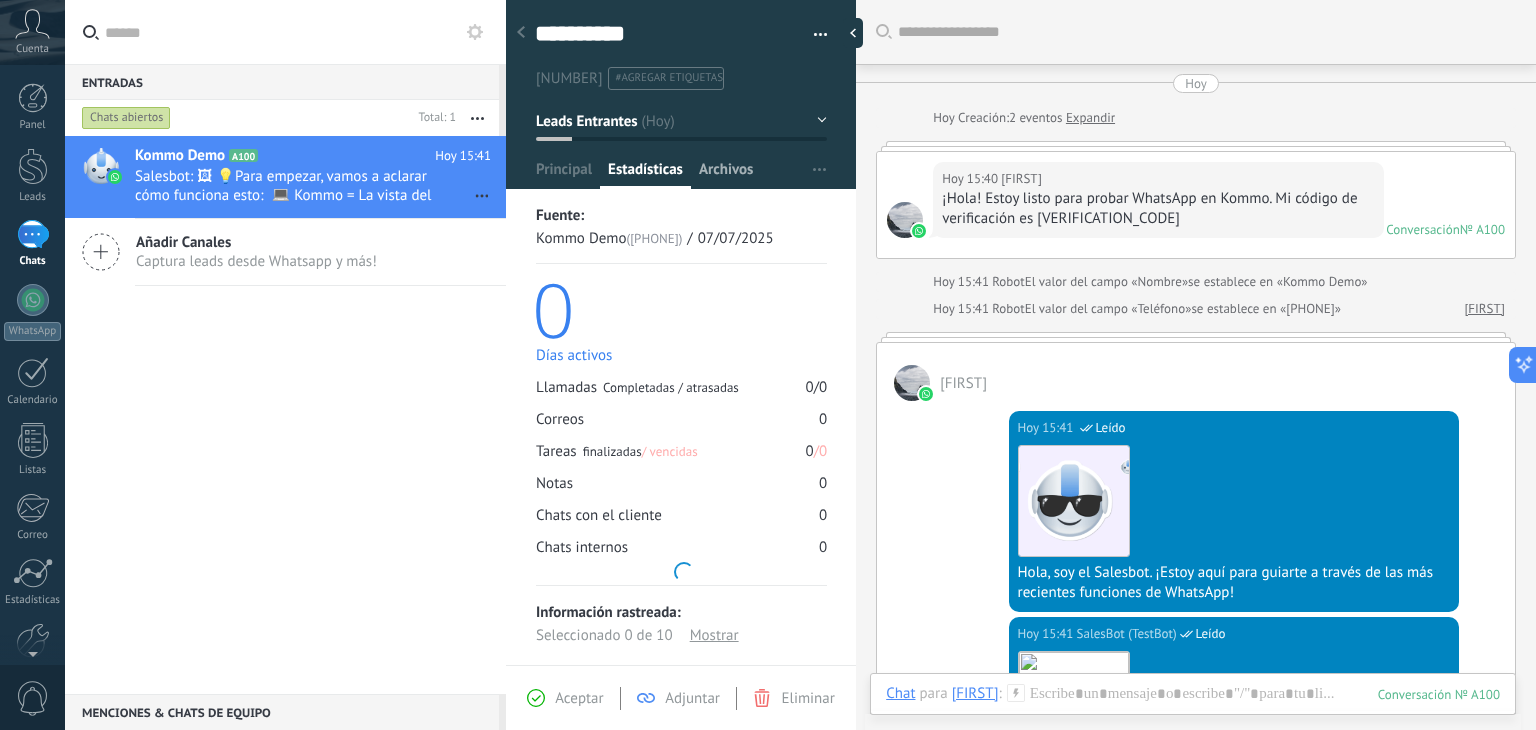 click on "Archivos" at bounding box center [564, 174] 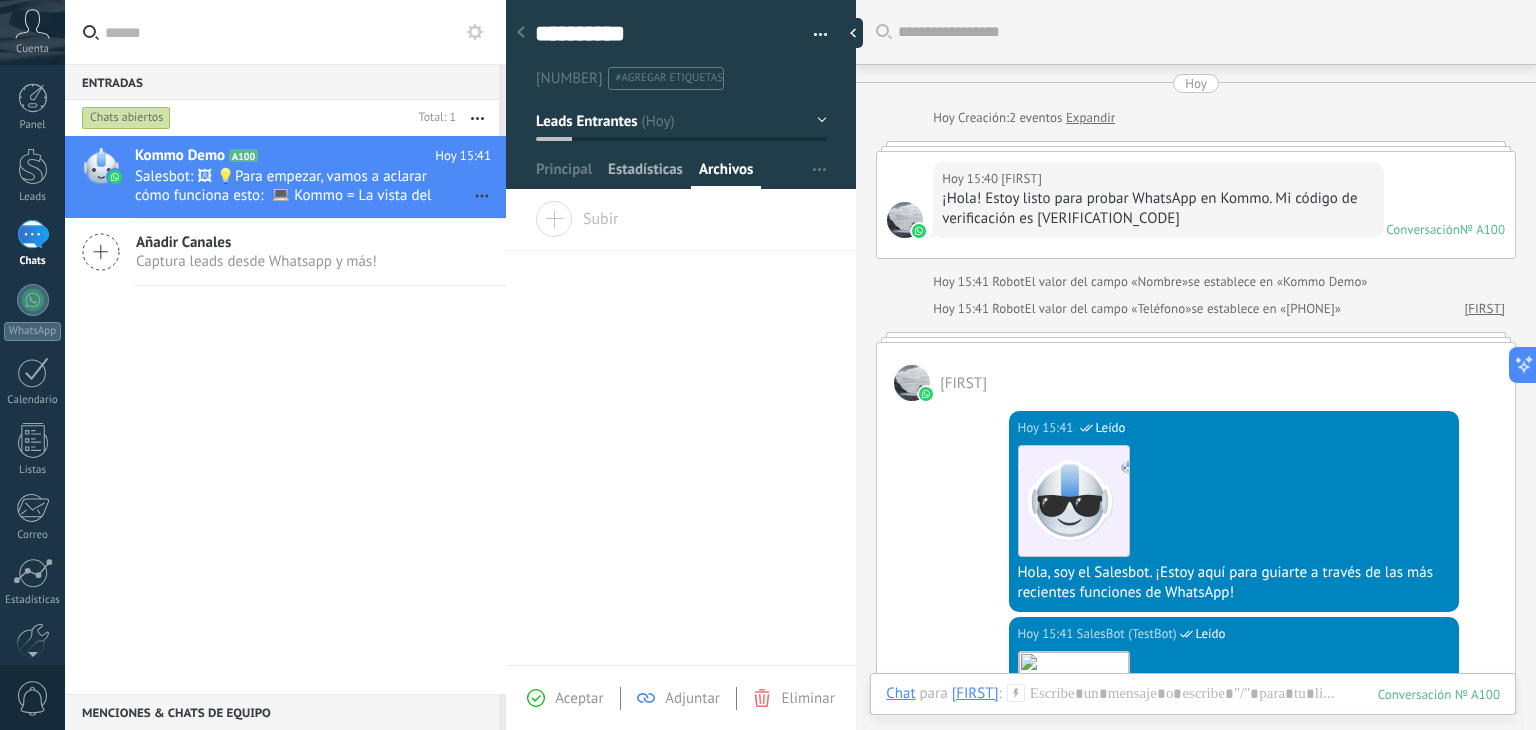 click on "Estadísticas" at bounding box center [564, 174] 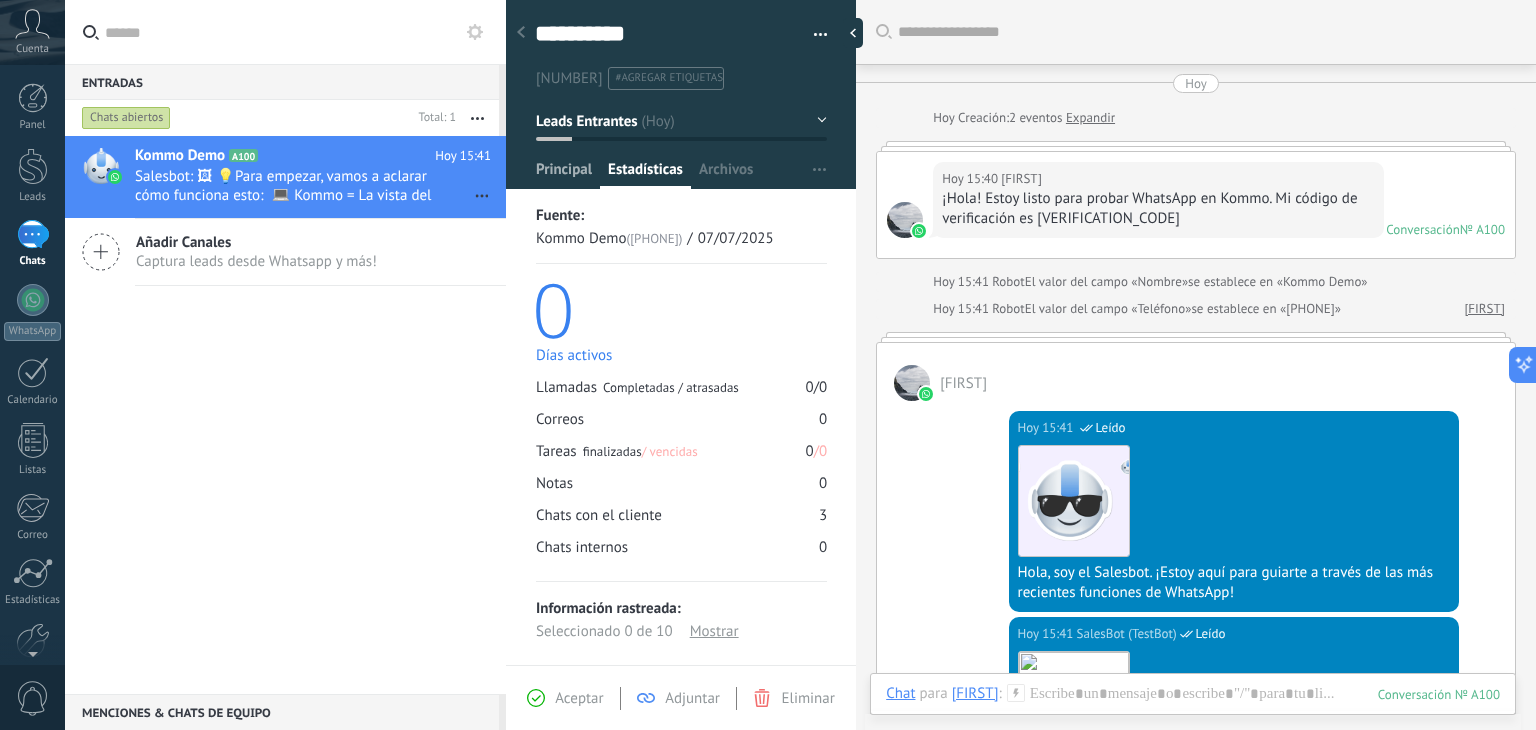 click on "Principal" at bounding box center (564, 174) 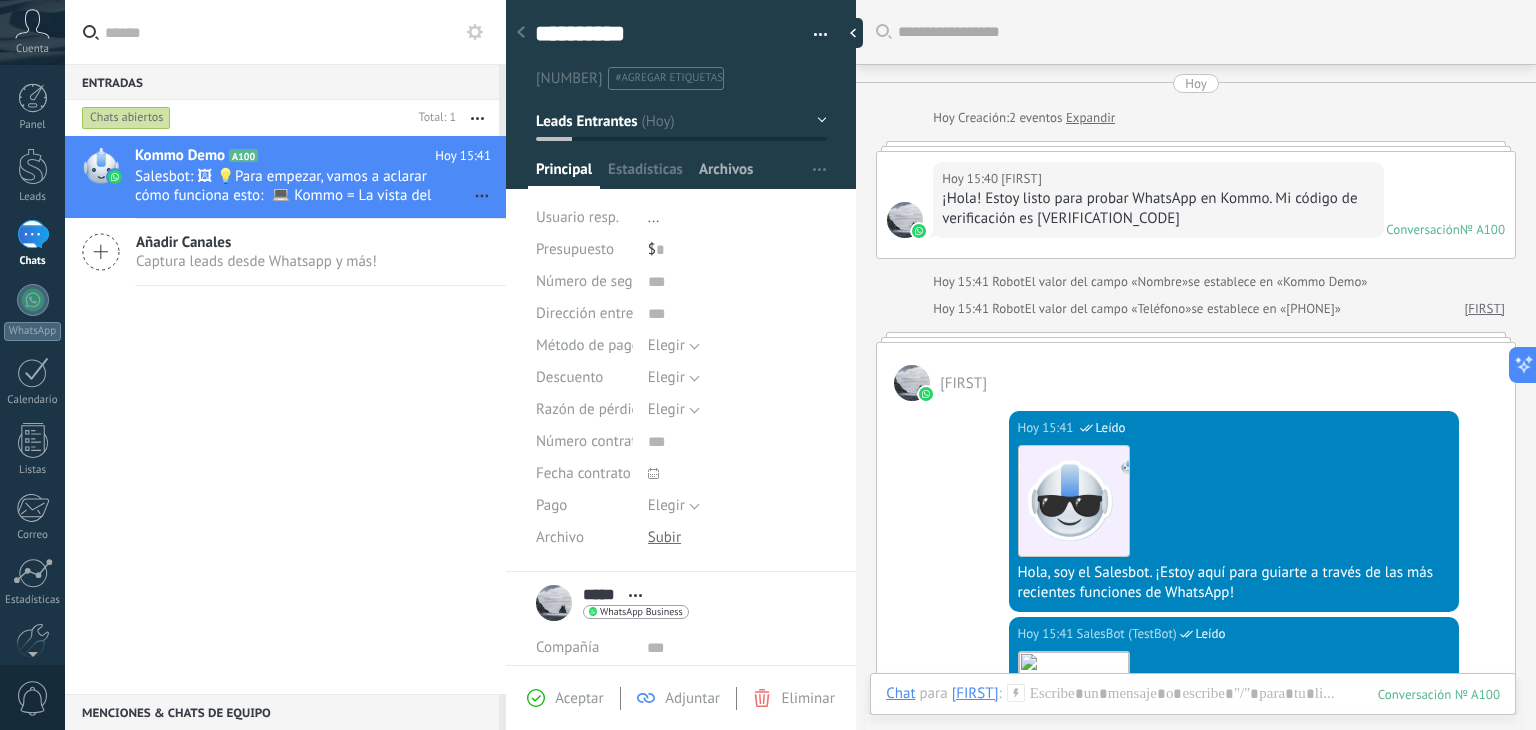 click on "Archivos" at bounding box center (564, 174) 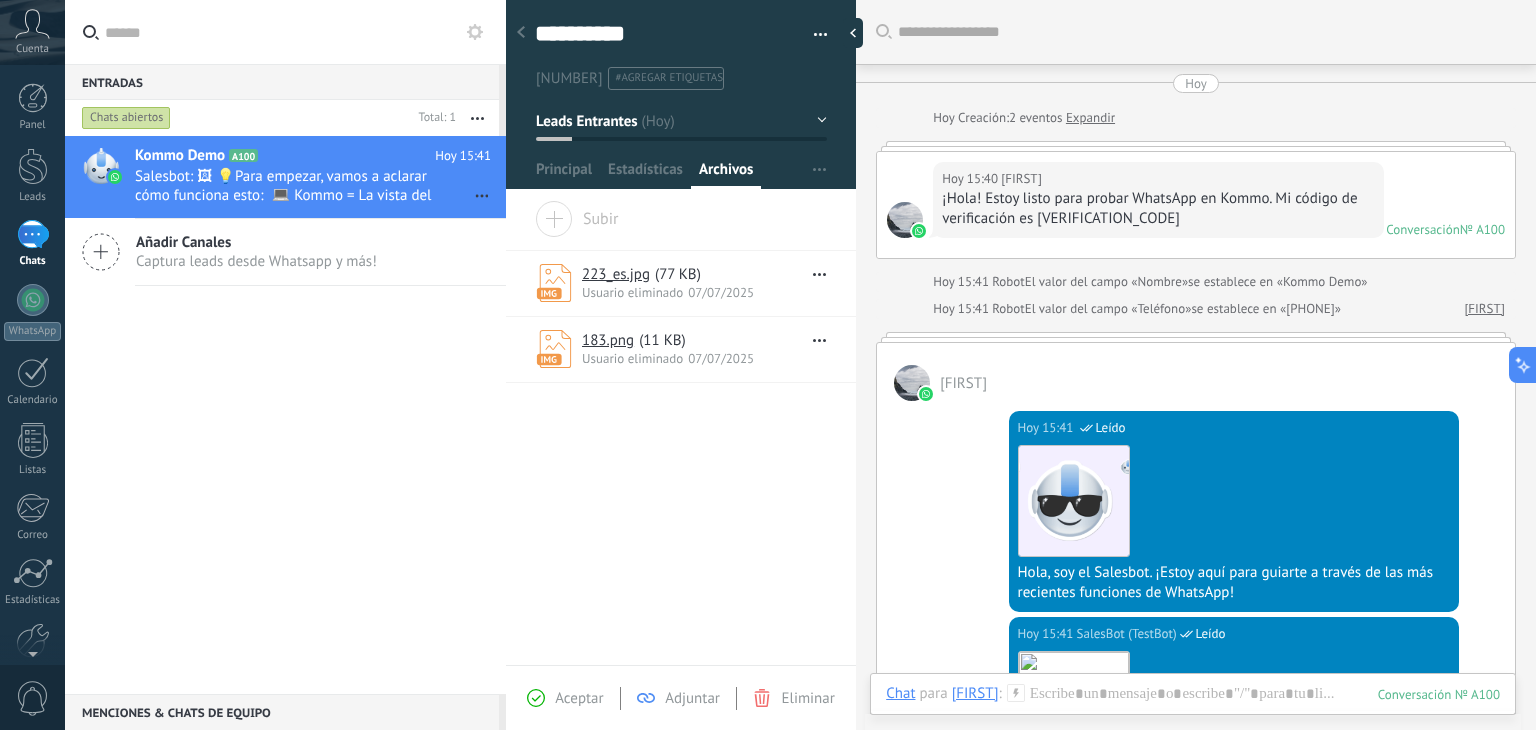 click on "Captura leads desde Whatsapp y más!" at bounding box center (256, 261) 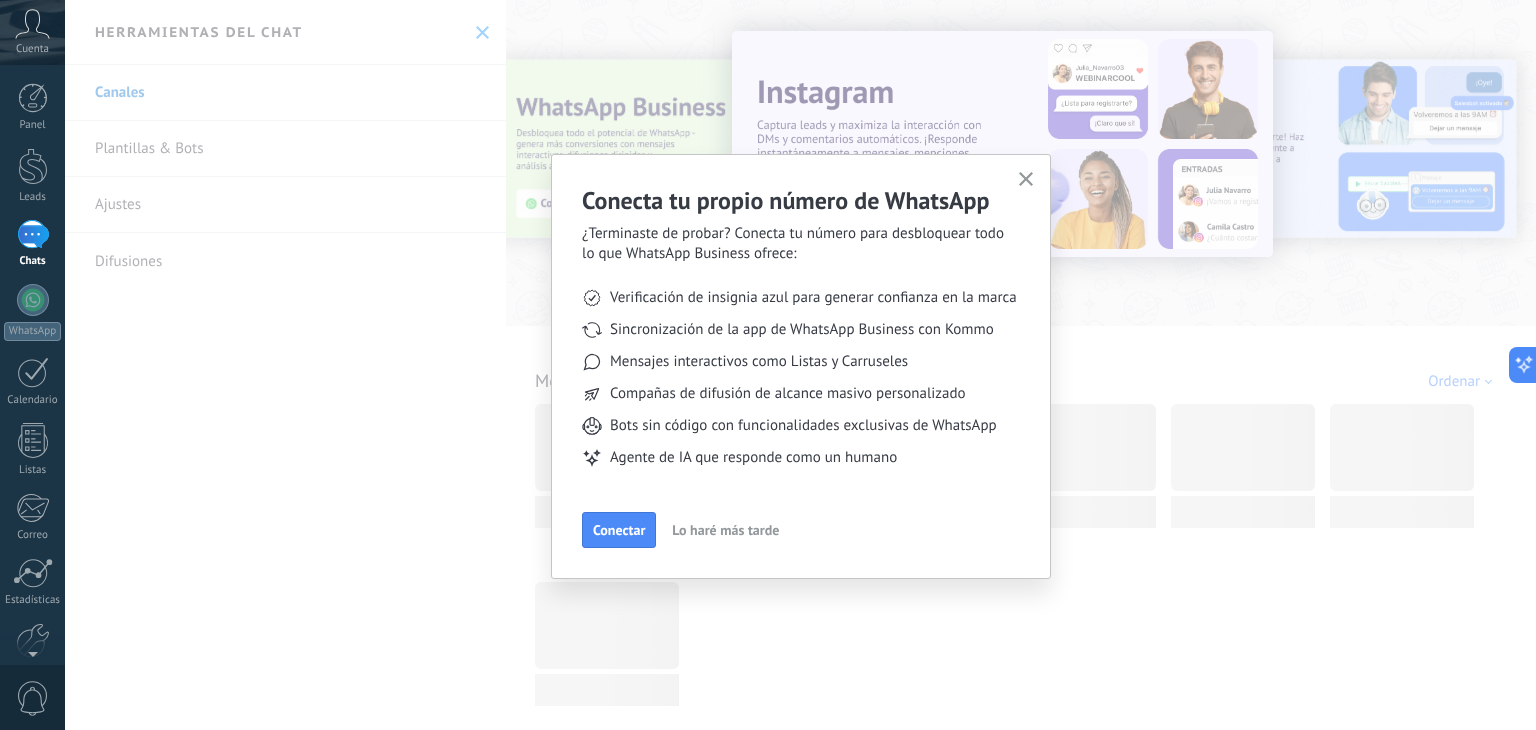 click at bounding box center [1026, 179] 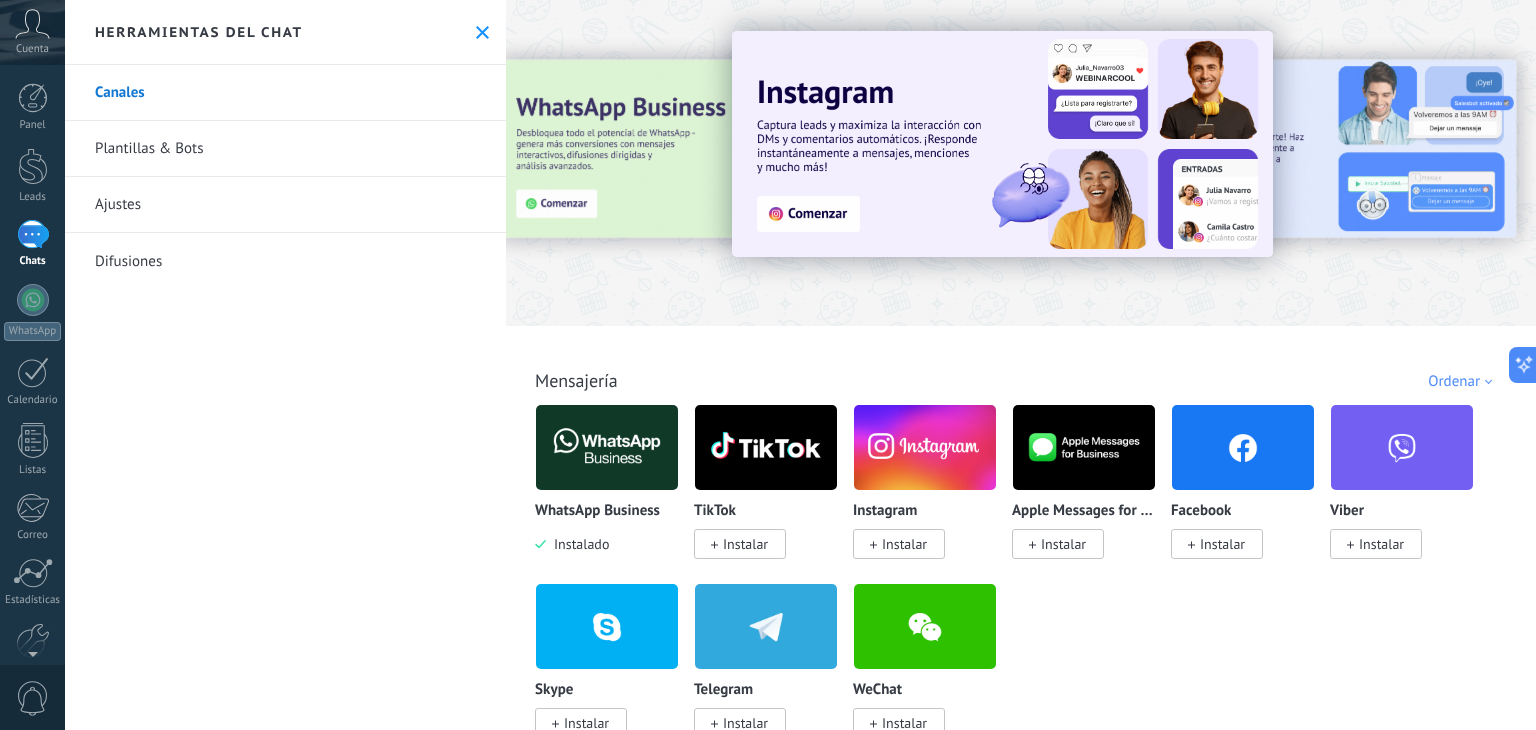 click at bounding box center [482, 32] 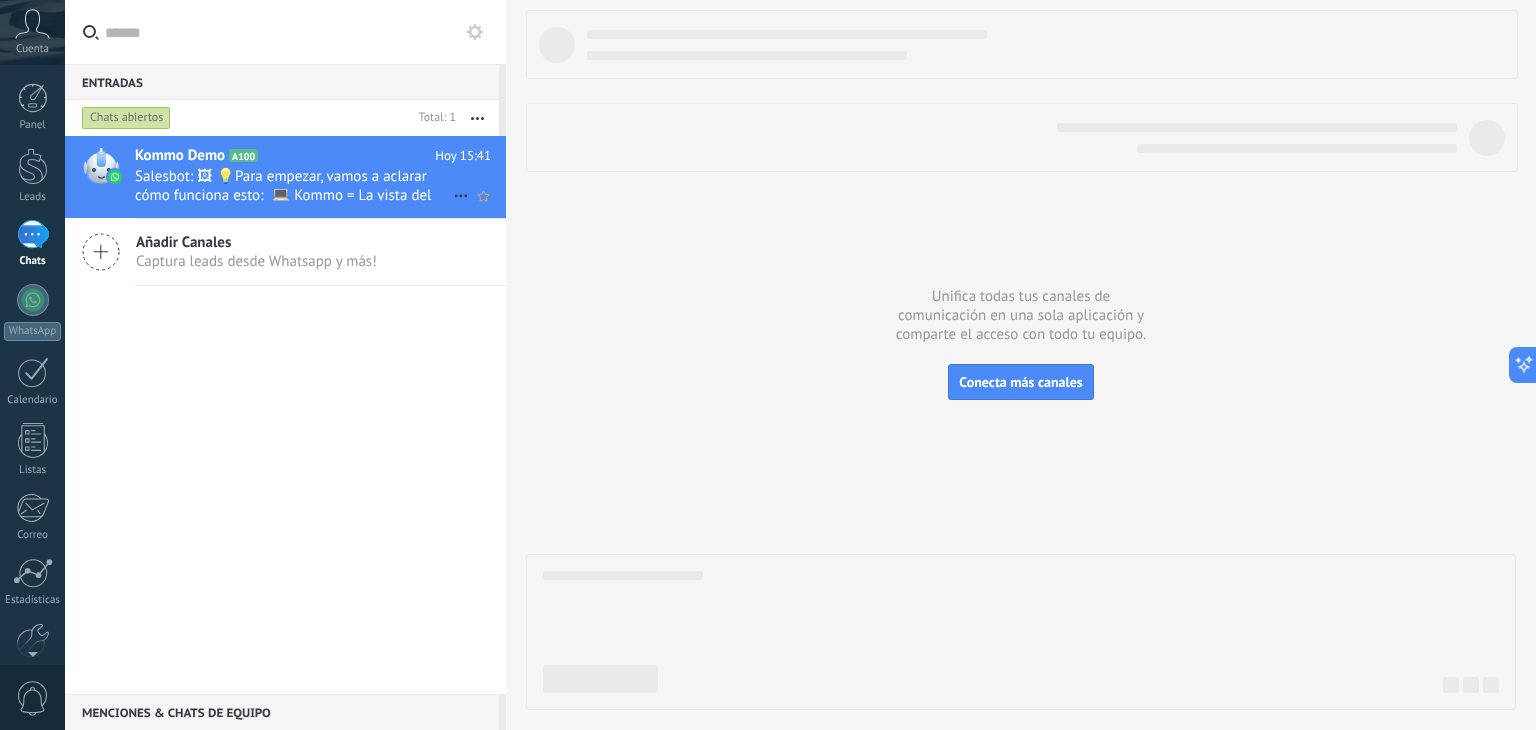 click on "Salesbot: 🖼 💡Para empezar, vamos a aclarar cómo funciona esto:
💻 Kommo = La vista del Agente - La tarjeta de lead repr..." at bounding box center (294, 186) 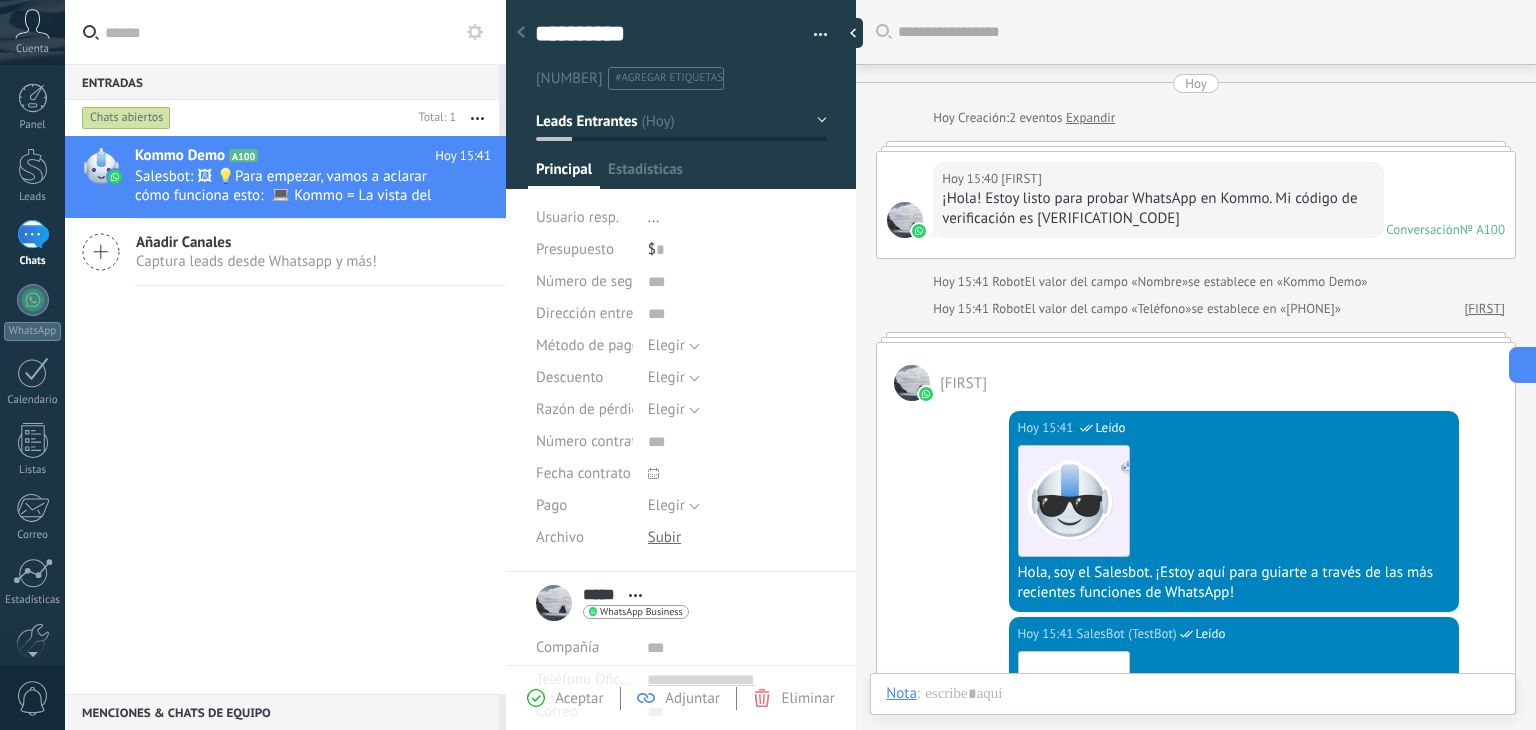 scroll, scrollTop: 516, scrollLeft: 0, axis: vertical 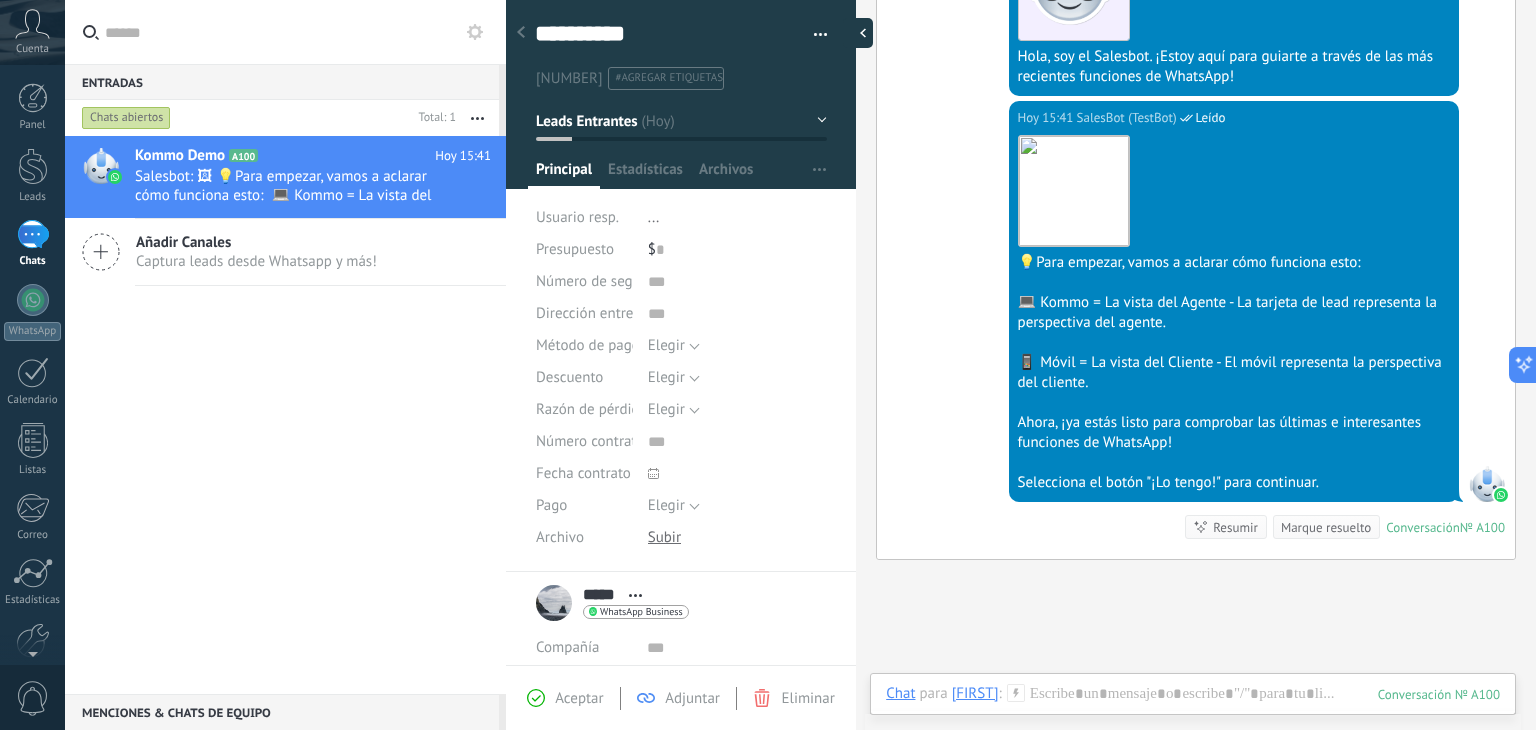 click at bounding box center [858, 33] 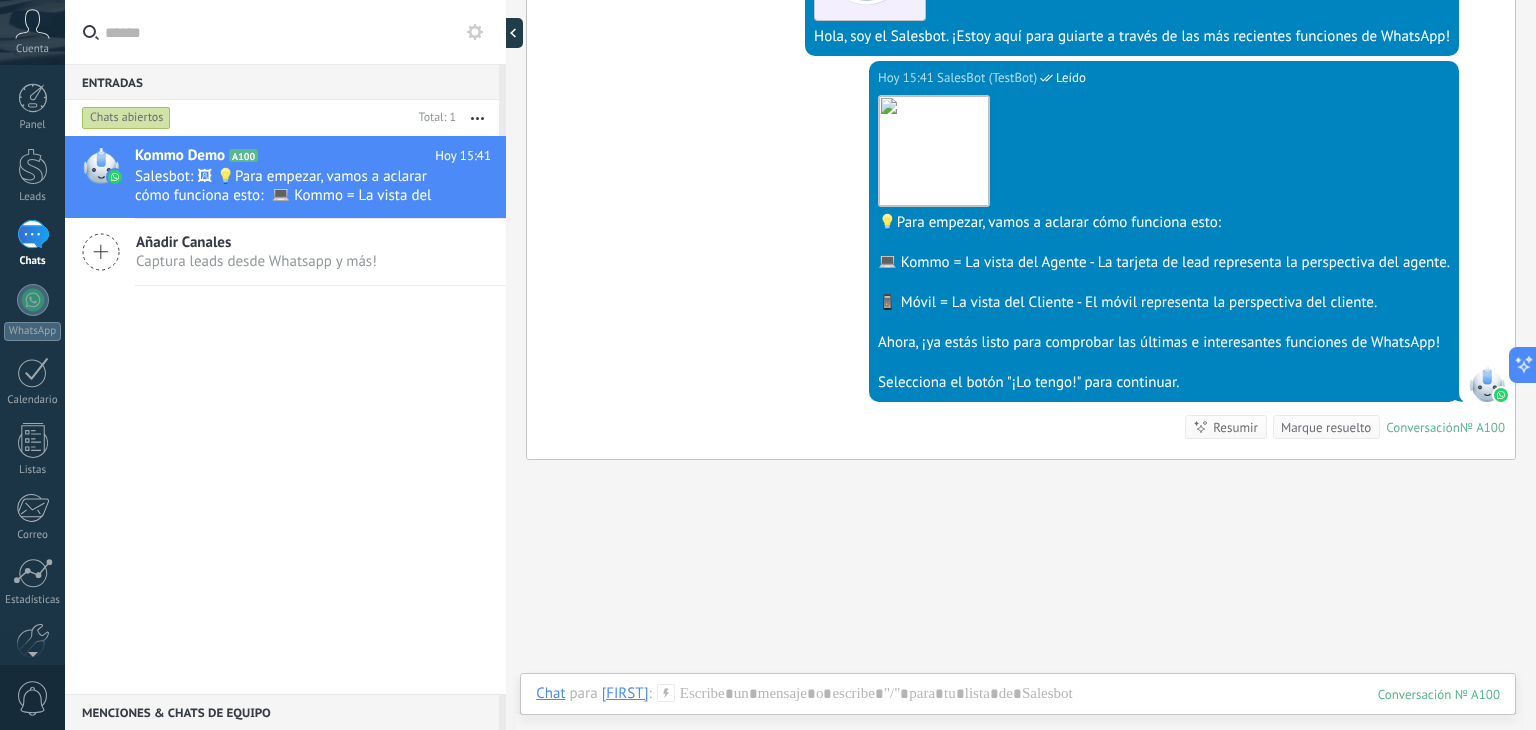 scroll, scrollTop: 19, scrollLeft: 0, axis: vertical 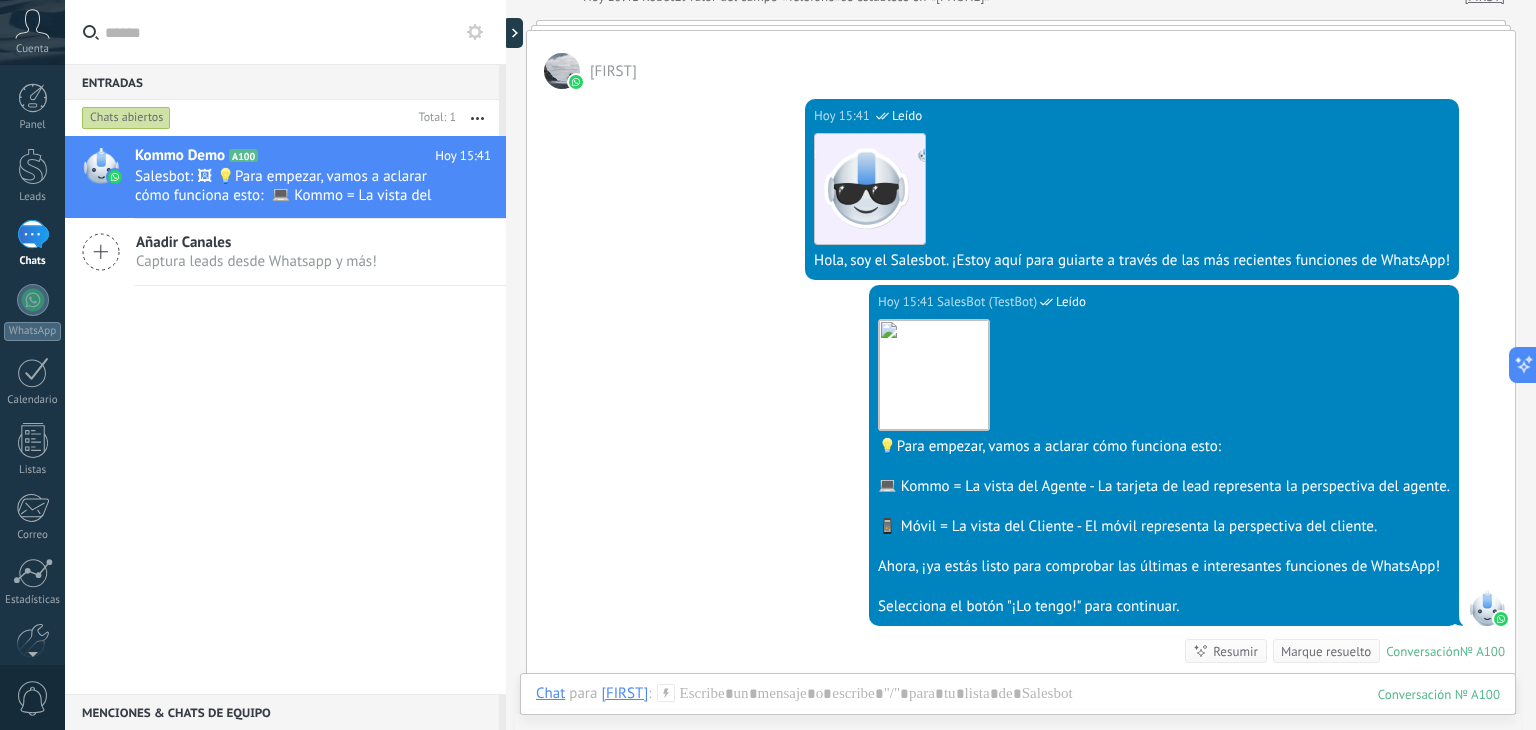 click on "Chat Correo Nota Tarea Chat   para   [FIRST] : 100 Enviar Cancelar Rastrear clics en links ? Reducir links largos y rastrear clics: cuando se habilita, los URLs que envías serán reemplazados con links de rastreo. Una vez clickeados, un evento se registrará en el feed del lead. Abajo seleccione las fuentes que utilizan esta  en Ajustes Las plantillas no pueden ser editadas 23h 58m La sesión de mensajería finaliza en: Atajos – ejecutar bots y plantillas – seleccionar acción – mencionar a un colega – seleccionar el destinatario – insertar valor del campo Kommo AI Beta Corregir gramática y ortografía Hacerlo profesional Hacerlo amistoso Hacerlo ingenioso Hacerlo más largo Hacerlo más corto Simplificarlo" at bounding box center [1018, 709] 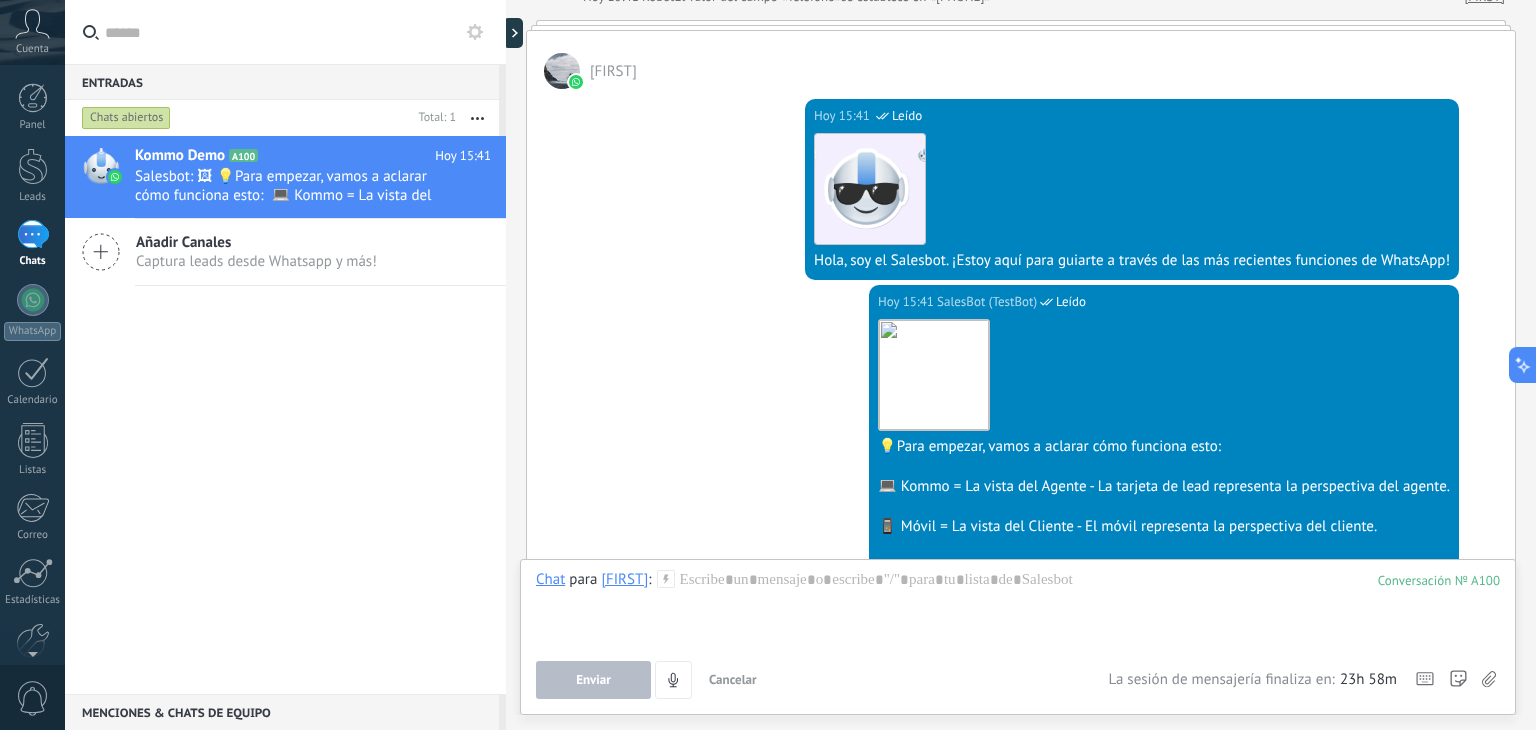 click on "Chat Correo Nota Tarea Chat   para   [FIRST] : 100 Enviar Cancelar Rastrear clics en links ? Reducir links largos y rastrear clics: cuando se habilita, los URLs que envías serán reemplazados con links de rastreo. Una vez clickeados, un evento se registrará en el feed del lead. Abajo seleccione las fuentes que utilizan esta  en Ajustes Las plantillas no pueden ser editadas 23h 58m La sesión de mensajería finaliza en: Atajos – ejecutar bots y plantillas – seleccionar acción – mencionar a un colega – seleccionar el destinatario – insertar valor del campo Kommo AI Beta Corregir gramática y ortografía Hacerlo profesional Hacerlo amistoso Hacerlo ingenioso Hacerlo más largo Hacerlo más corto Simplificarlo" at bounding box center (1018, 637) 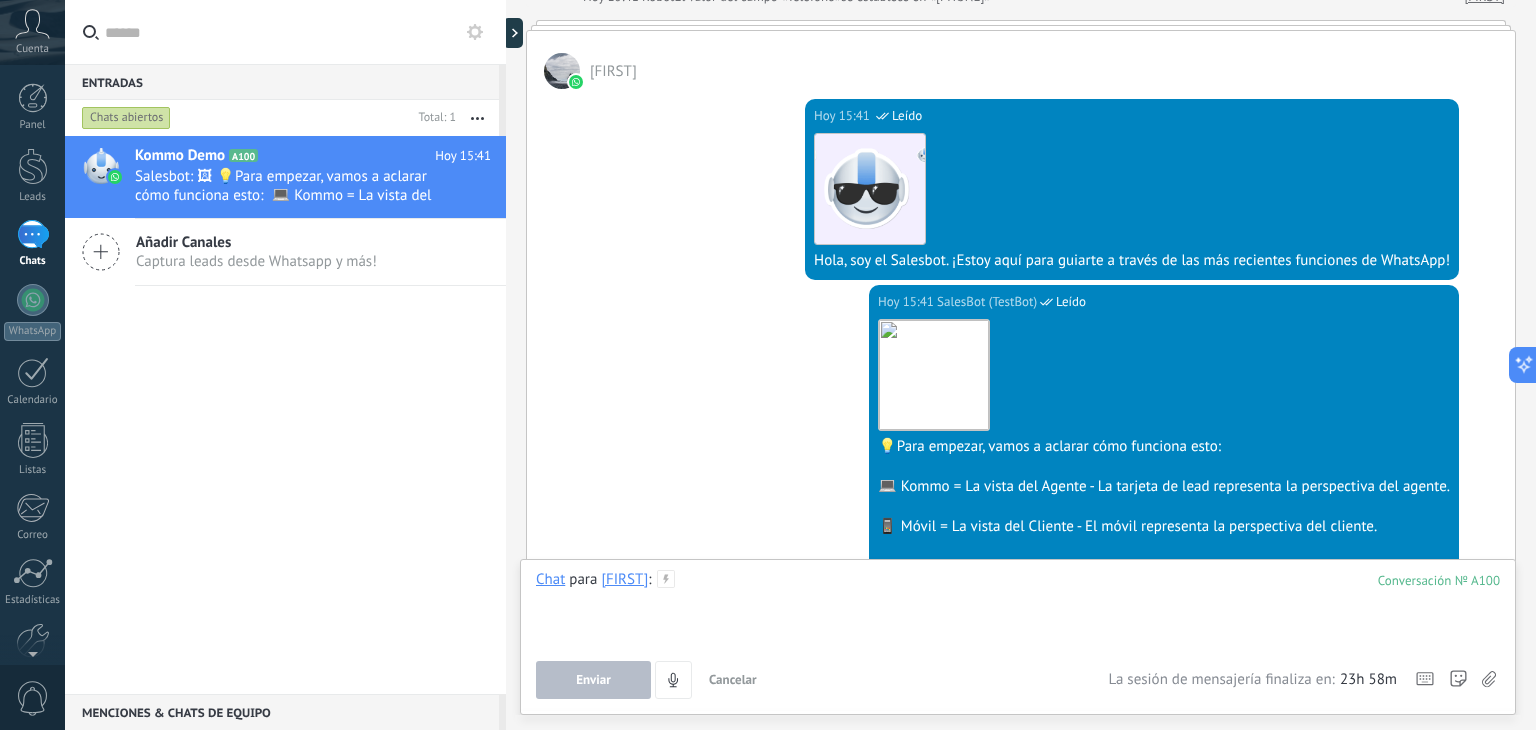 click at bounding box center (1018, 608) 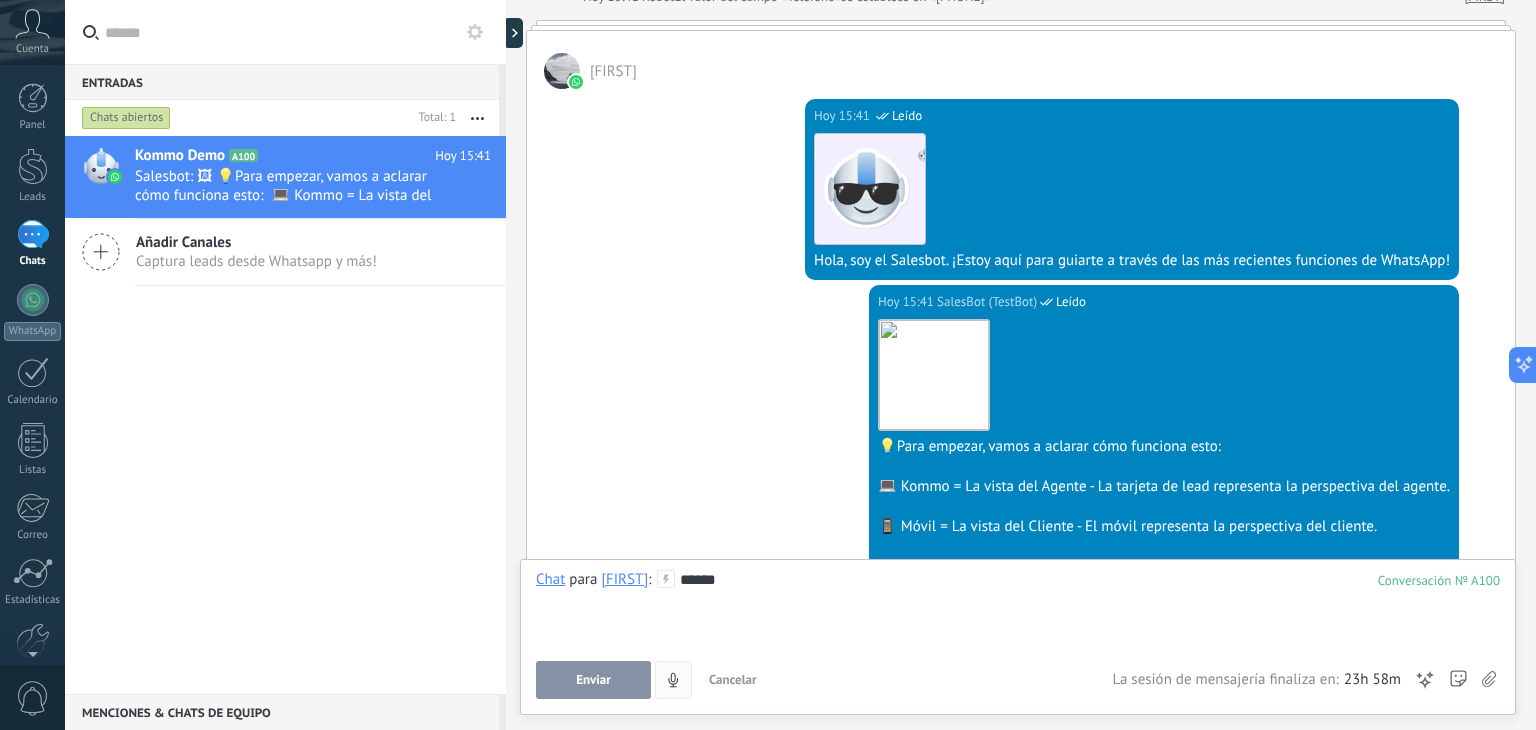 click on "Enviar" at bounding box center [593, 680] 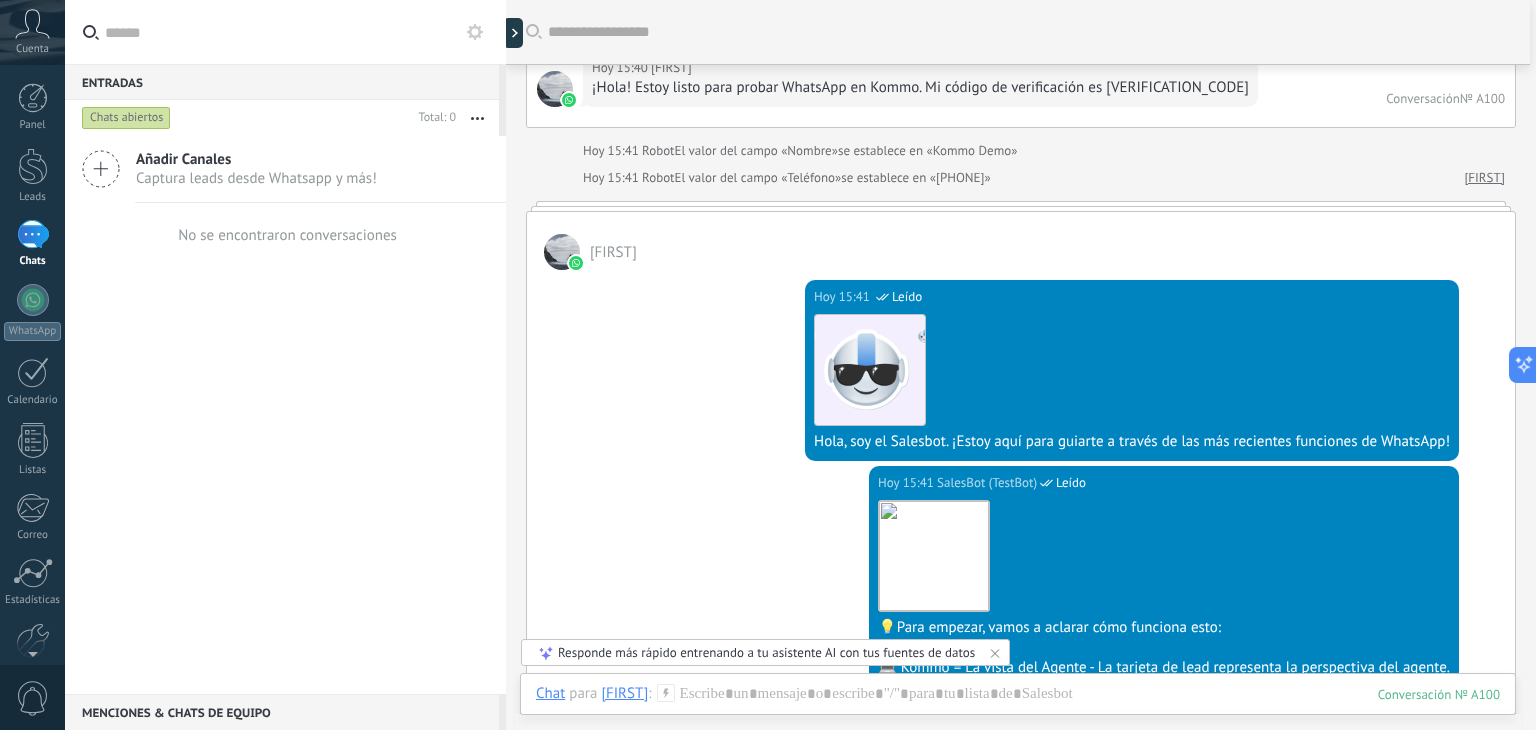 scroll, scrollTop: 0, scrollLeft: 0, axis: both 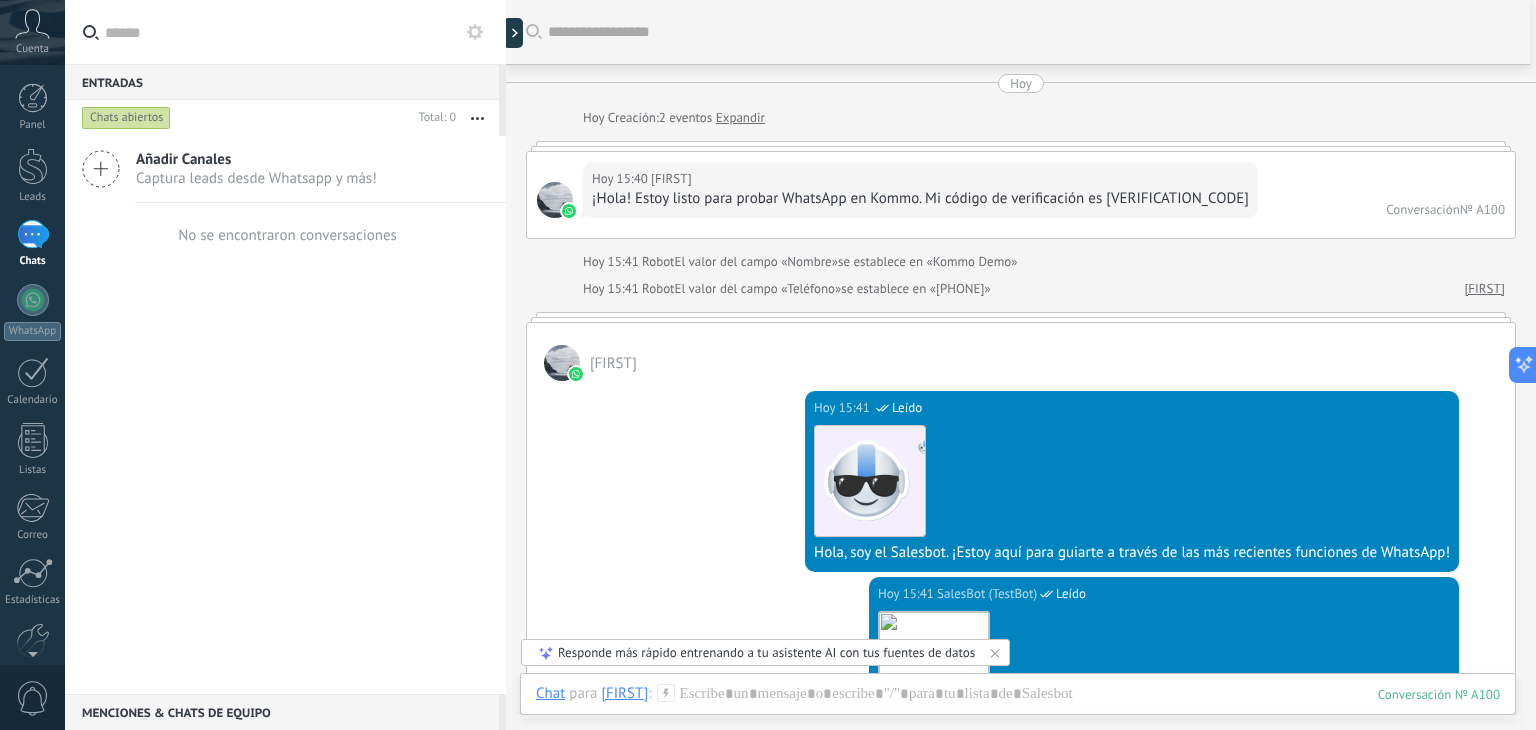 click on "¡Hola! Estoy listo para probar WhatsApp en Kommo. Mi código de verificación es [VERIFICATION_CODE]" at bounding box center (920, 199) 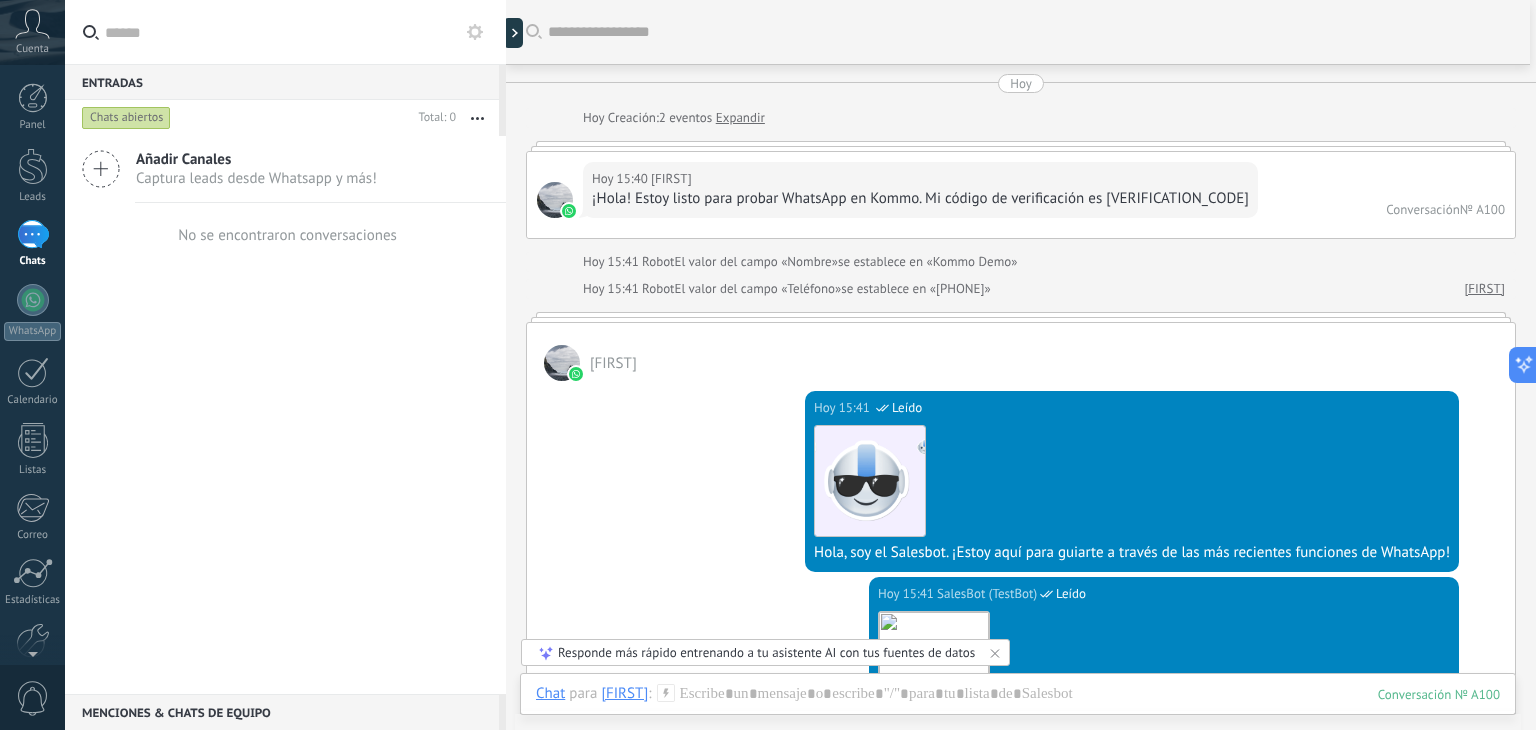 click on "Expandir" at bounding box center (740, 118) 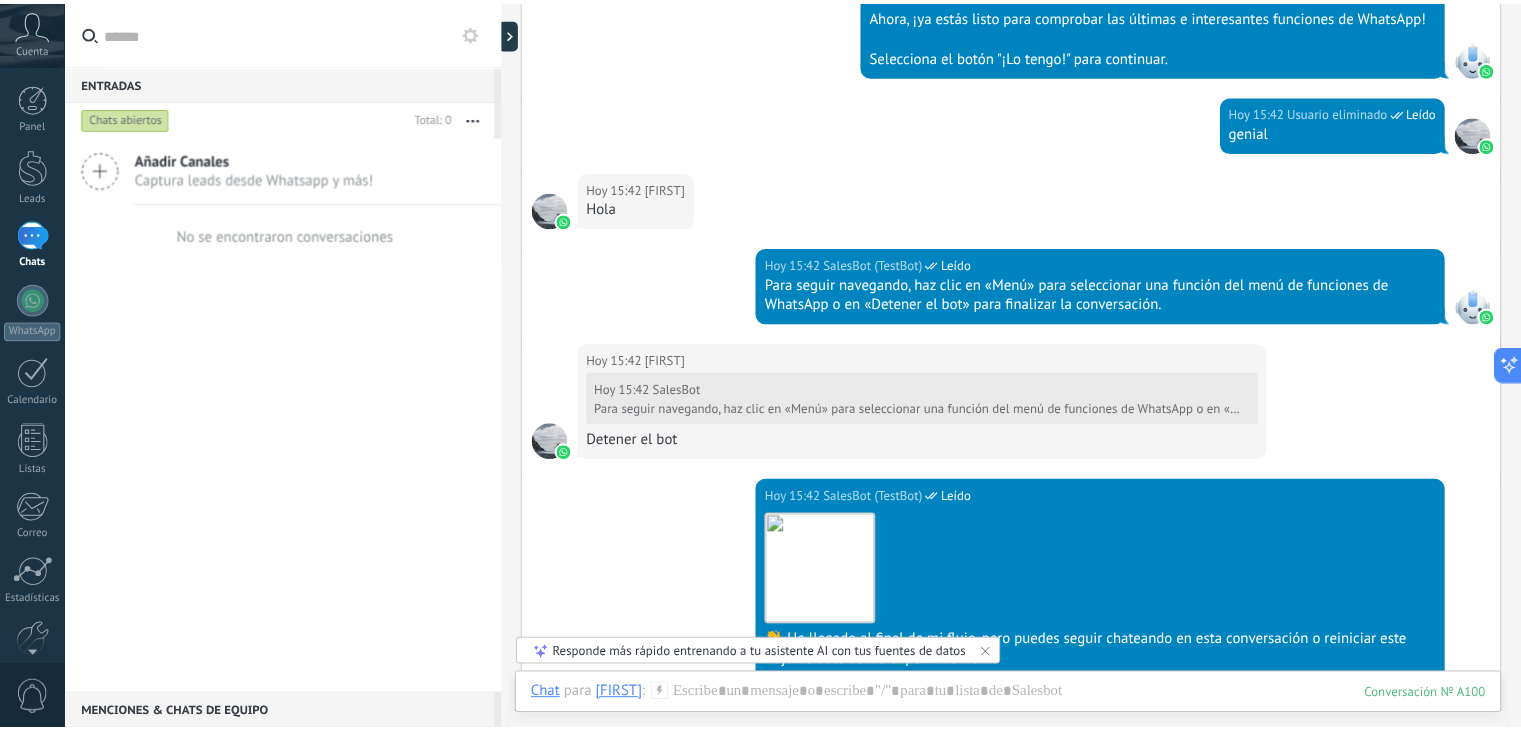 scroll, scrollTop: 817, scrollLeft: 0, axis: vertical 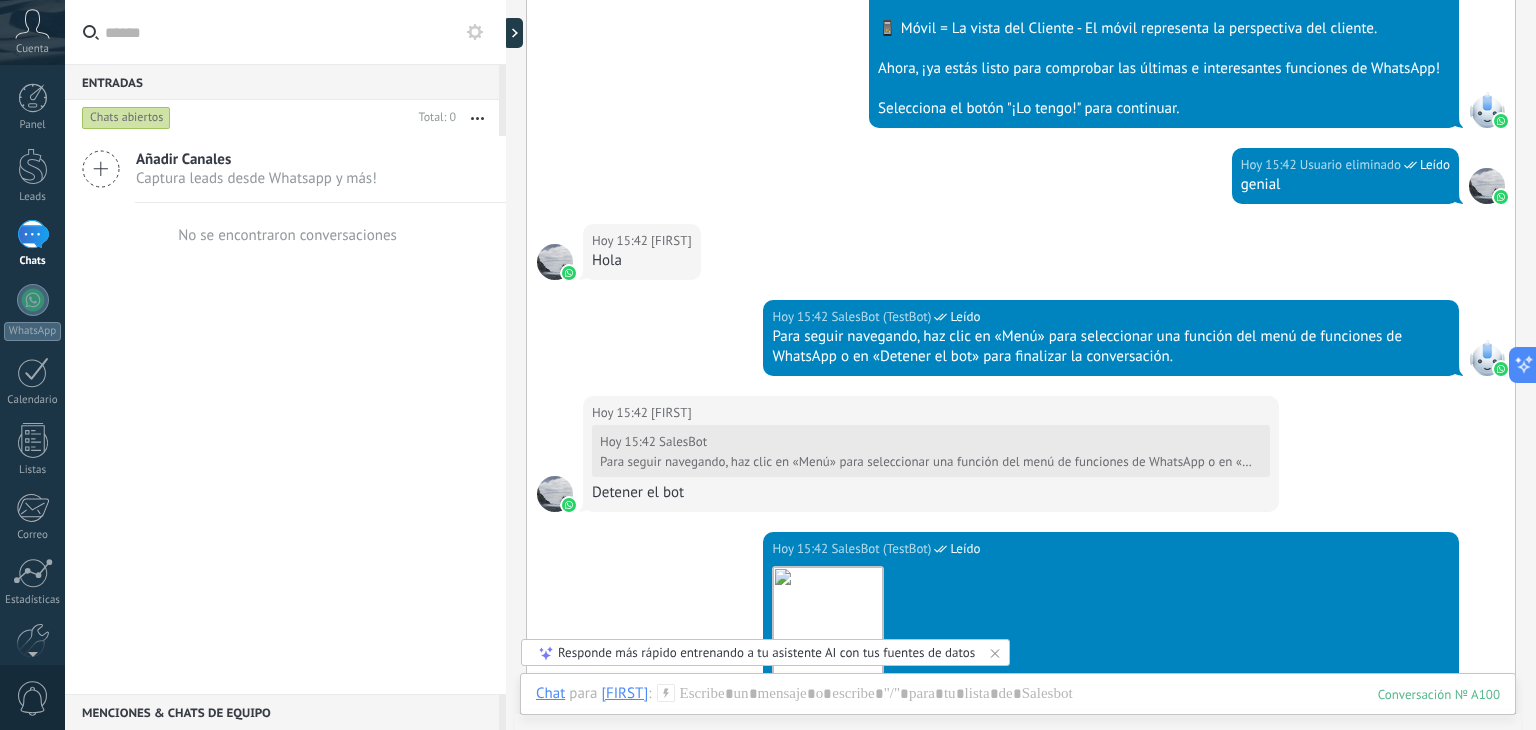 click on "1" at bounding box center [33, 234] 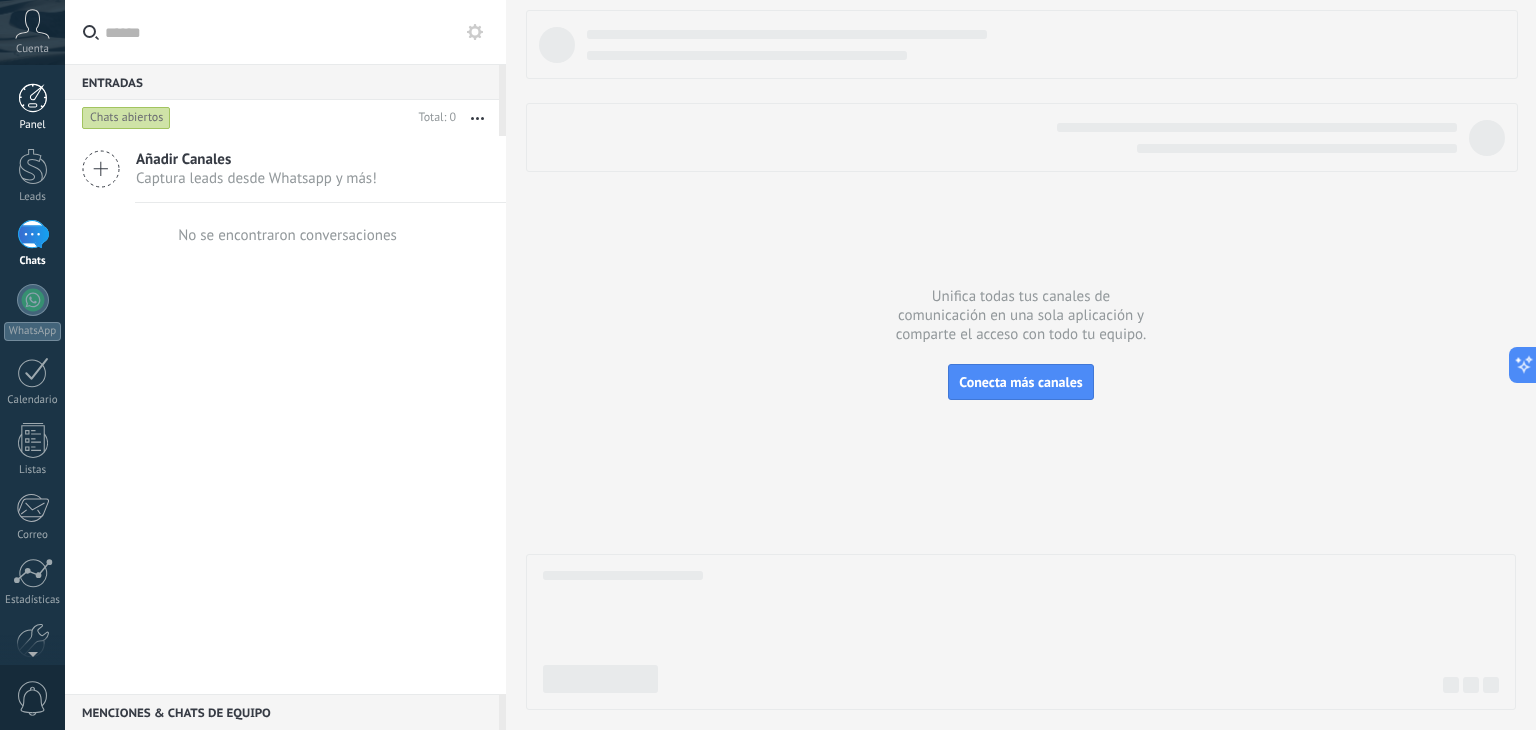click on "Panel" at bounding box center (32, 107) 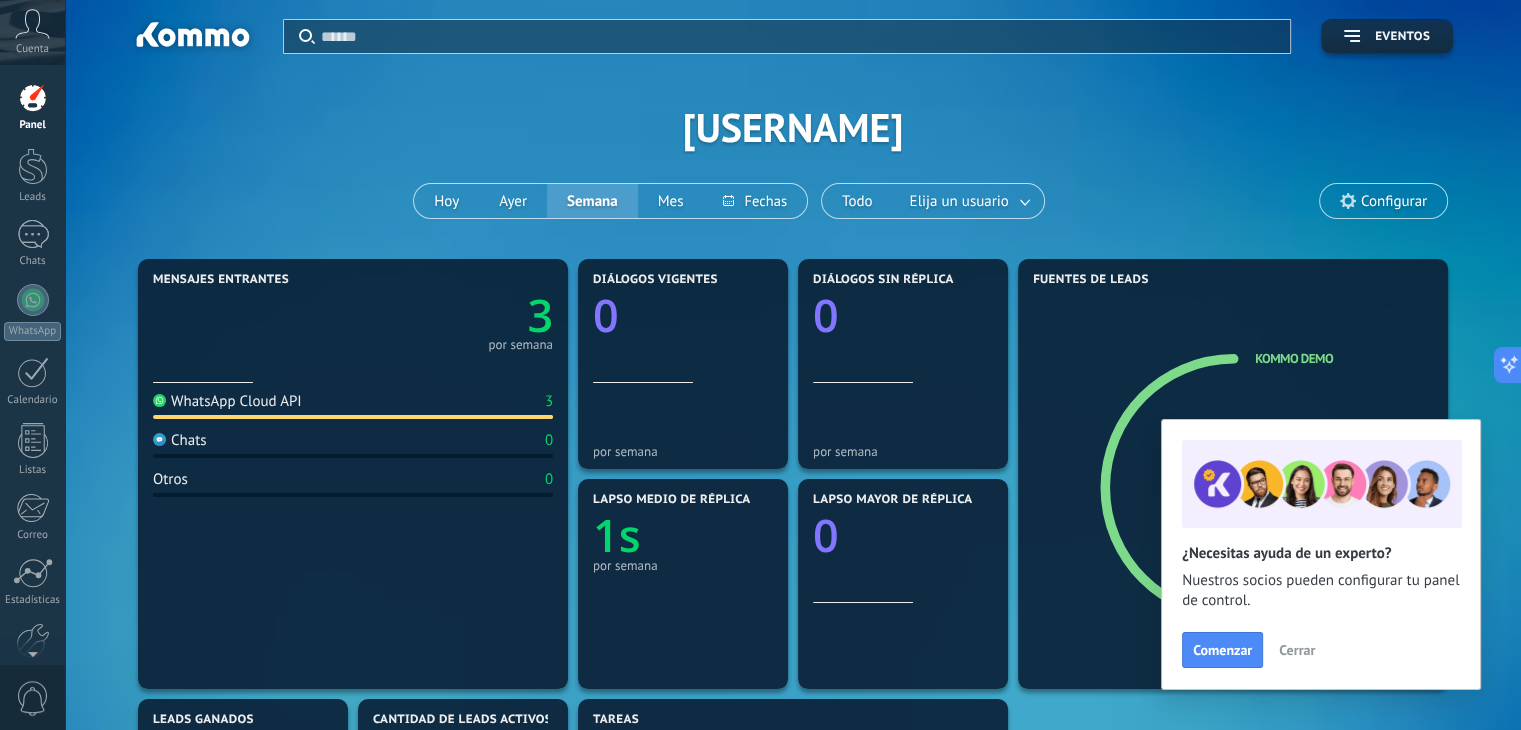 click on "Cerrar" at bounding box center [1297, 650] 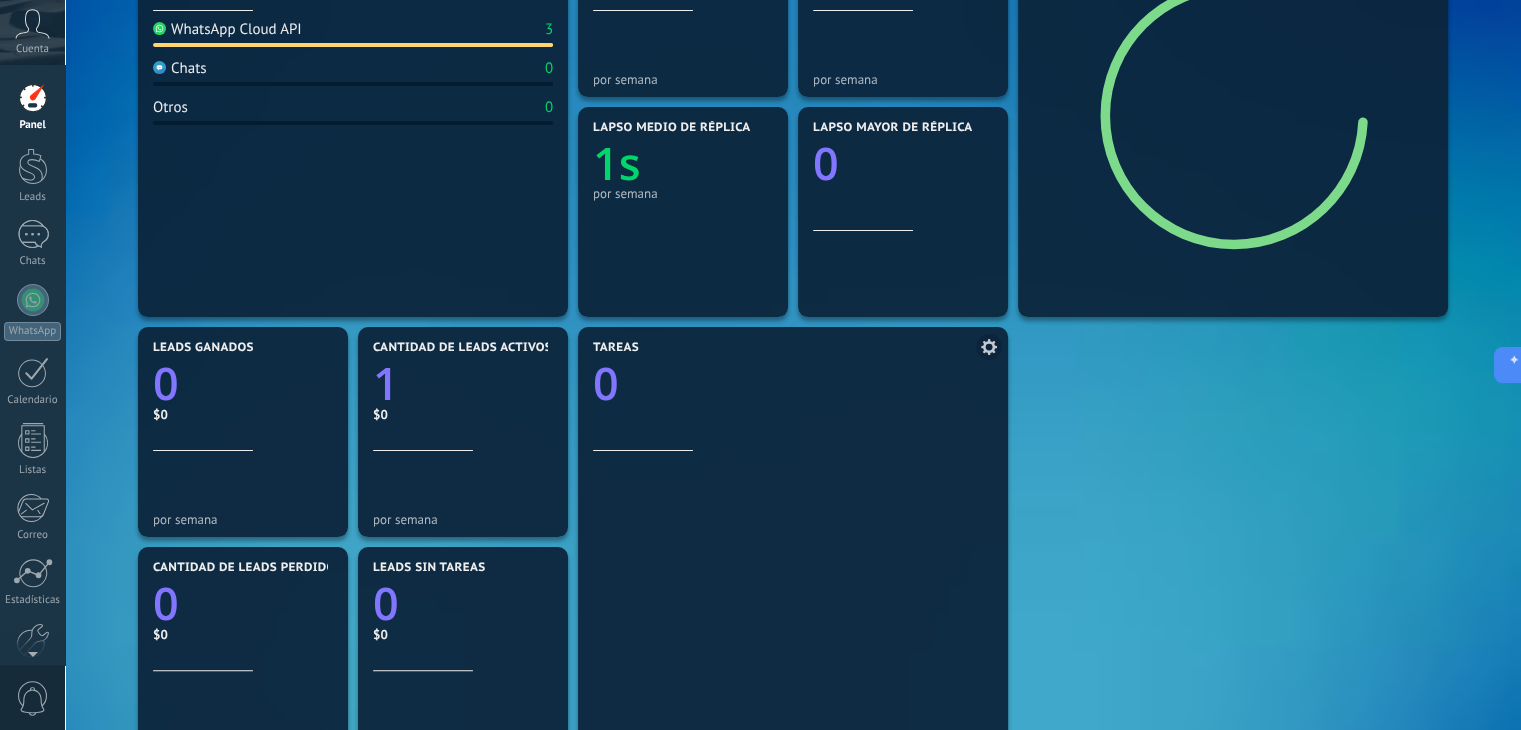 scroll, scrollTop: 100, scrollLeft: 0, axis: vertical 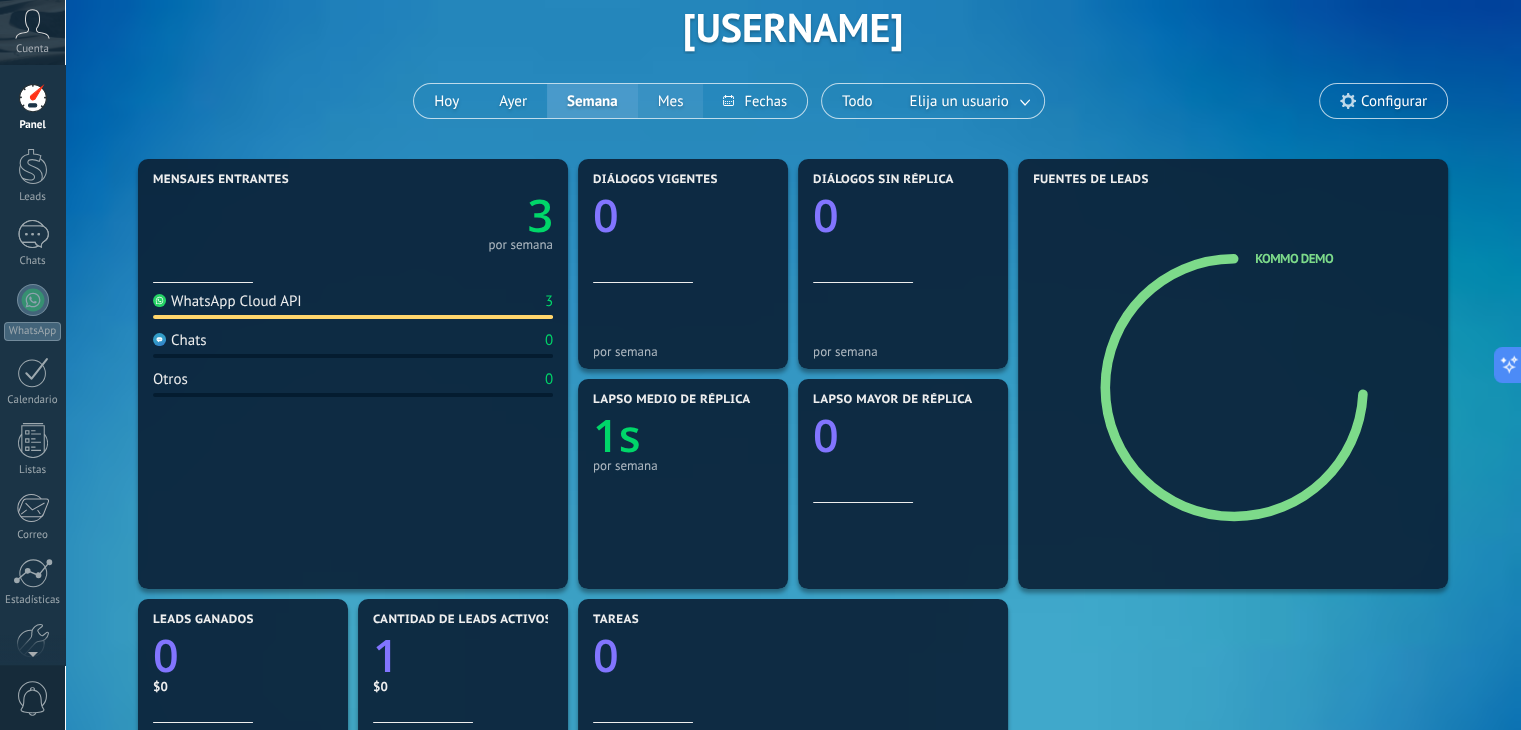 click on "Mes" at bounding box center (671, 101) 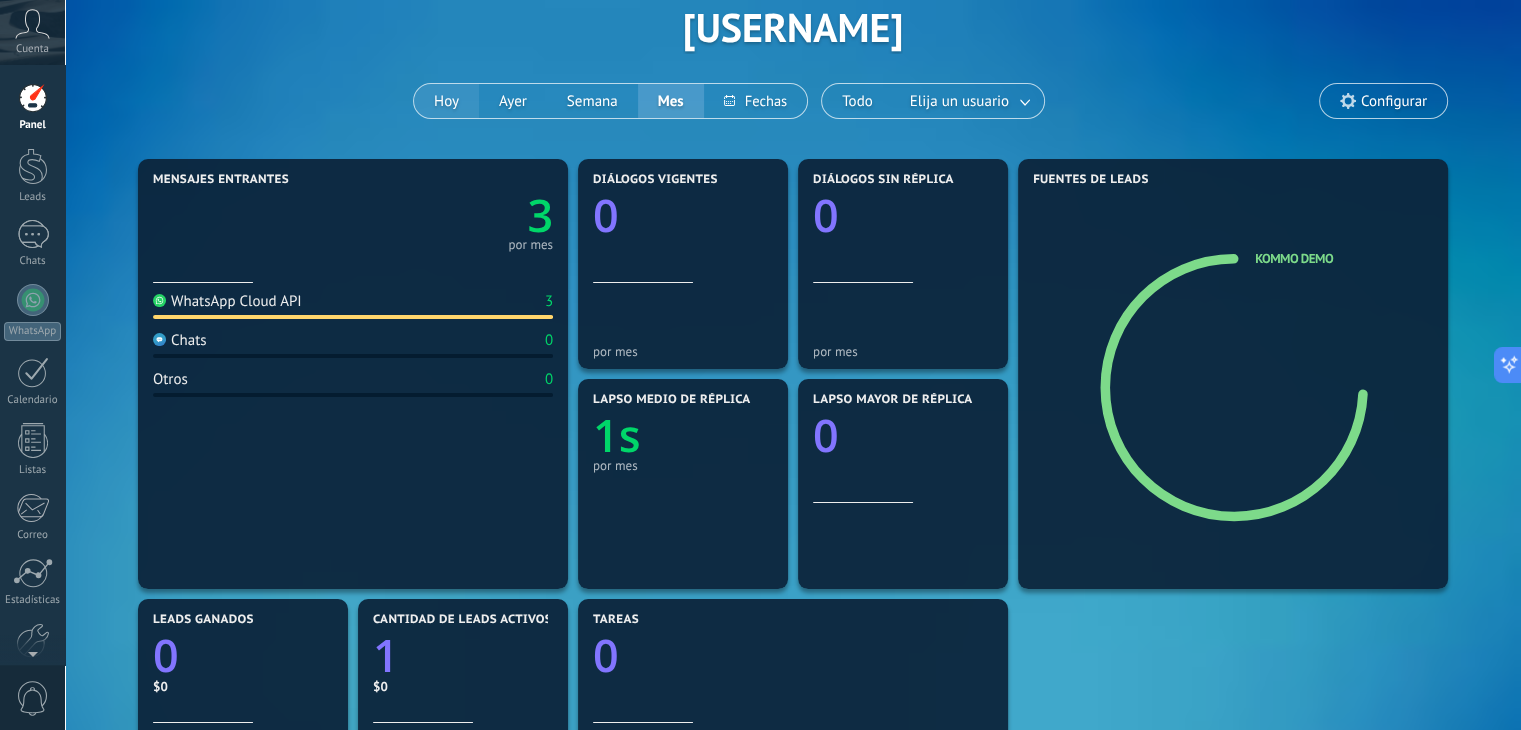 click on "Hoy" at bounding box center (446, 101) 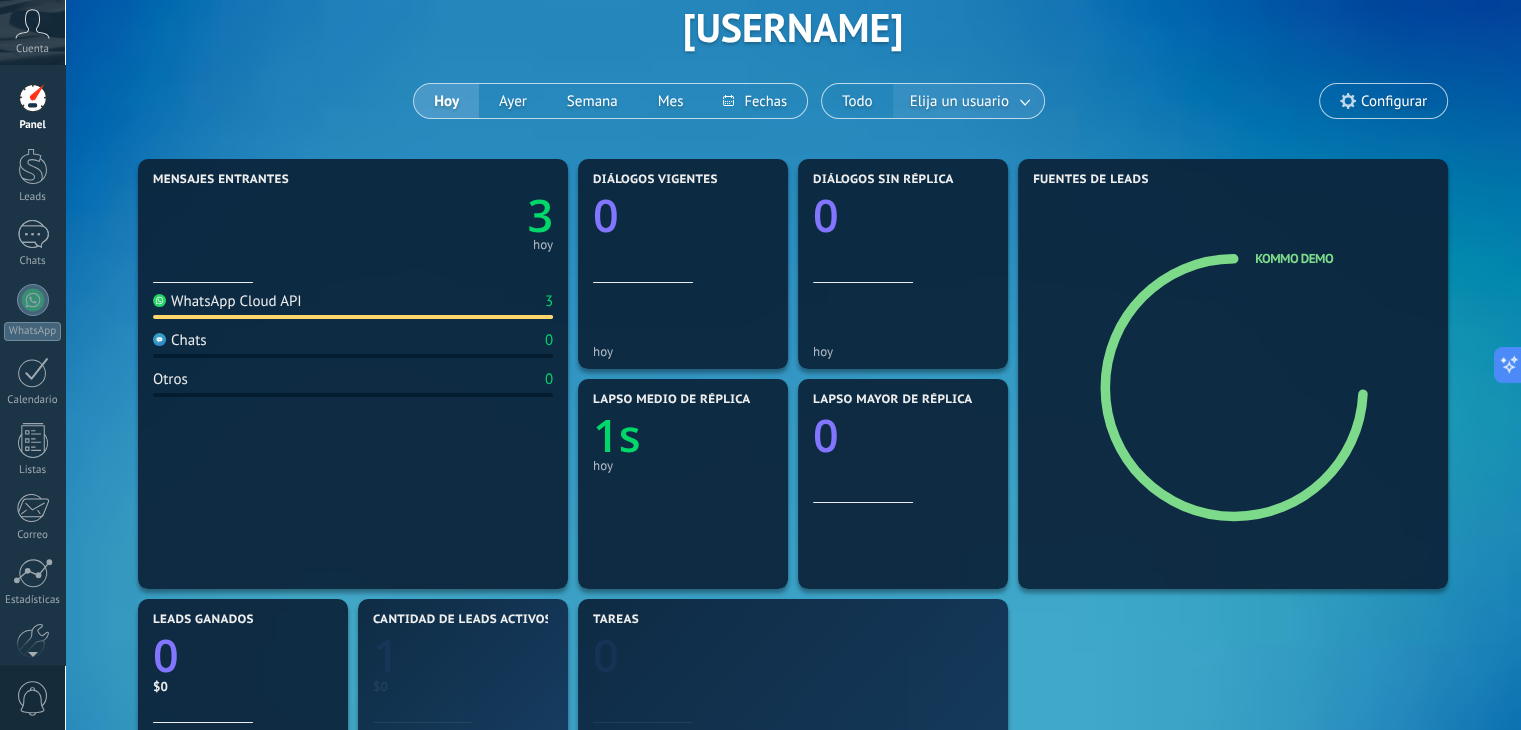 click on "Elija un usuario" at bounding box center [959, 101] 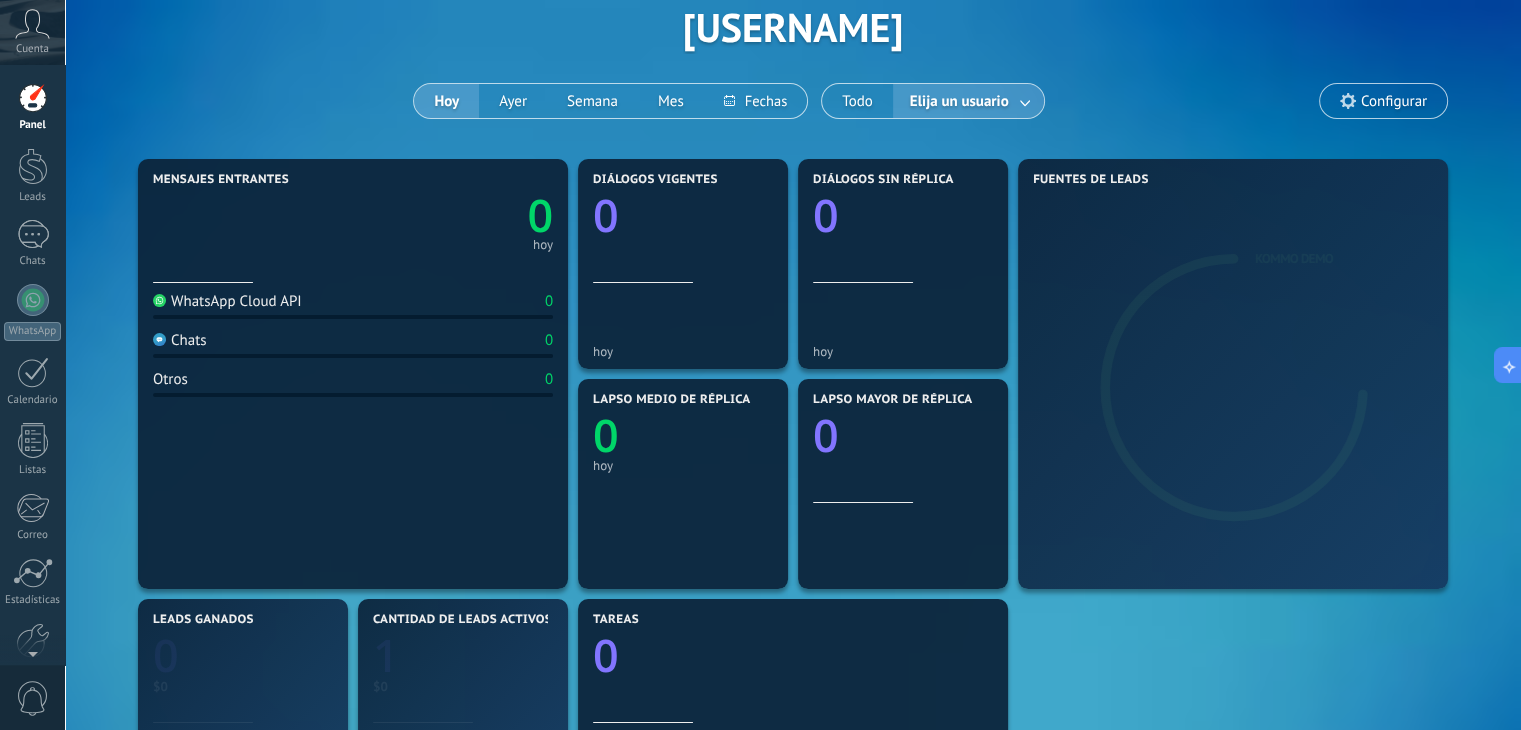 click at bounding box center [1026, 101] 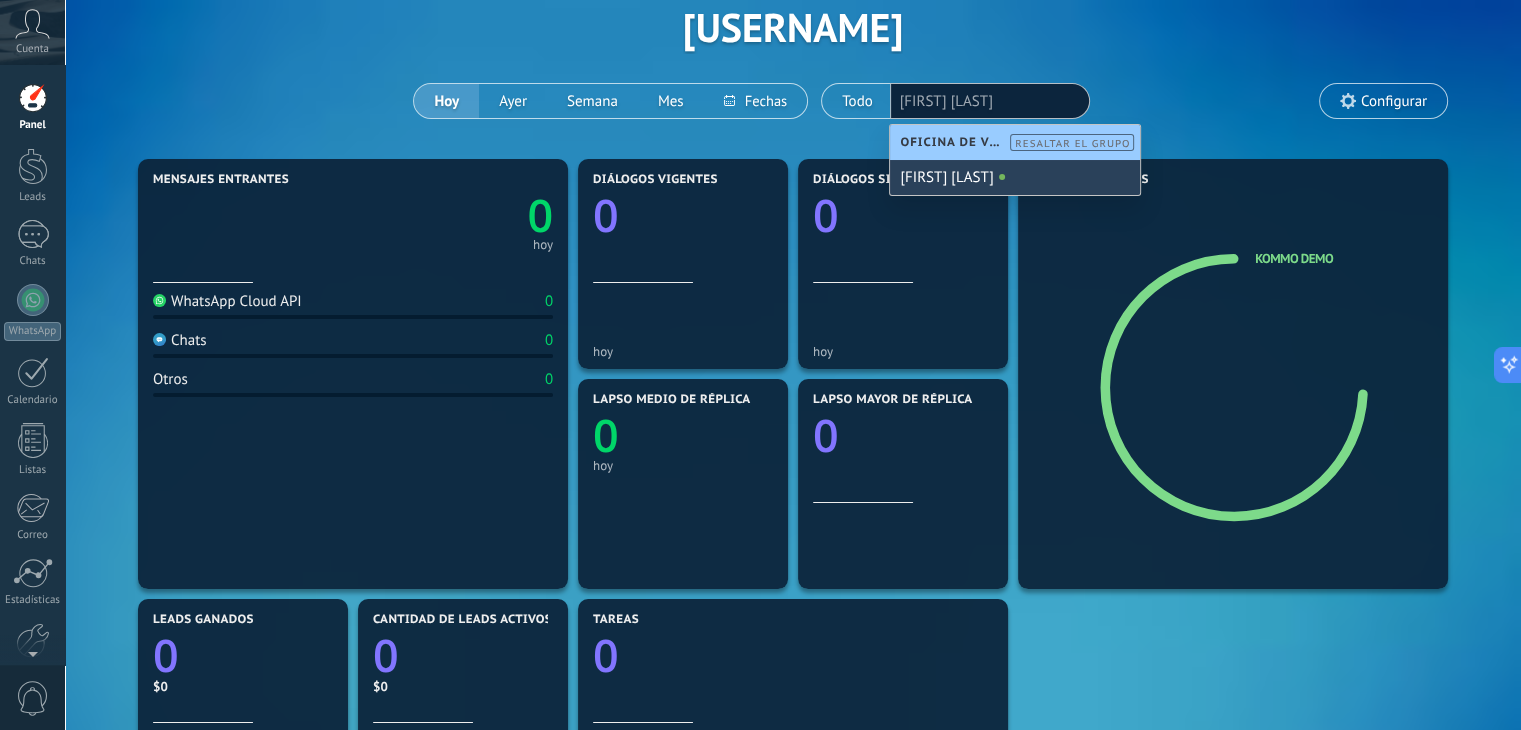 click at bounding box center (32, 24) 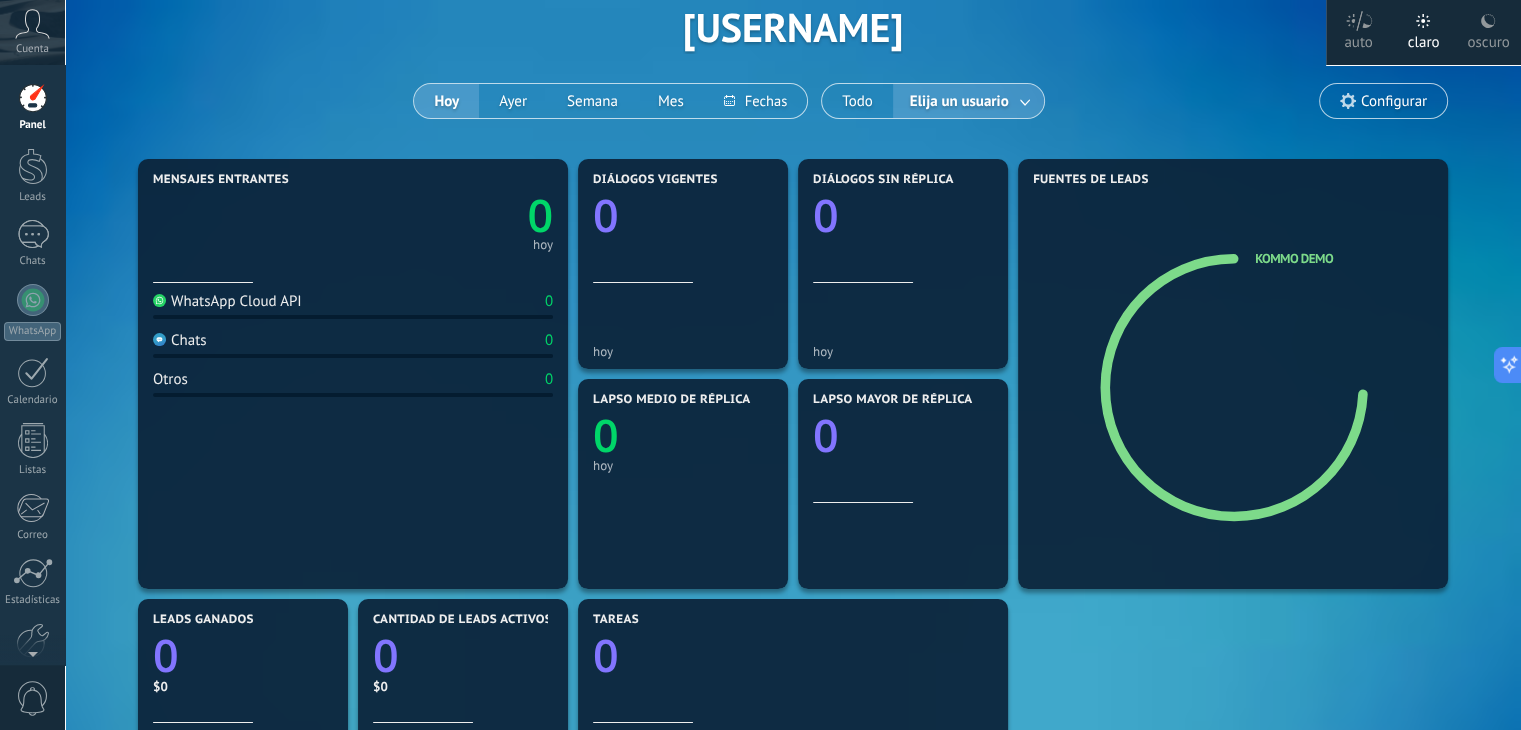 click on "Cuenta" at bounding box center [32, 32] 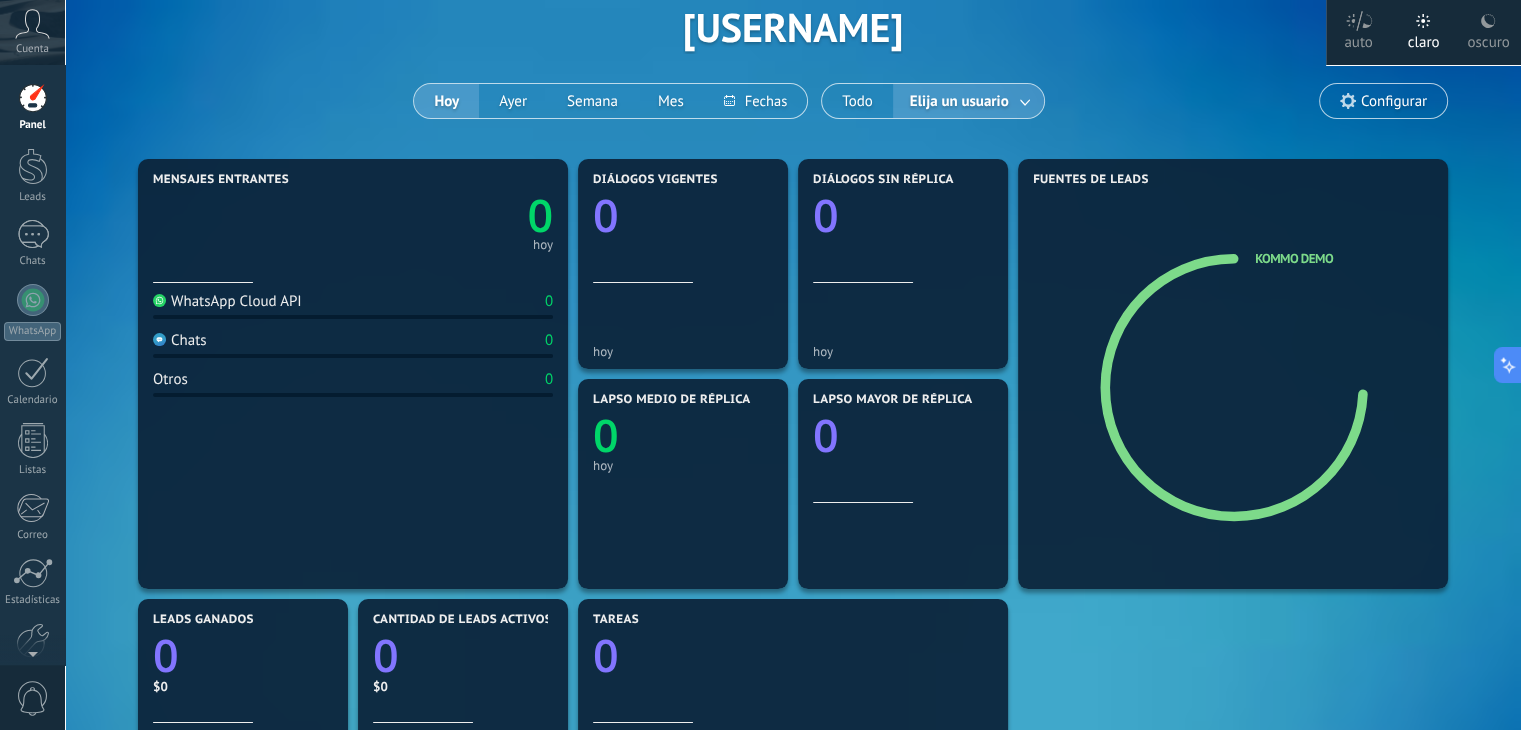click at bounding box center (32, 24) 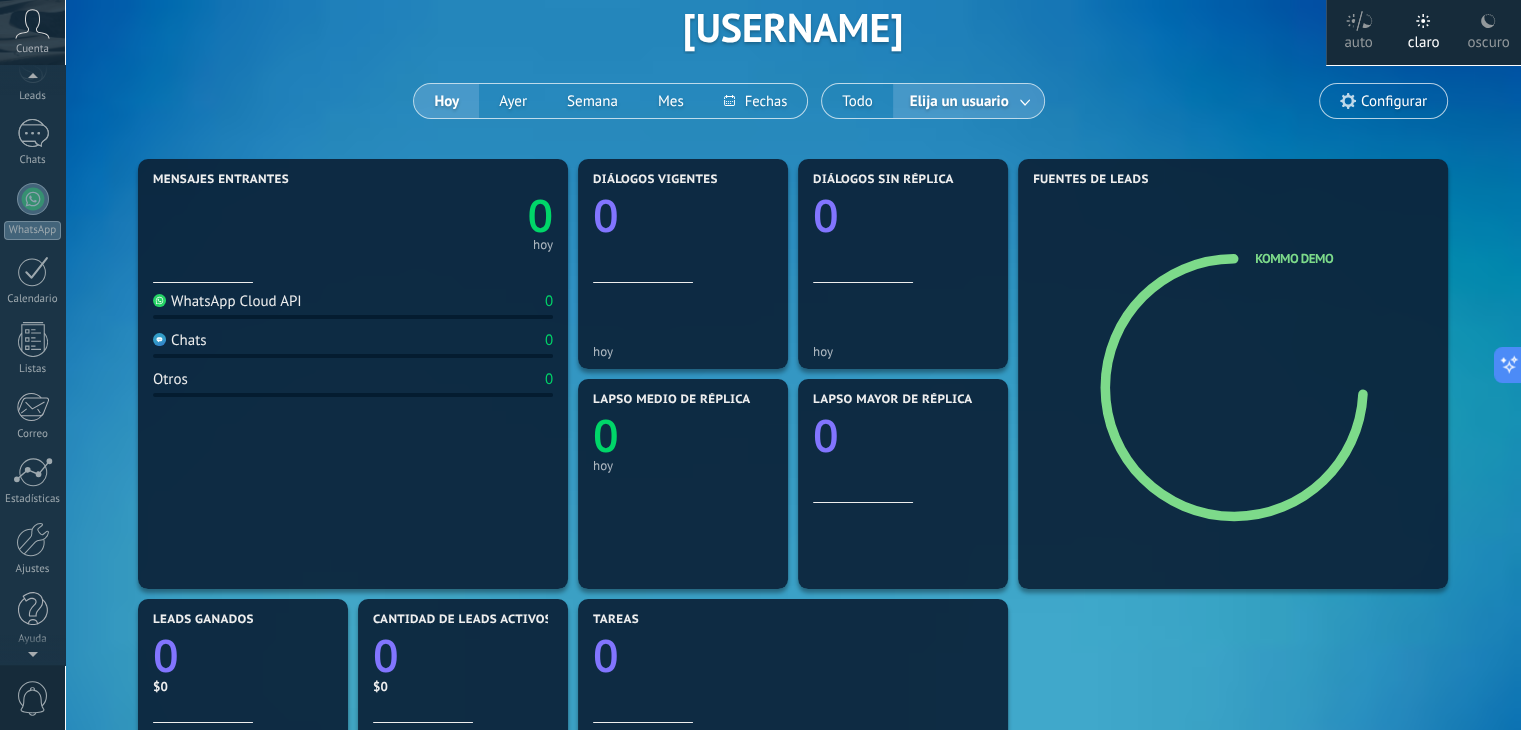 scroll, scrollTop: 100, scrollLeft: 0, axis: vertical 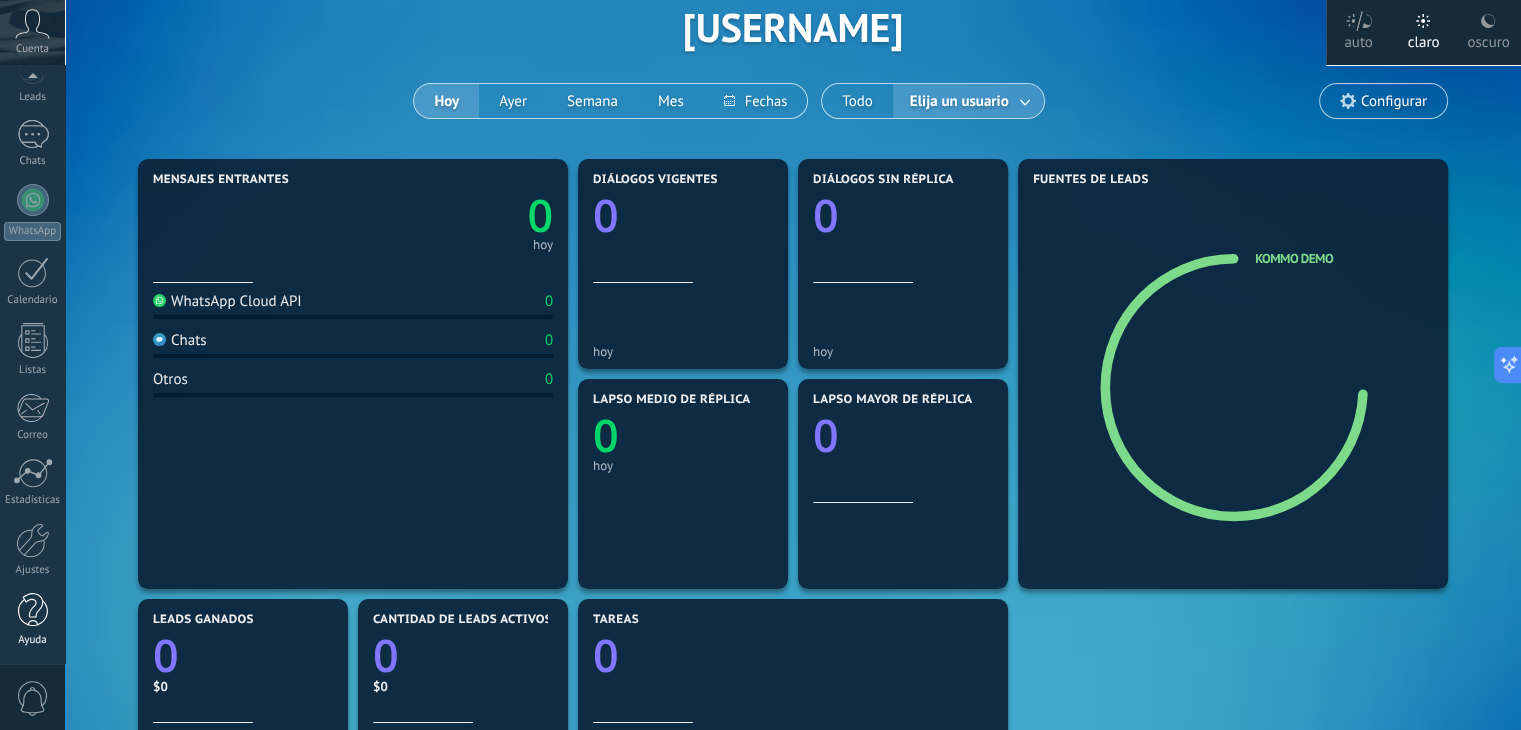 click at bounding box center [33, 610] 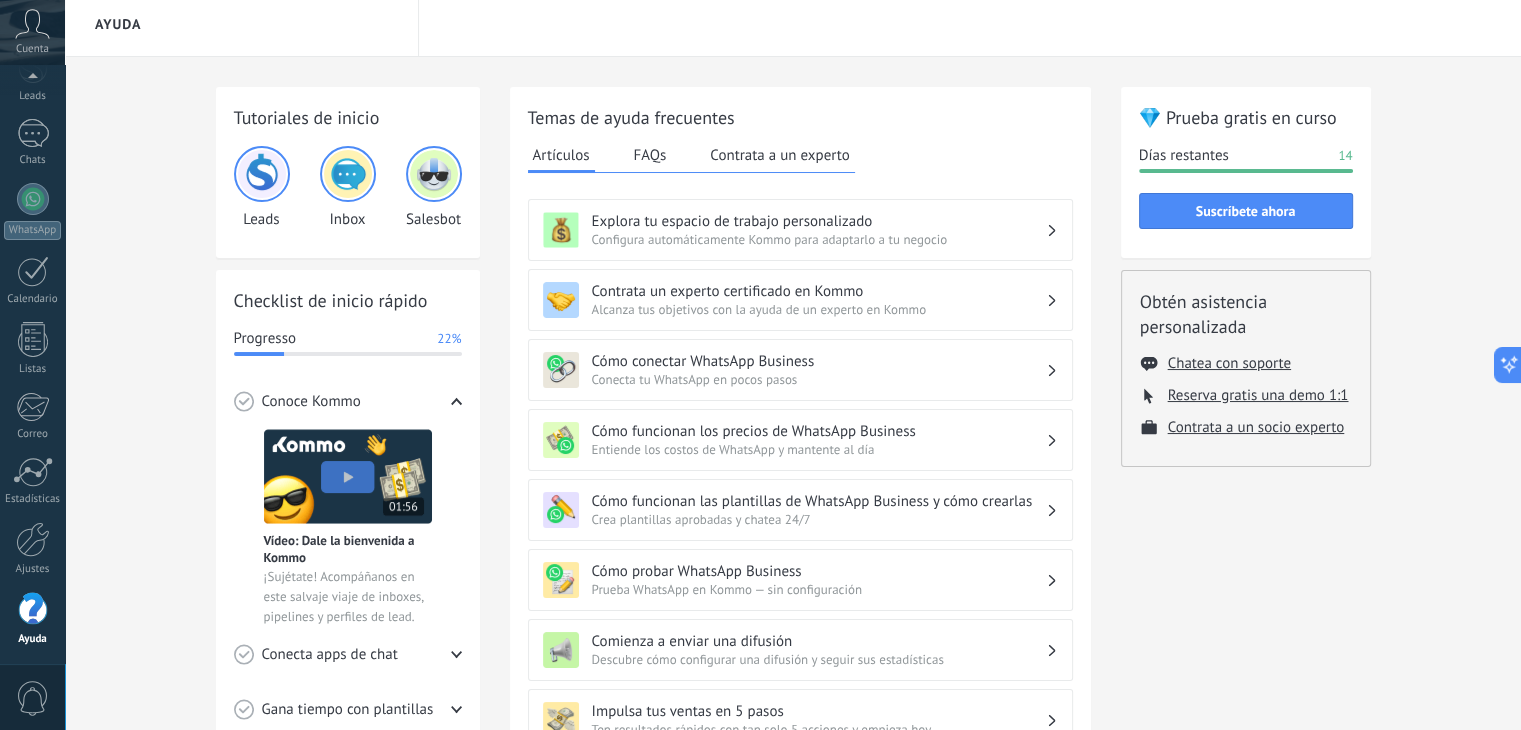 scroll, scrollTop: 1, scrollLeft: 0, axis: vertical 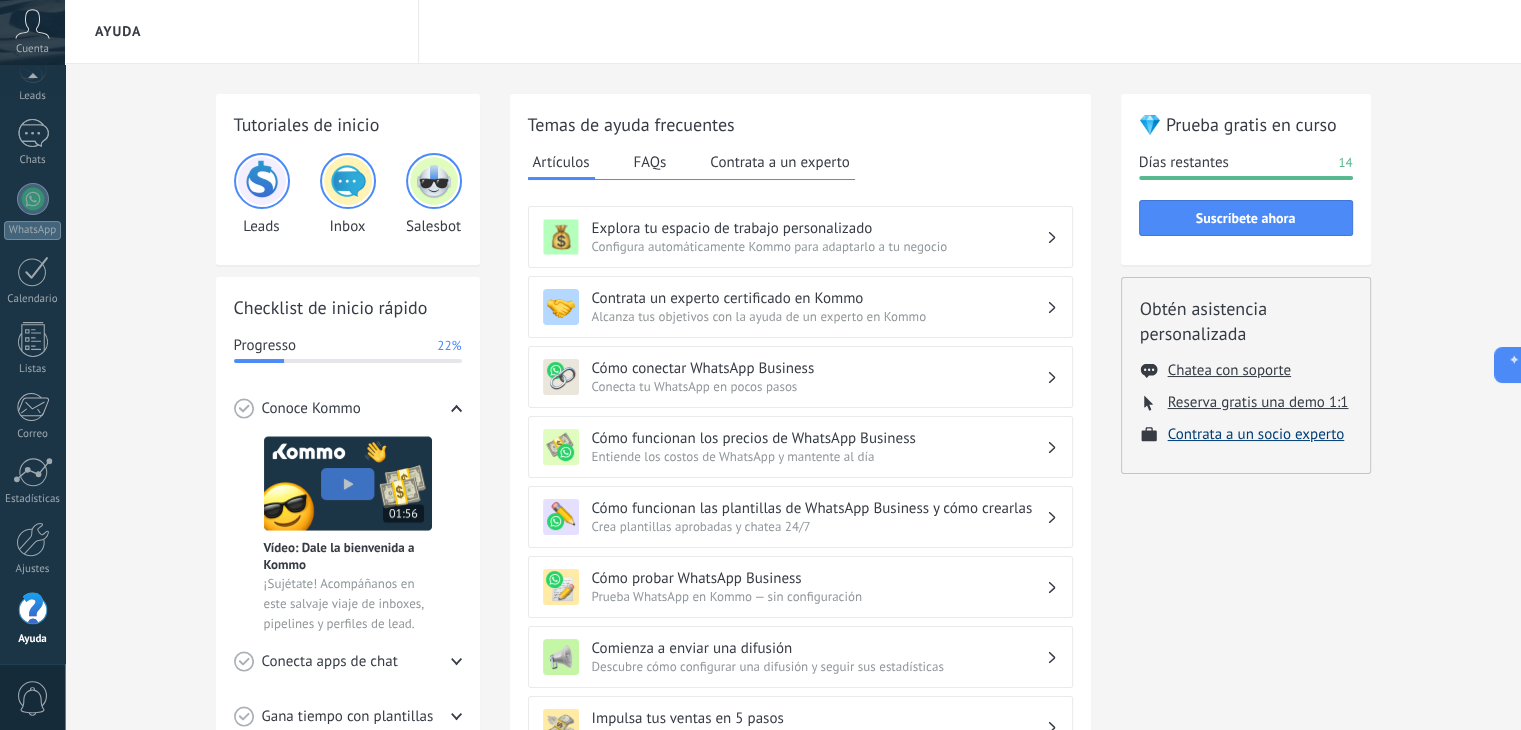 click on "Contrata a un socio experto" at bounding box center [1229, 370] 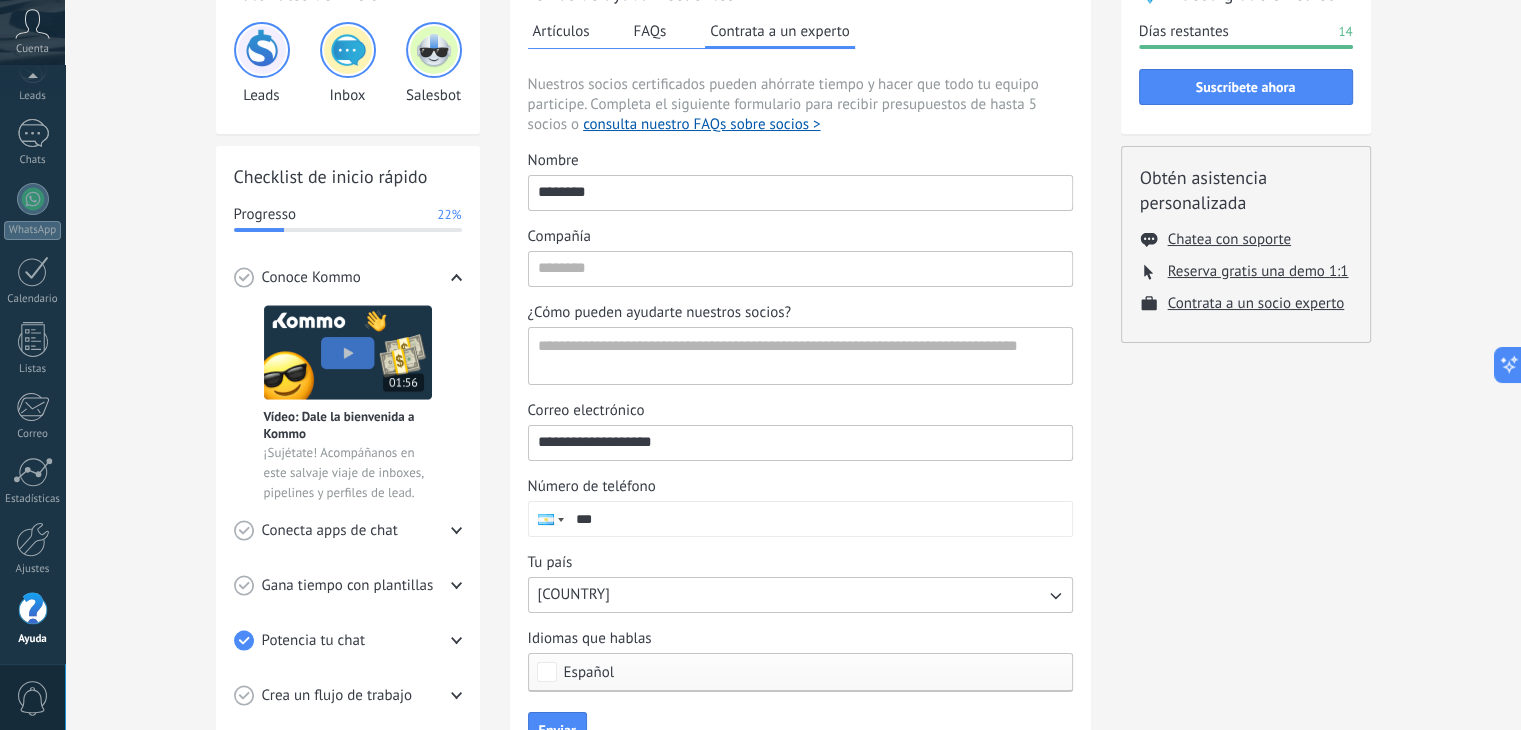 scroll, scrollTop: 276, scrollLeft: 0, axis: vertical 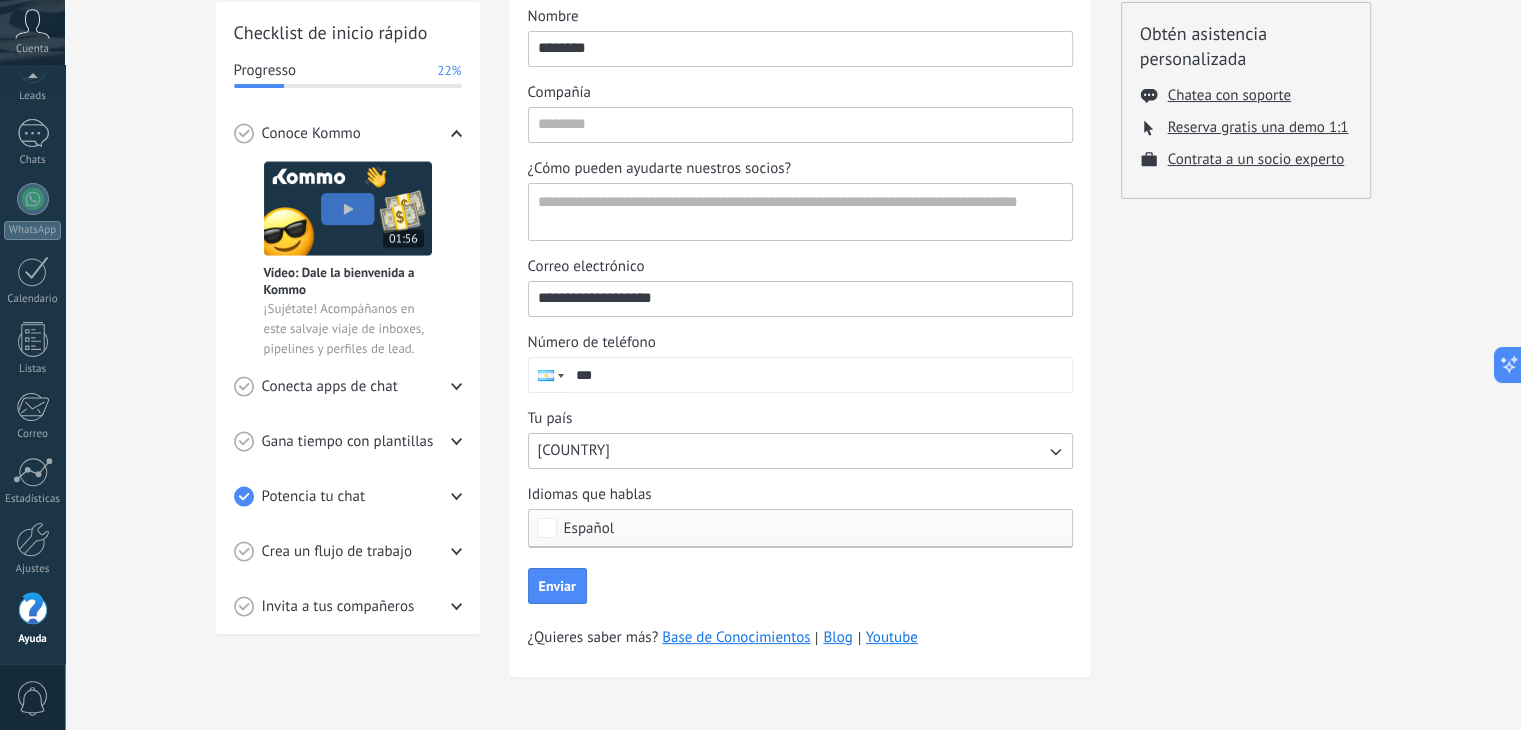click on "[COUNTRY]" at bounding box center [800, 451] 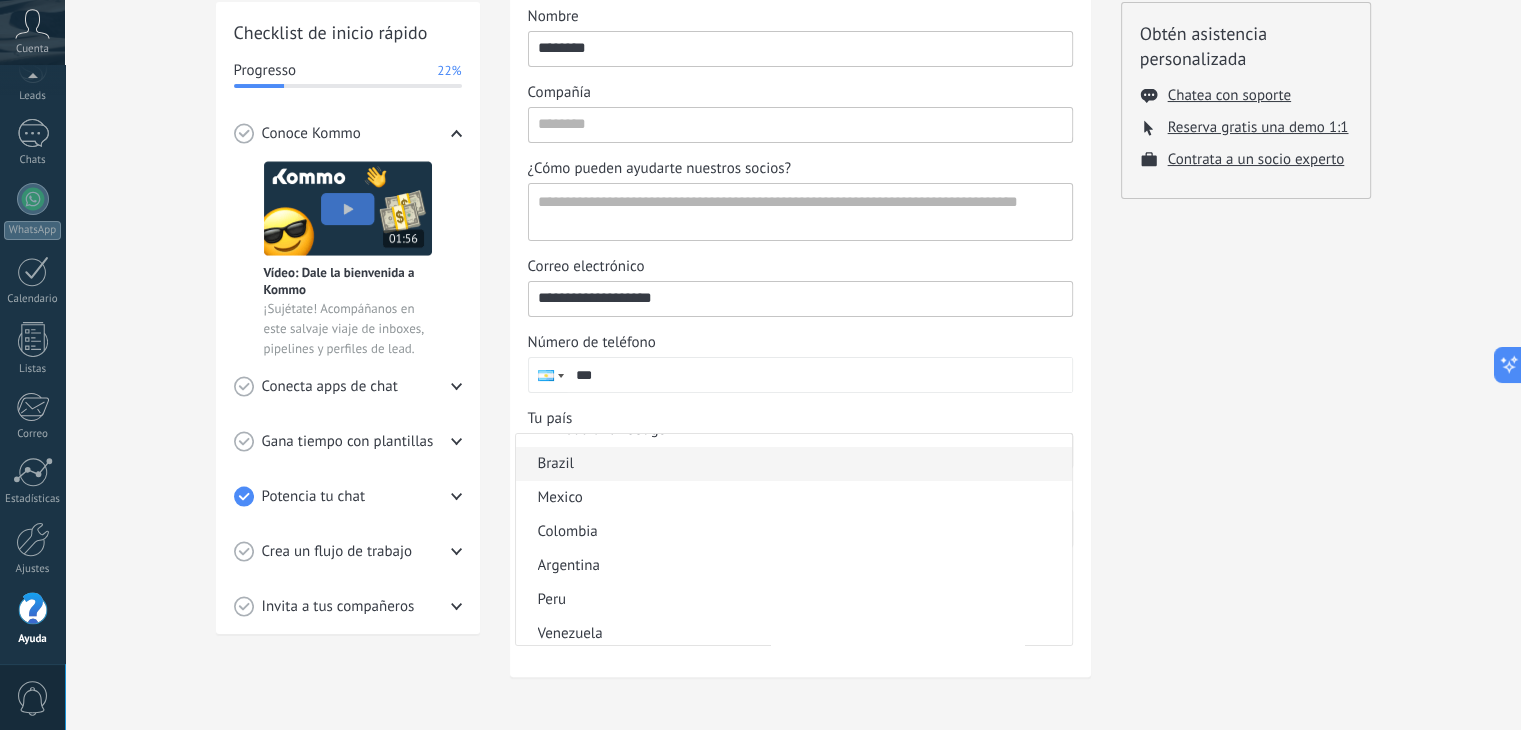 scroll, scrollTop: 400, scrollLeft: 0, axis: vertical 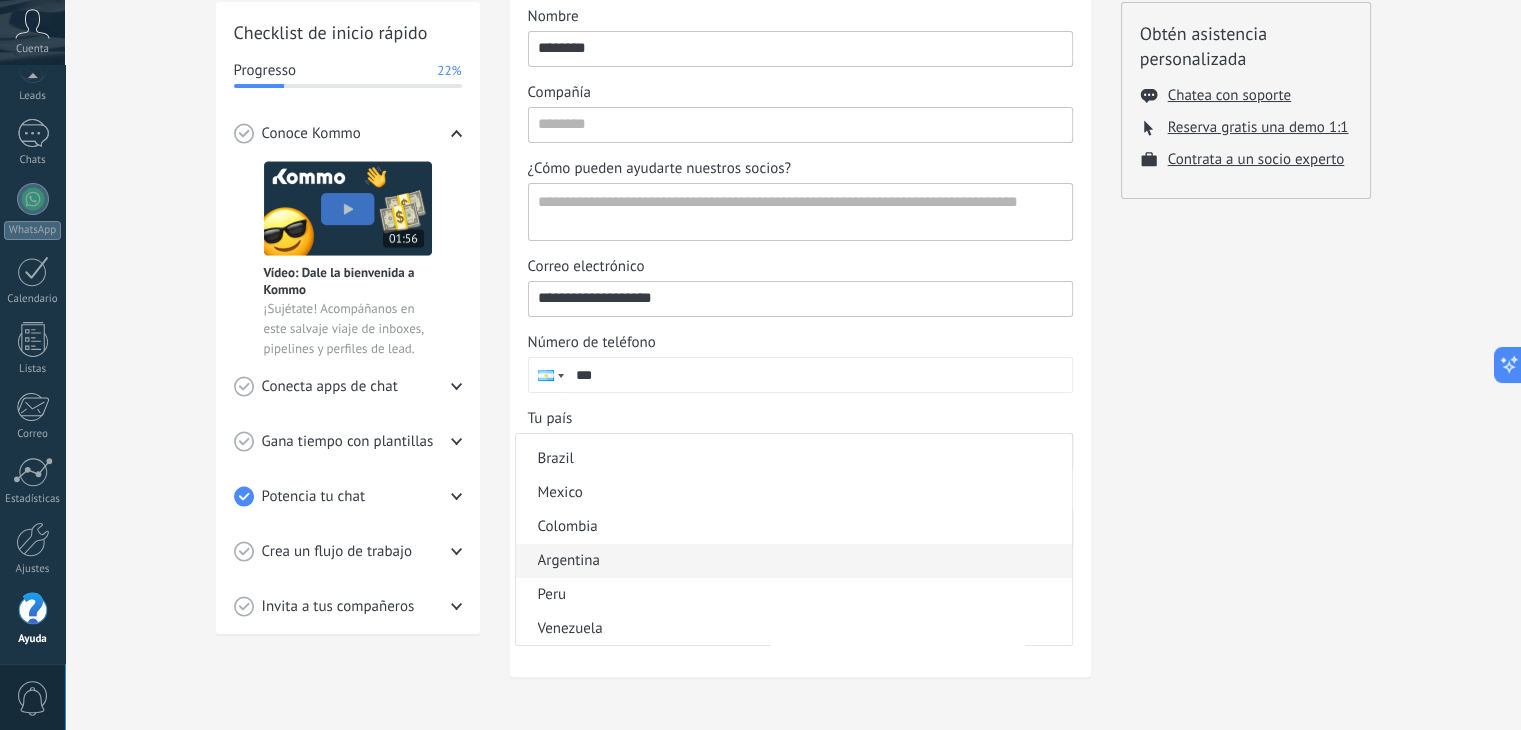 click on "Argentina" at bounding box center (794, 561) 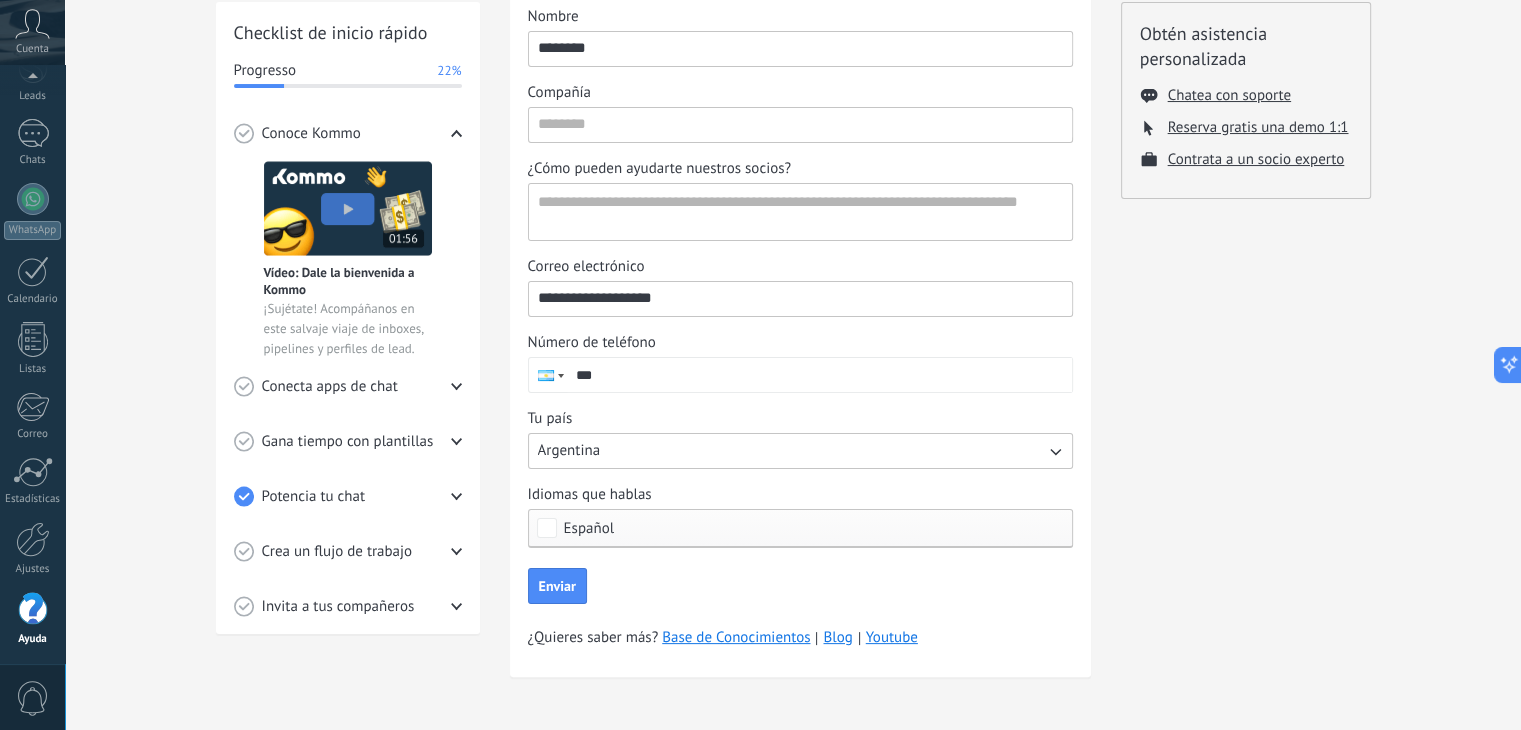 click on "***" at bounding box center (819, 375) 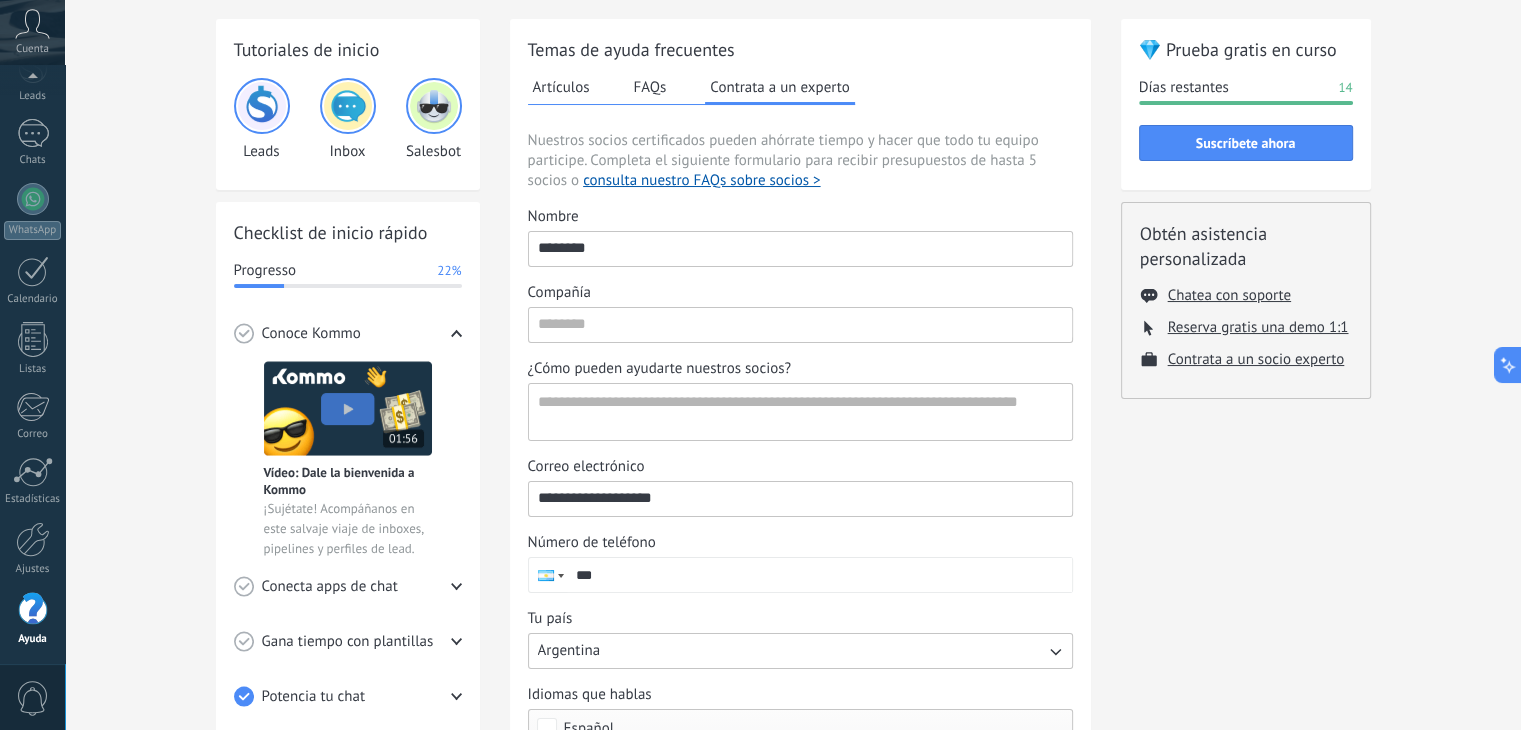 scroll, scrollTop: 76, scrollLeft: 0, axis: vertical 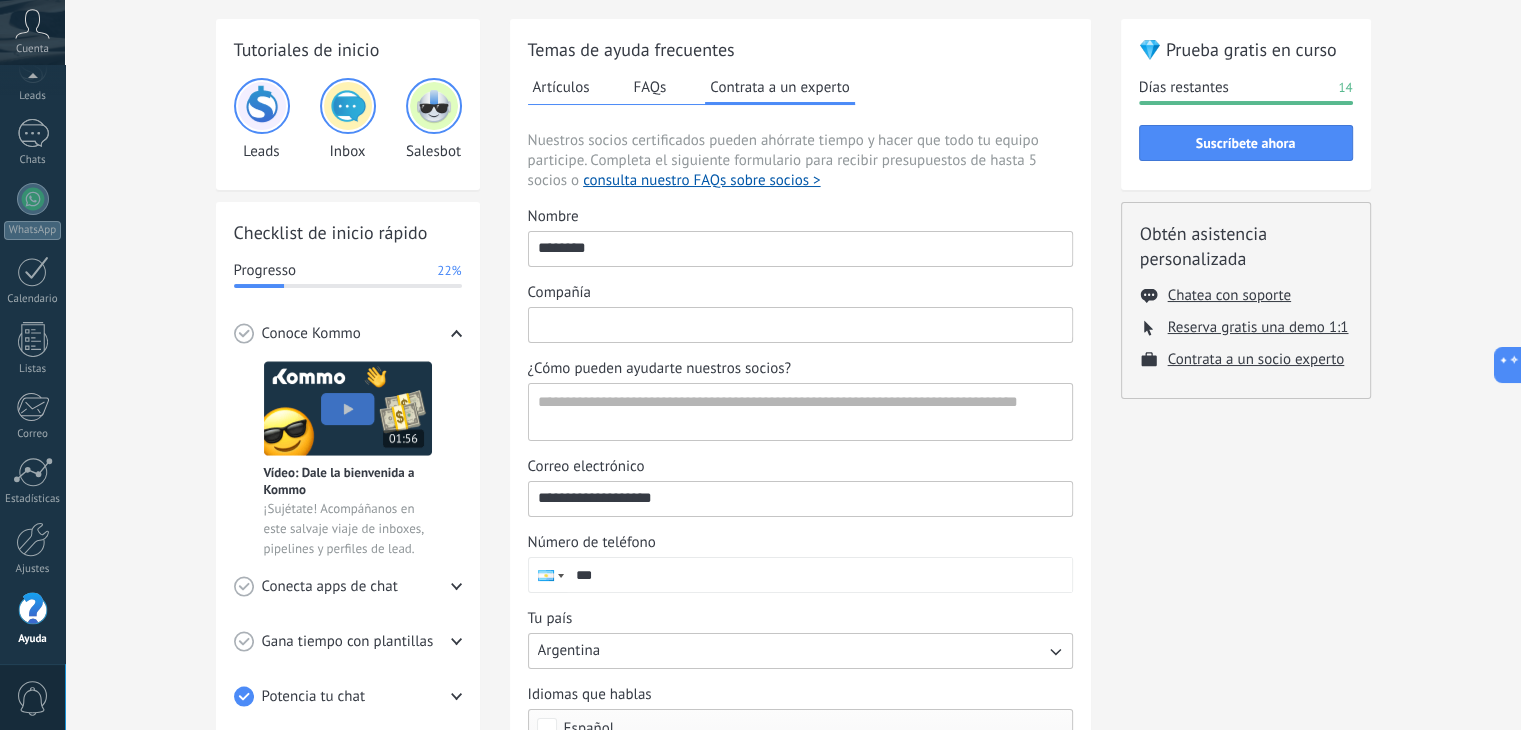 click on "Compañía" at bounding box center [800, 324] 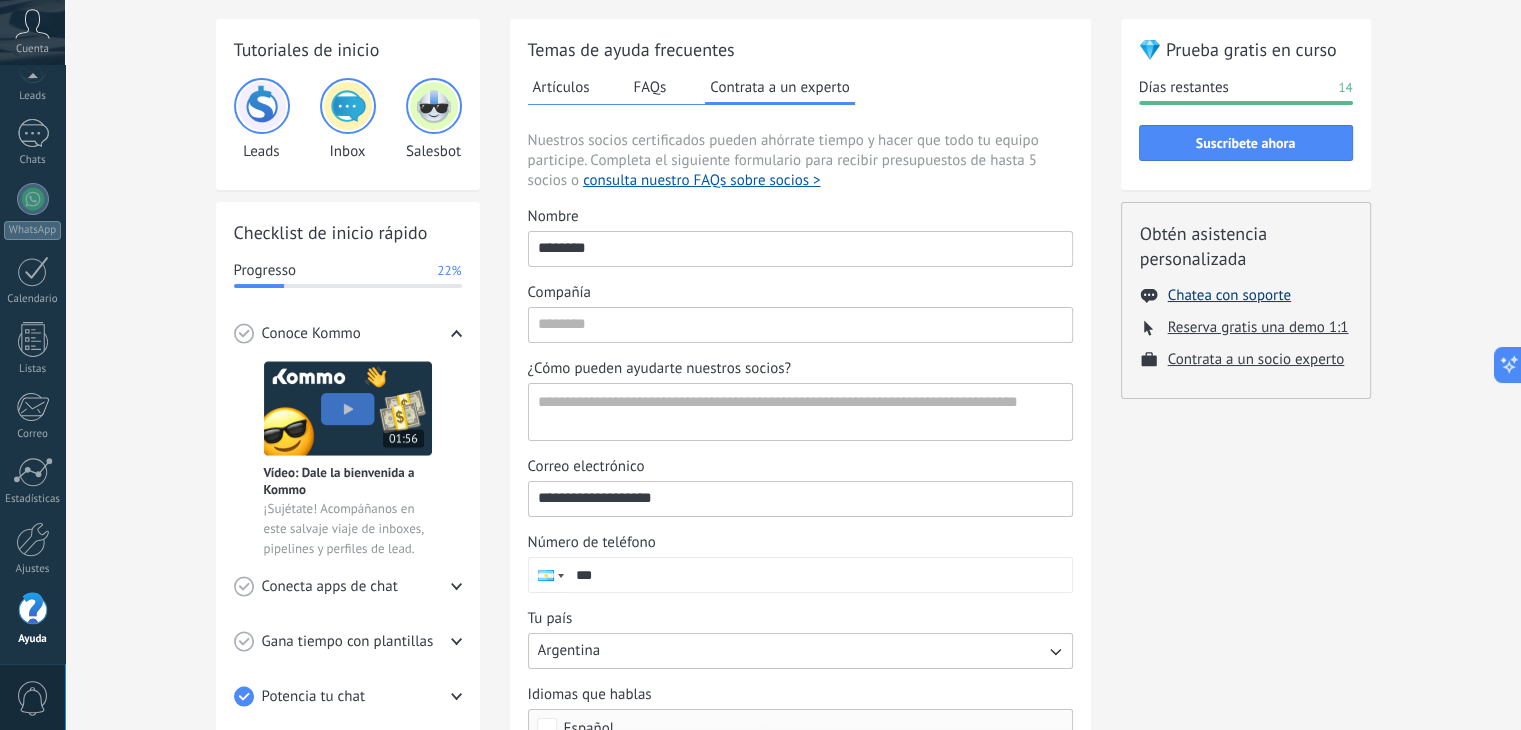 click on "Chatea con soporte" at bounding box center (1229, 295) 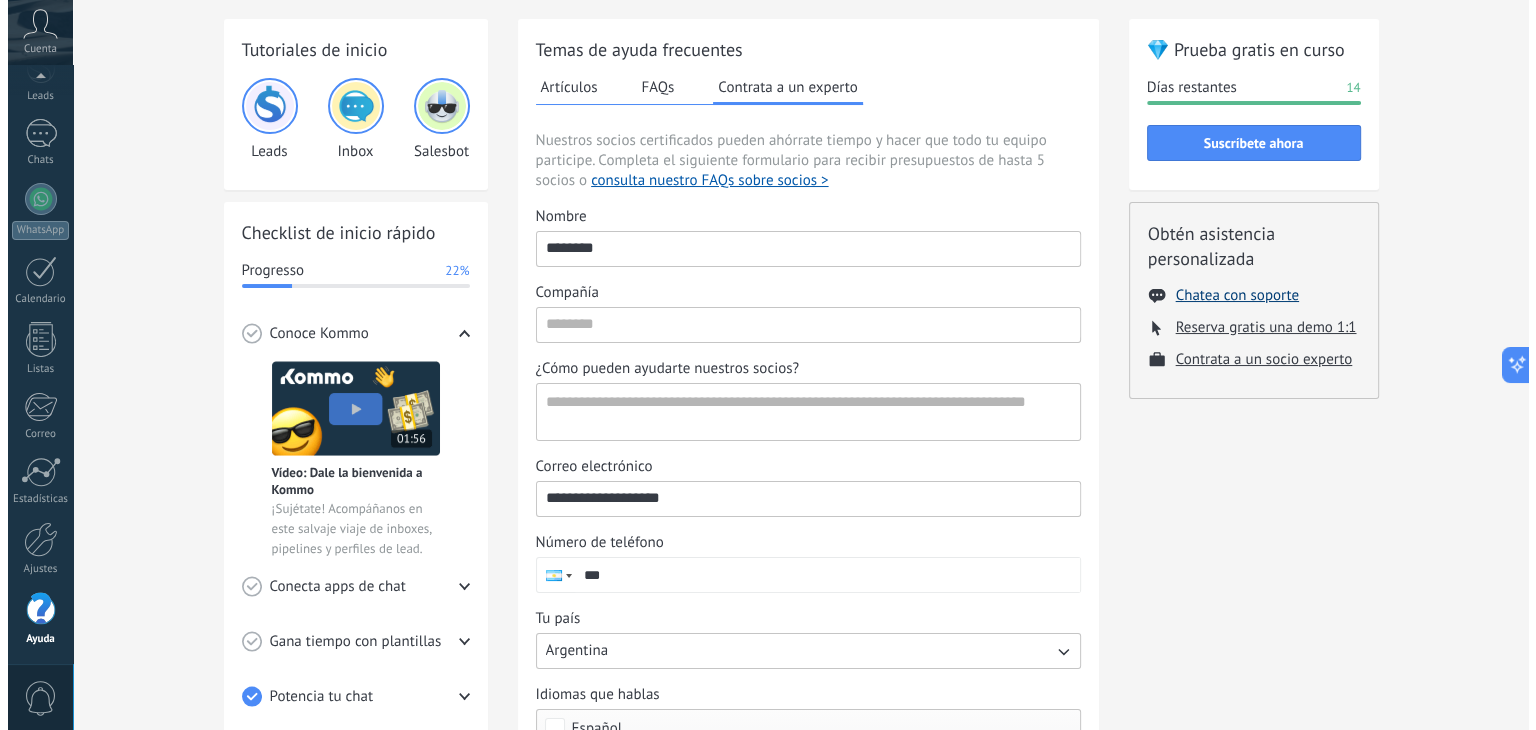 scroll, scrollTop: 0, scrollLeft: 0, axis: both 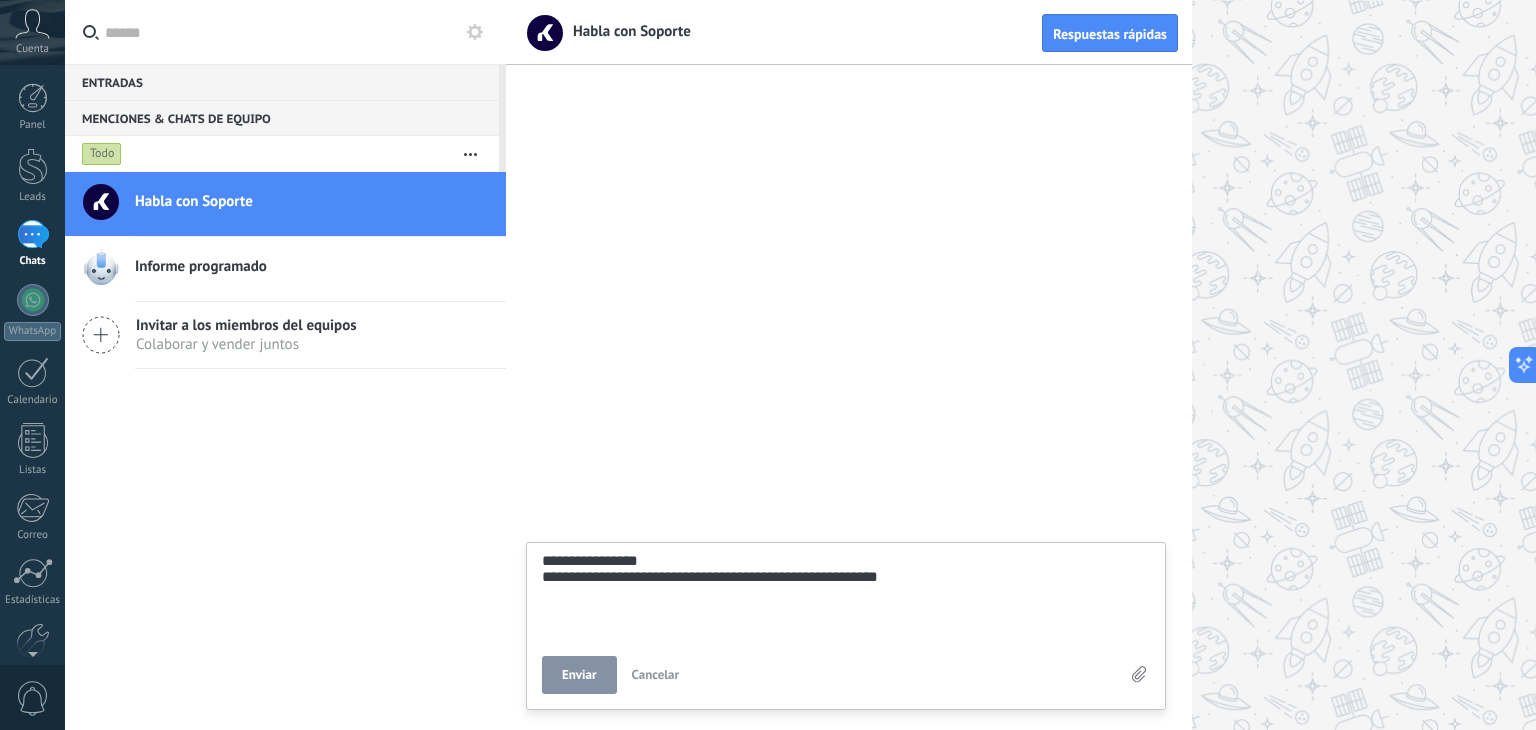 type on "**********" 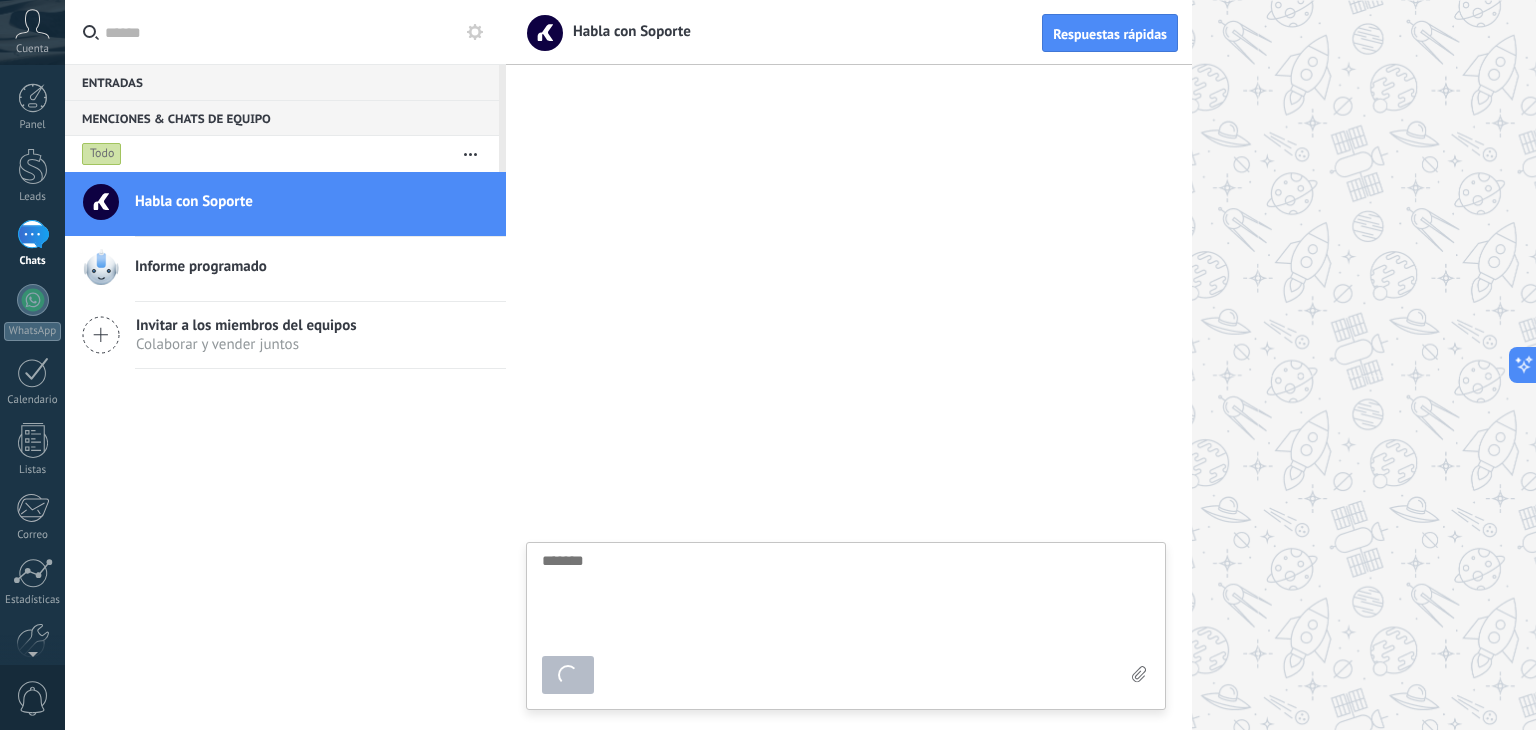 scroll, scrollTop: 19, scrollLeft: 0, axis: vertical 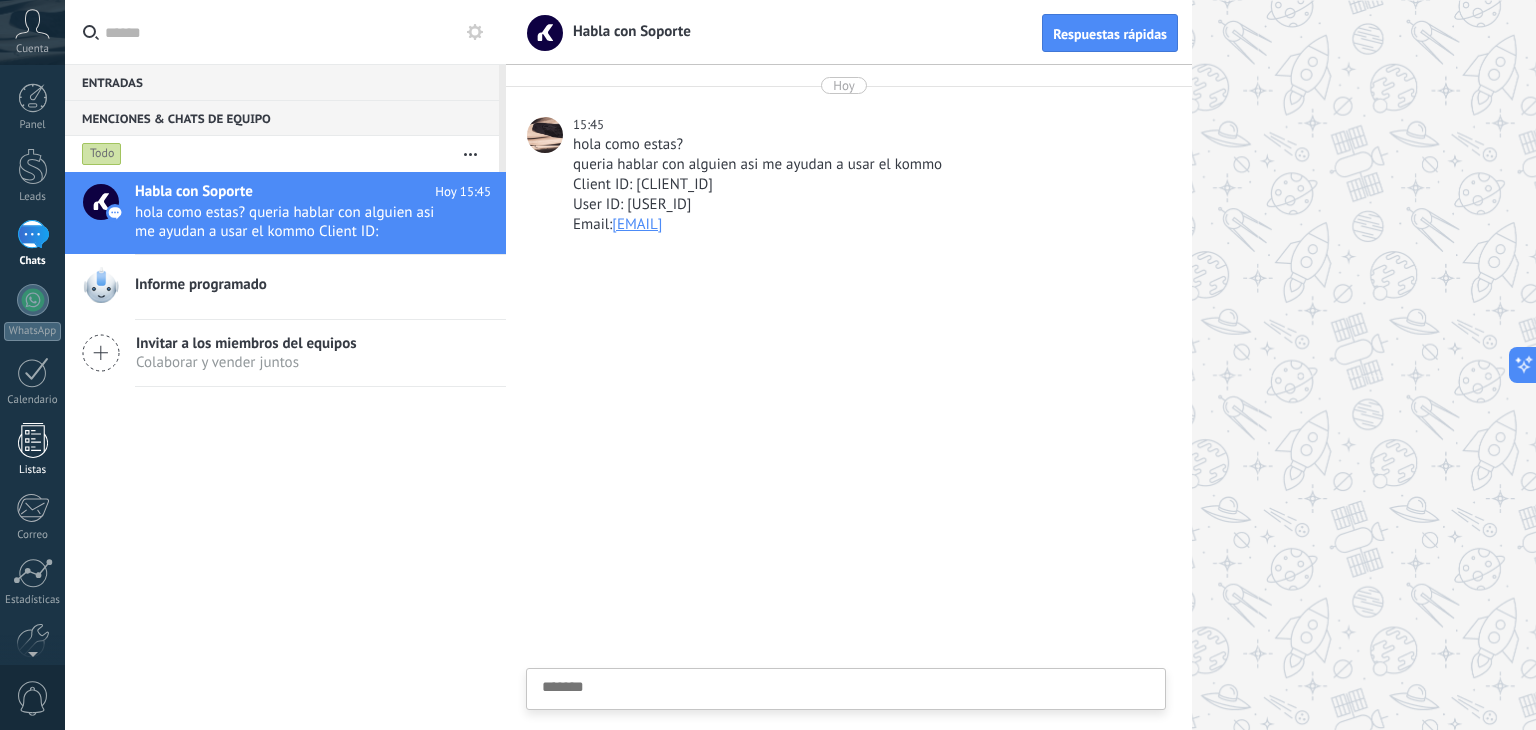 click at bounding box center (33, 440) 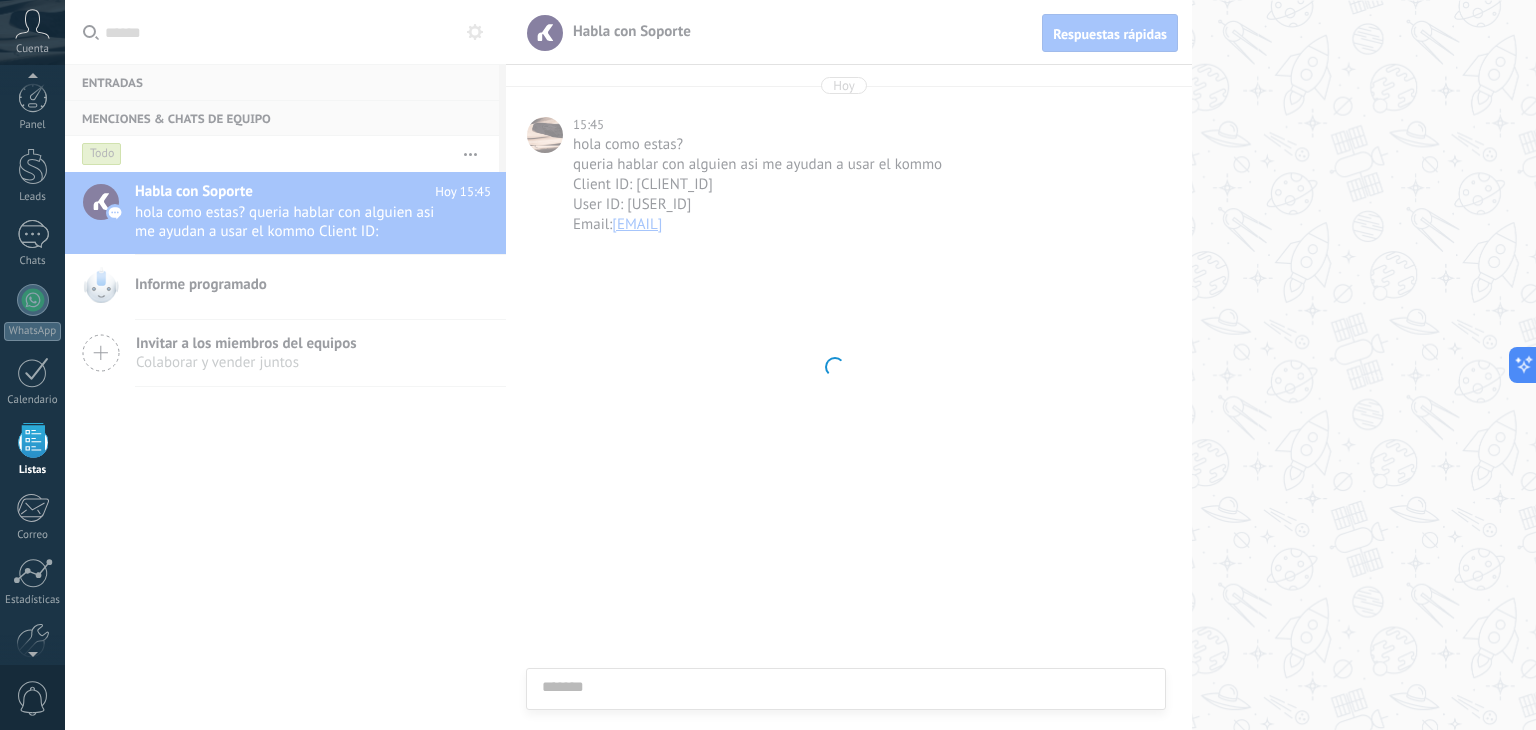 scroll, scrollTop: 51, scrollLeft: 0, axis: vertical 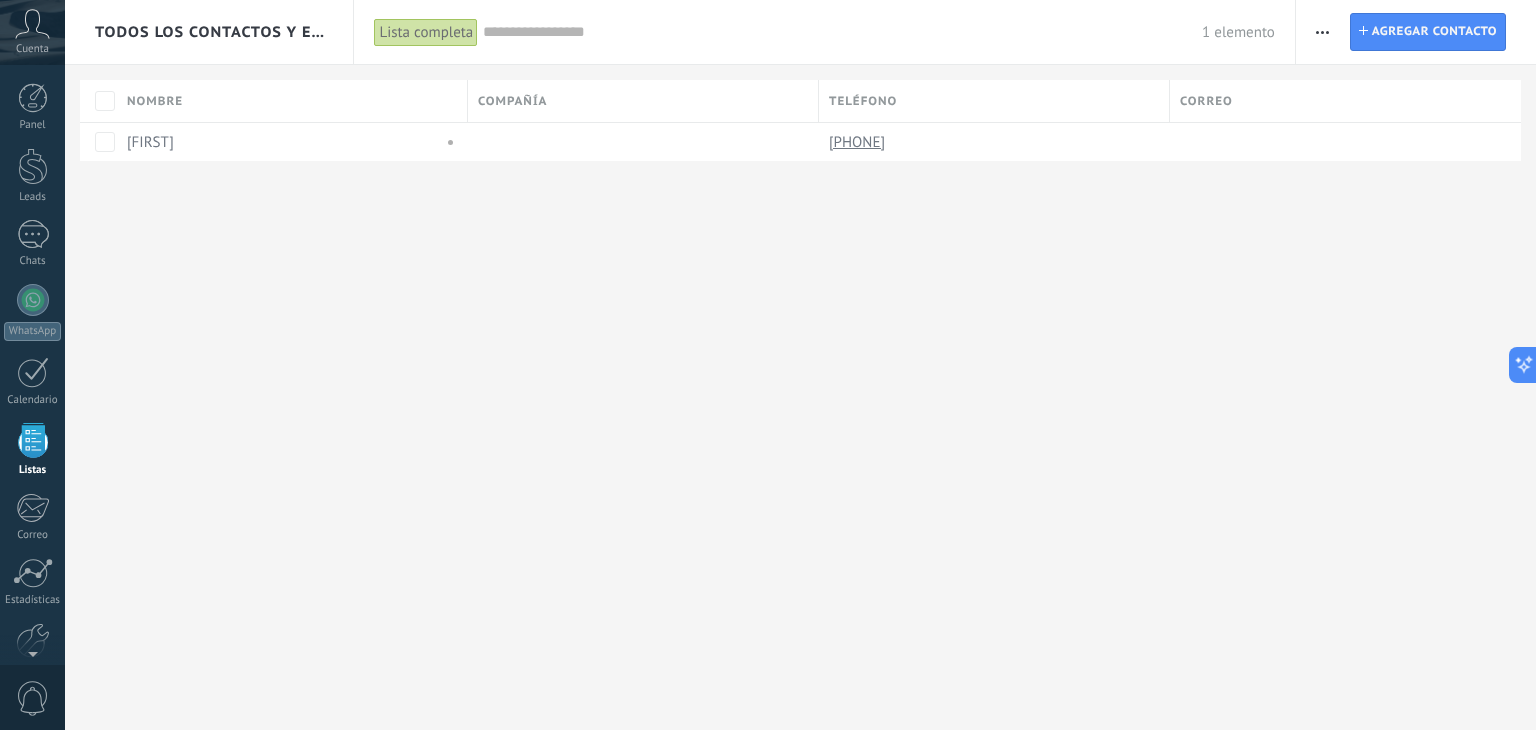 click at bounding box center [33, 23] 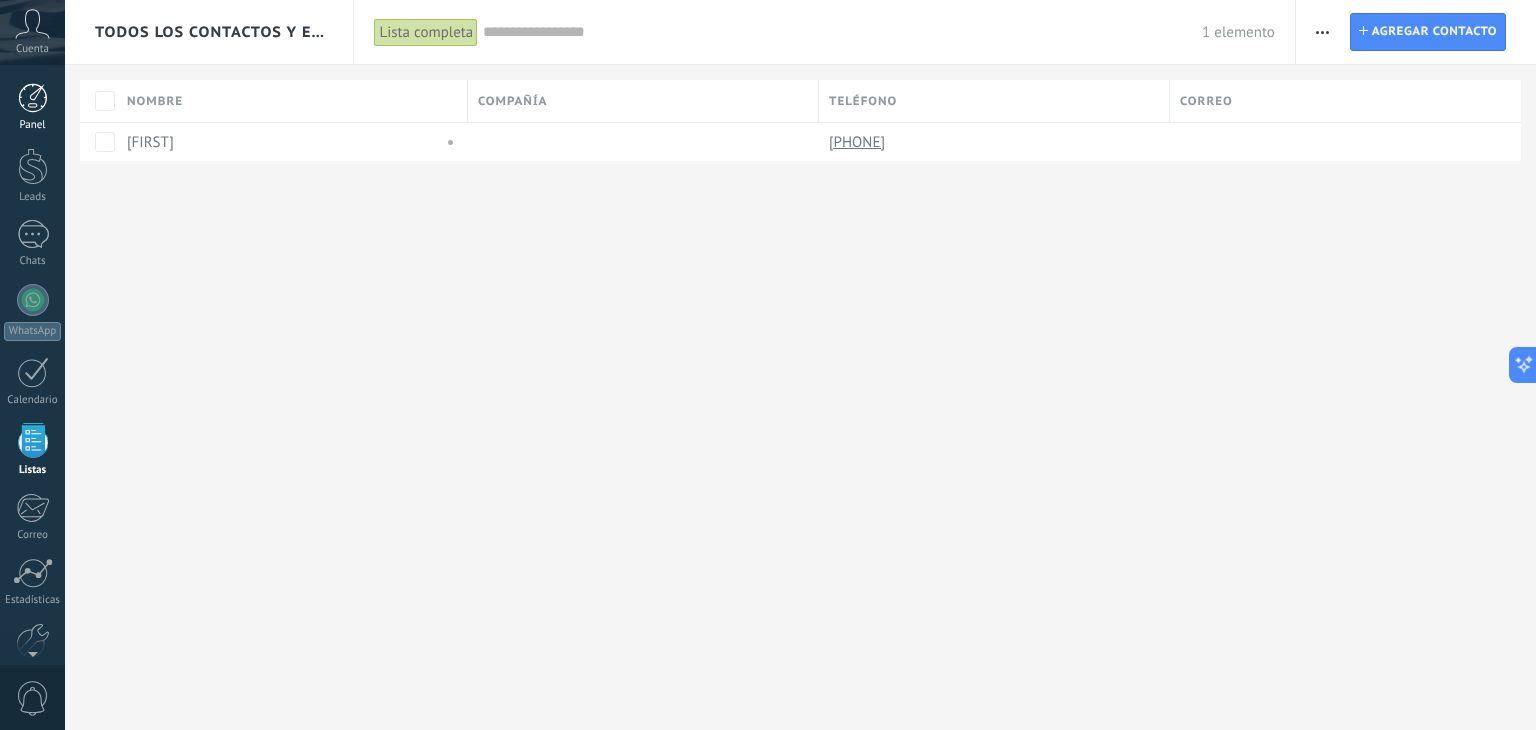 click at bounding box center [33, 98] 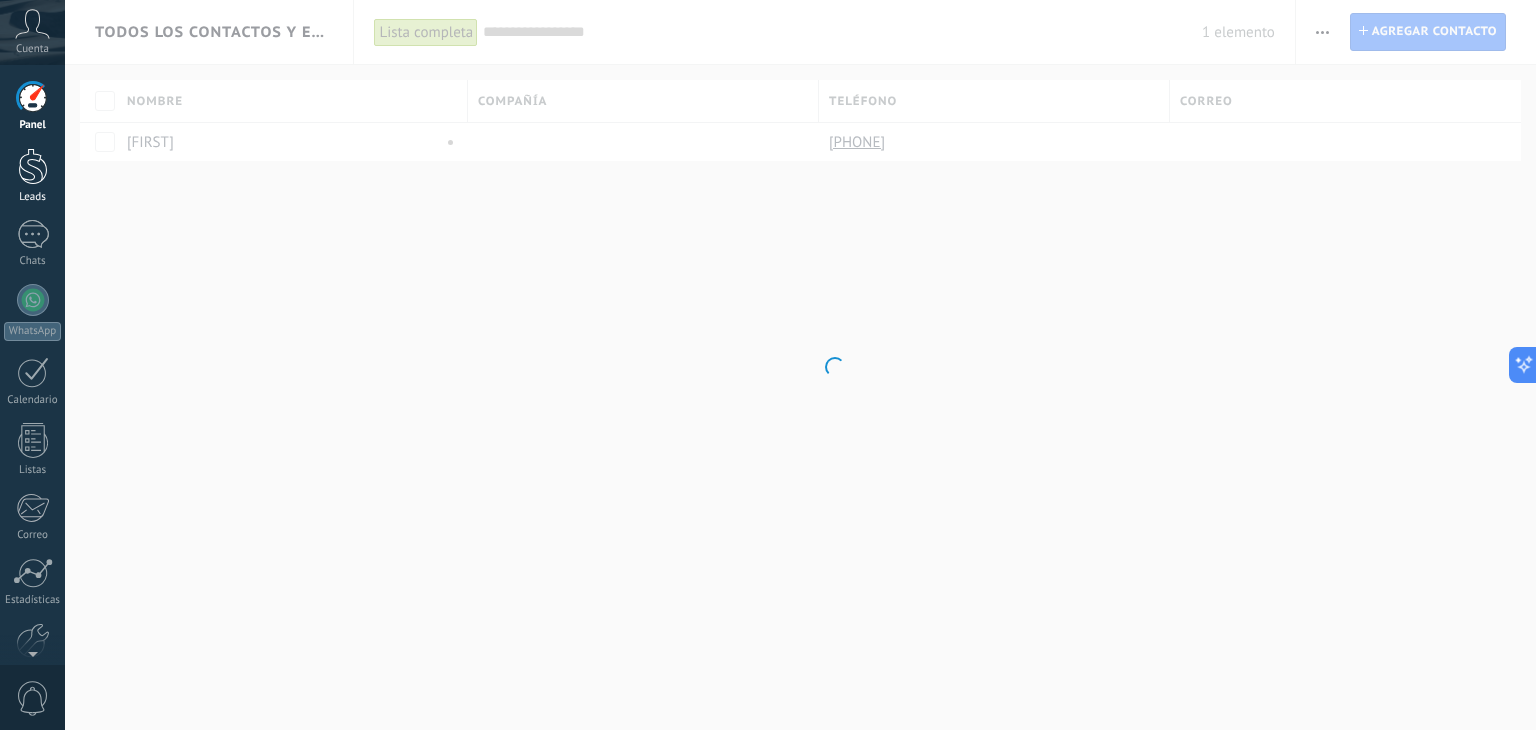 click at bounding box center [33, 166] 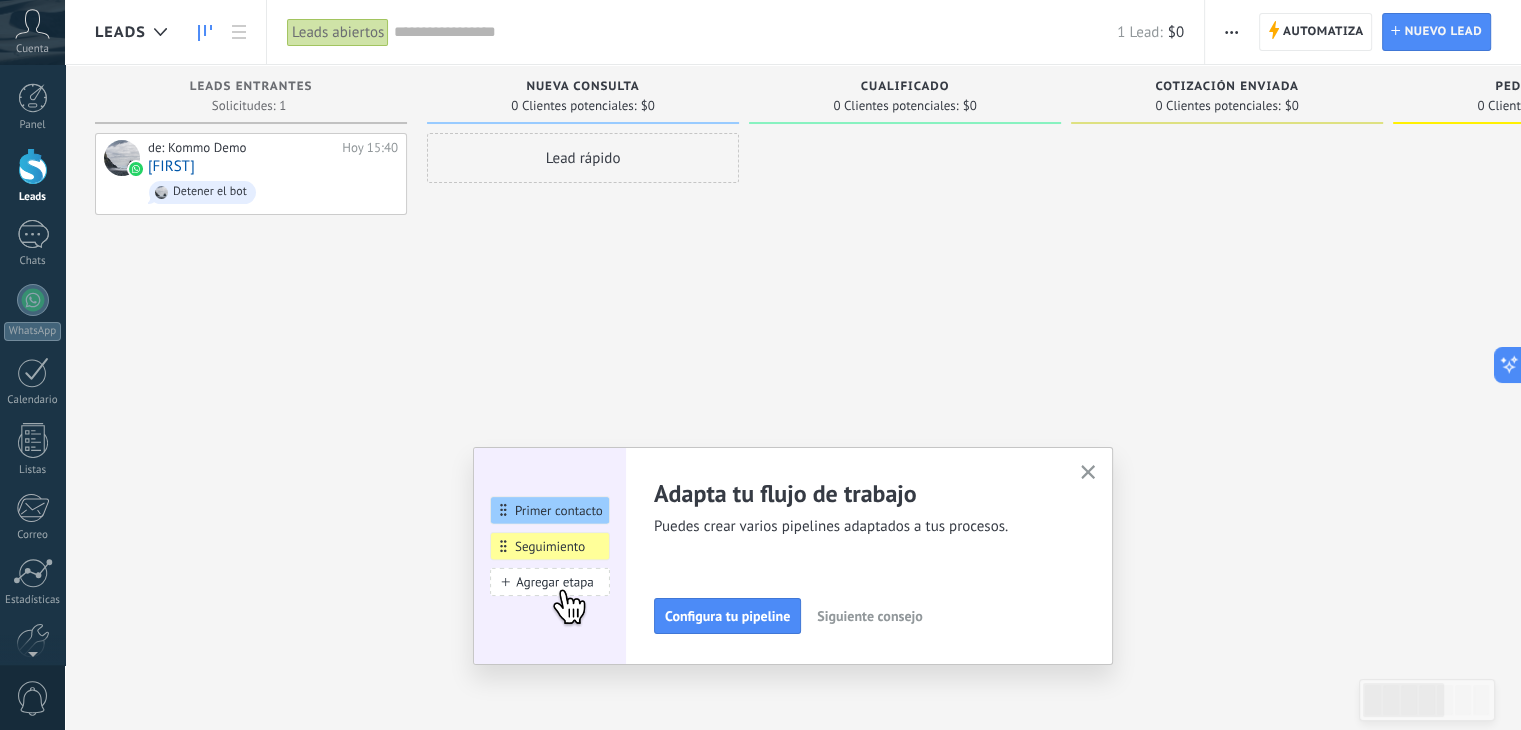 click at bounding box center (1088, 472) 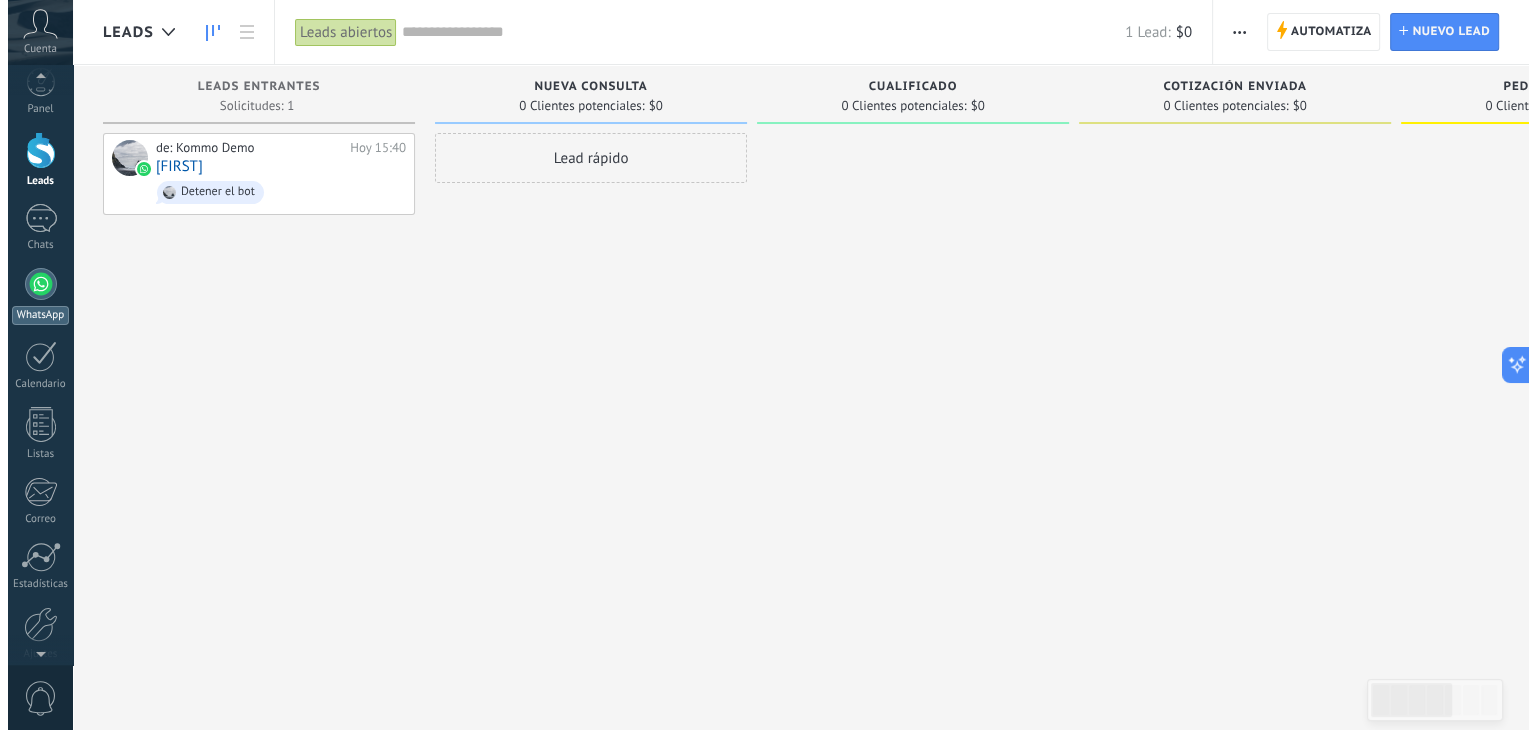 scroll, scrollTop: 0, scrollLeft: 0, axis: both 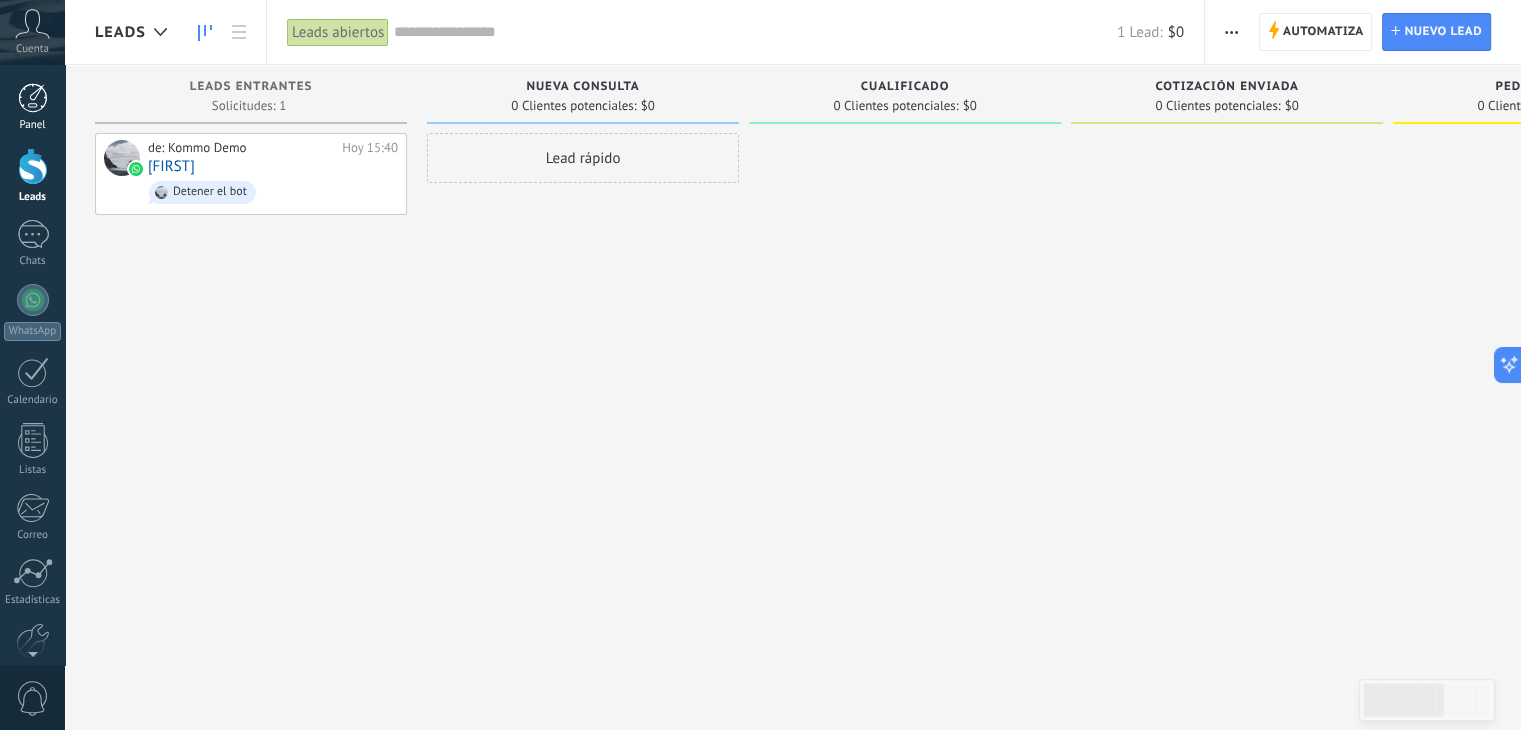 click at bounding box center (33, 98) 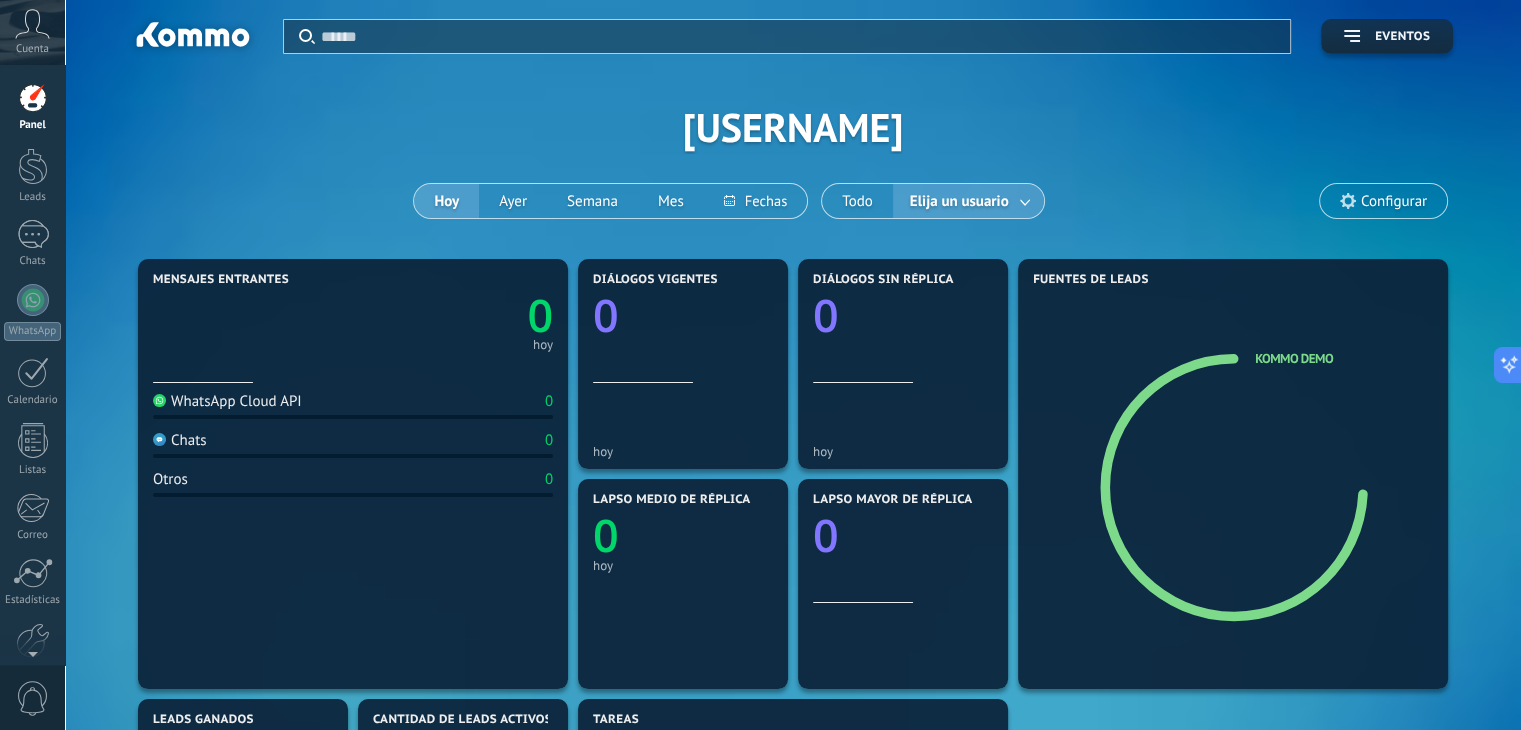 click on "Elija un usuario" at bounding box center [959, 201] 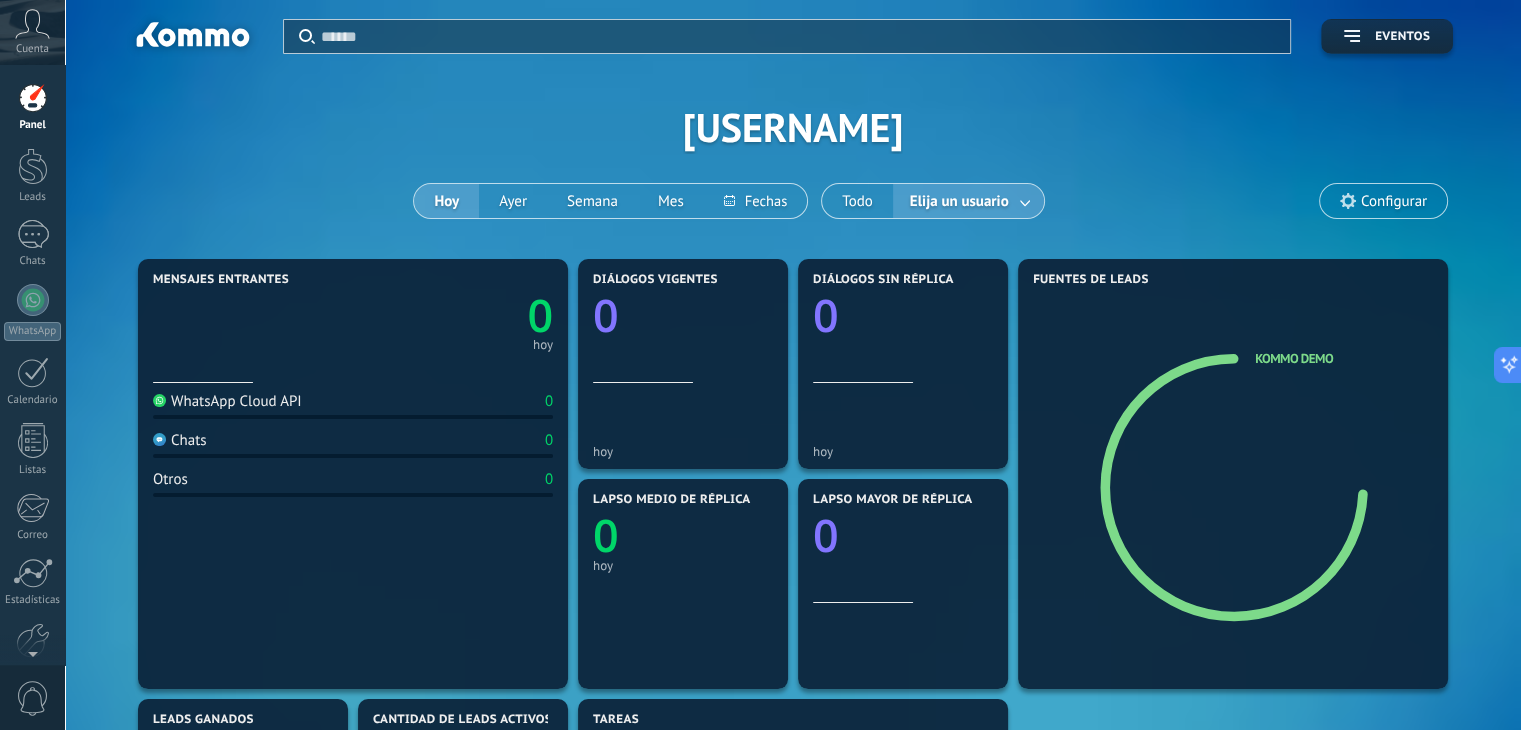 click at bounding box center [1026, 201] 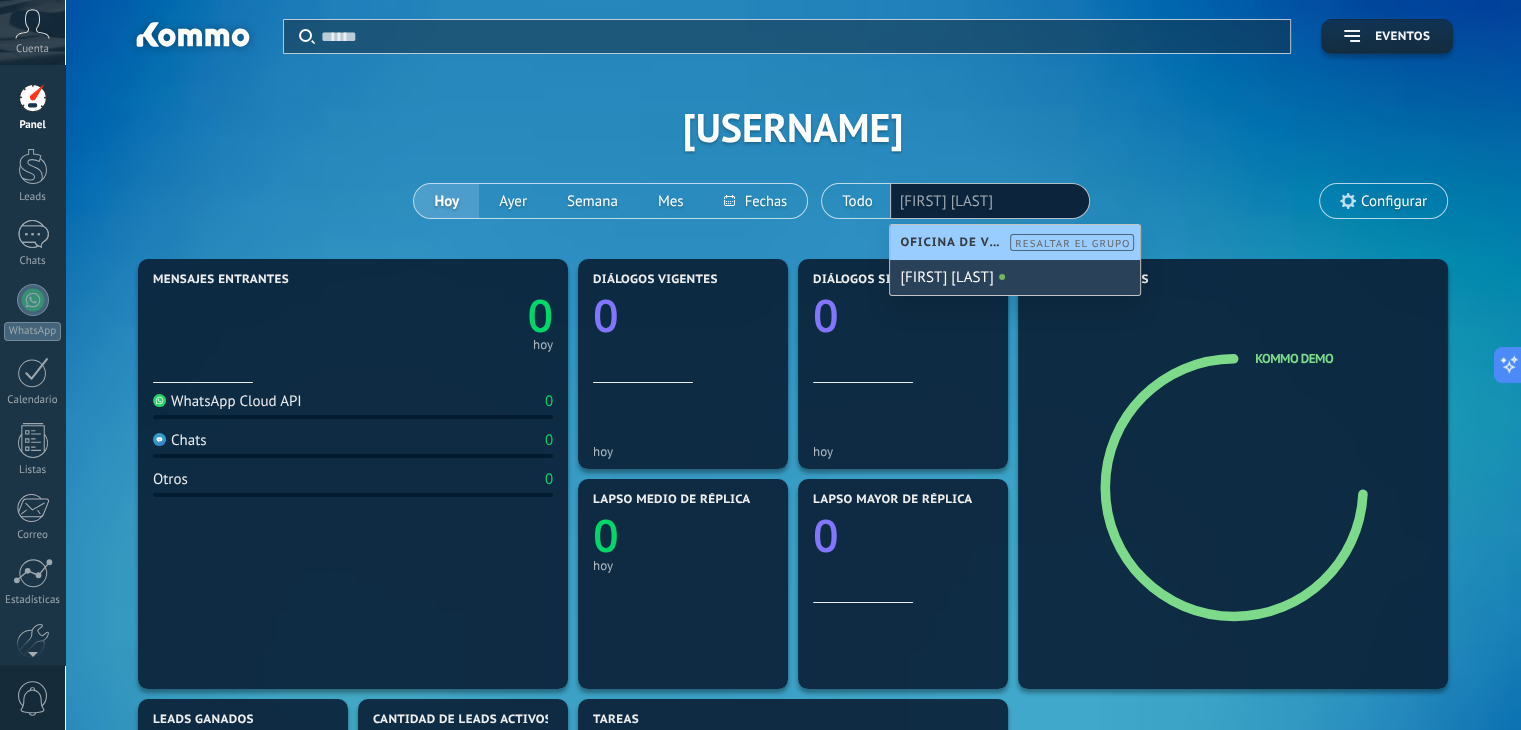 click on "[FIRST] [LAST]" at bounding box center (1015, 277) 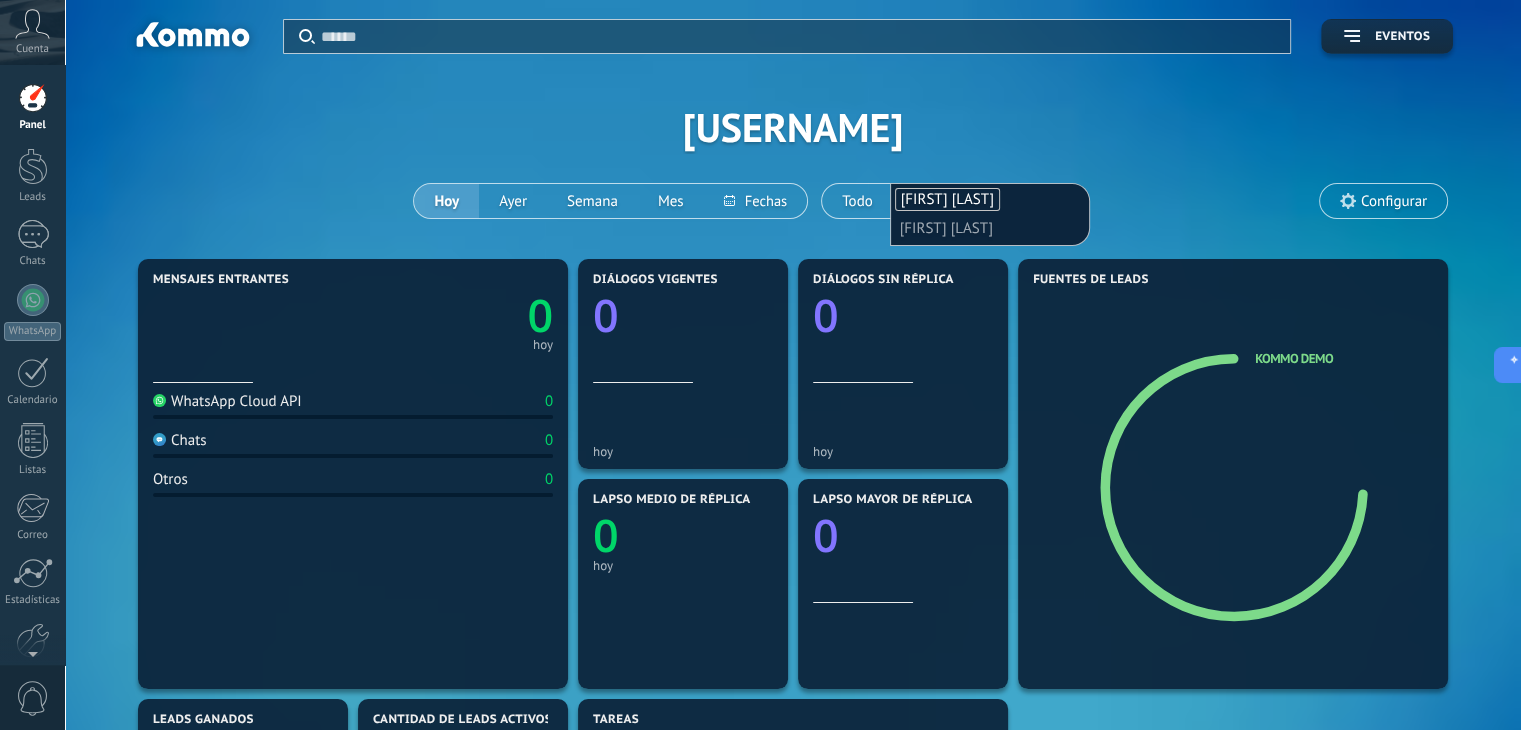 click on "Aplicar Eventos [USERNAME] Hoy Ayer Semana Mes Todo Elija un usuario [USERNAME] [USERNAME] Configurar" at bounding box center [793, 127] 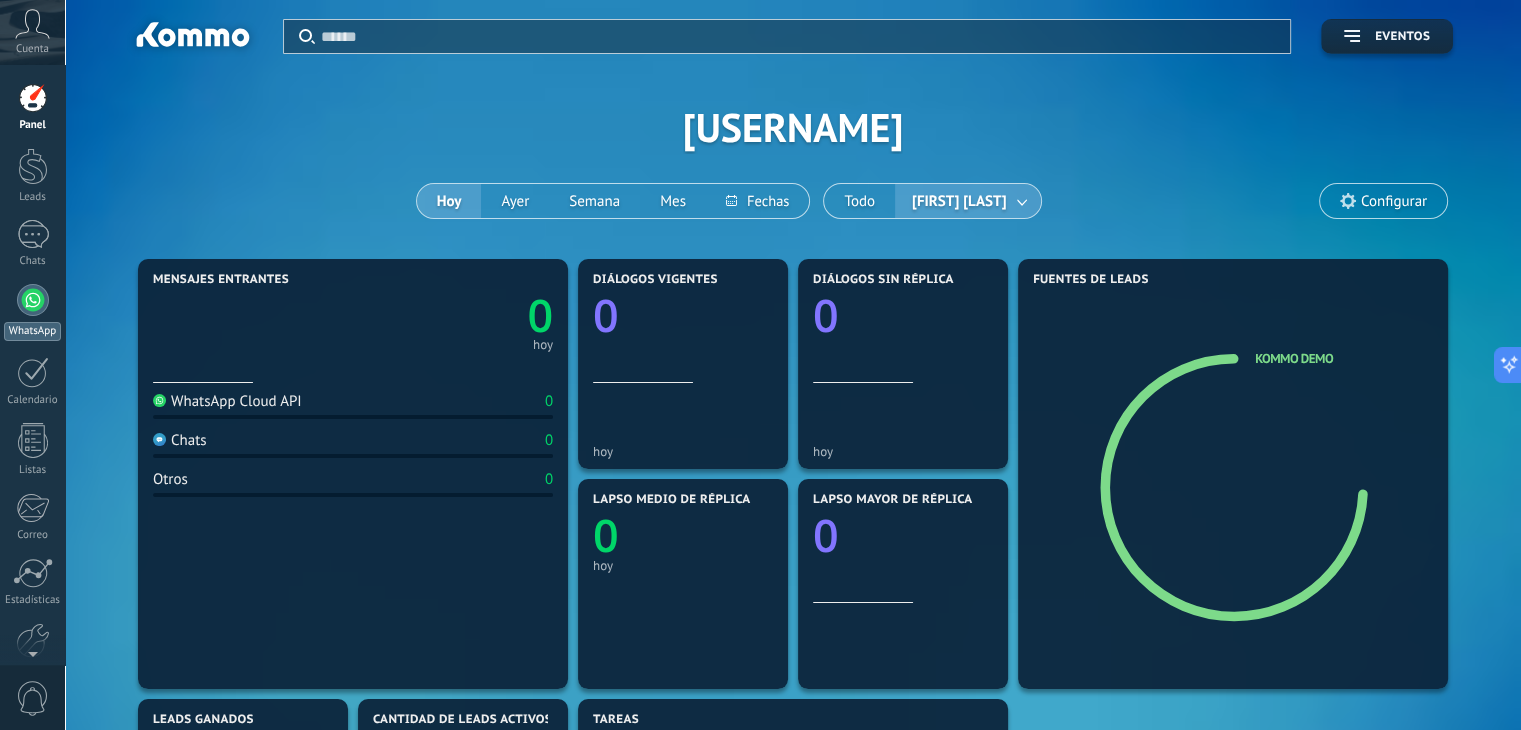 click at bounding box center [33, 300] 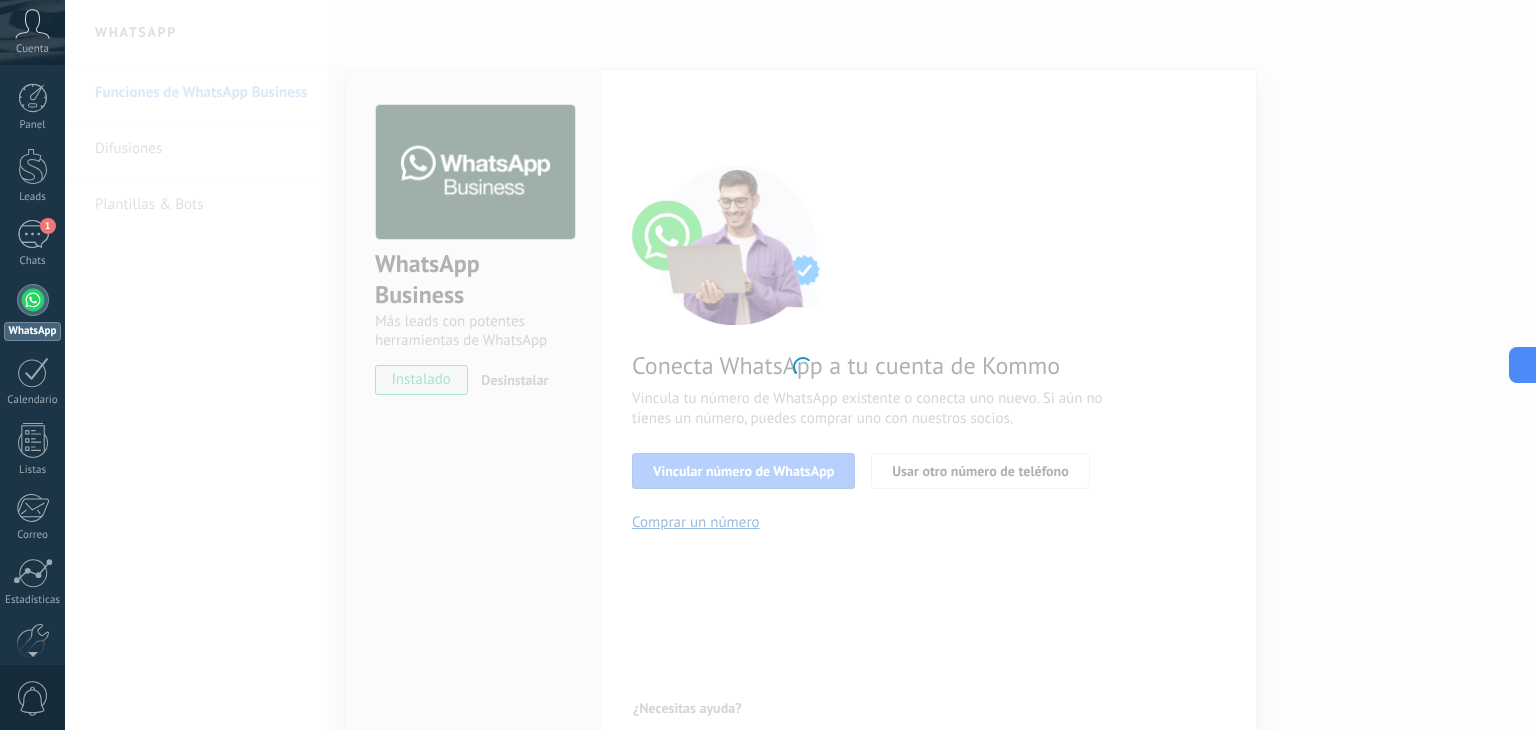 click at bounding box center [800, 365] 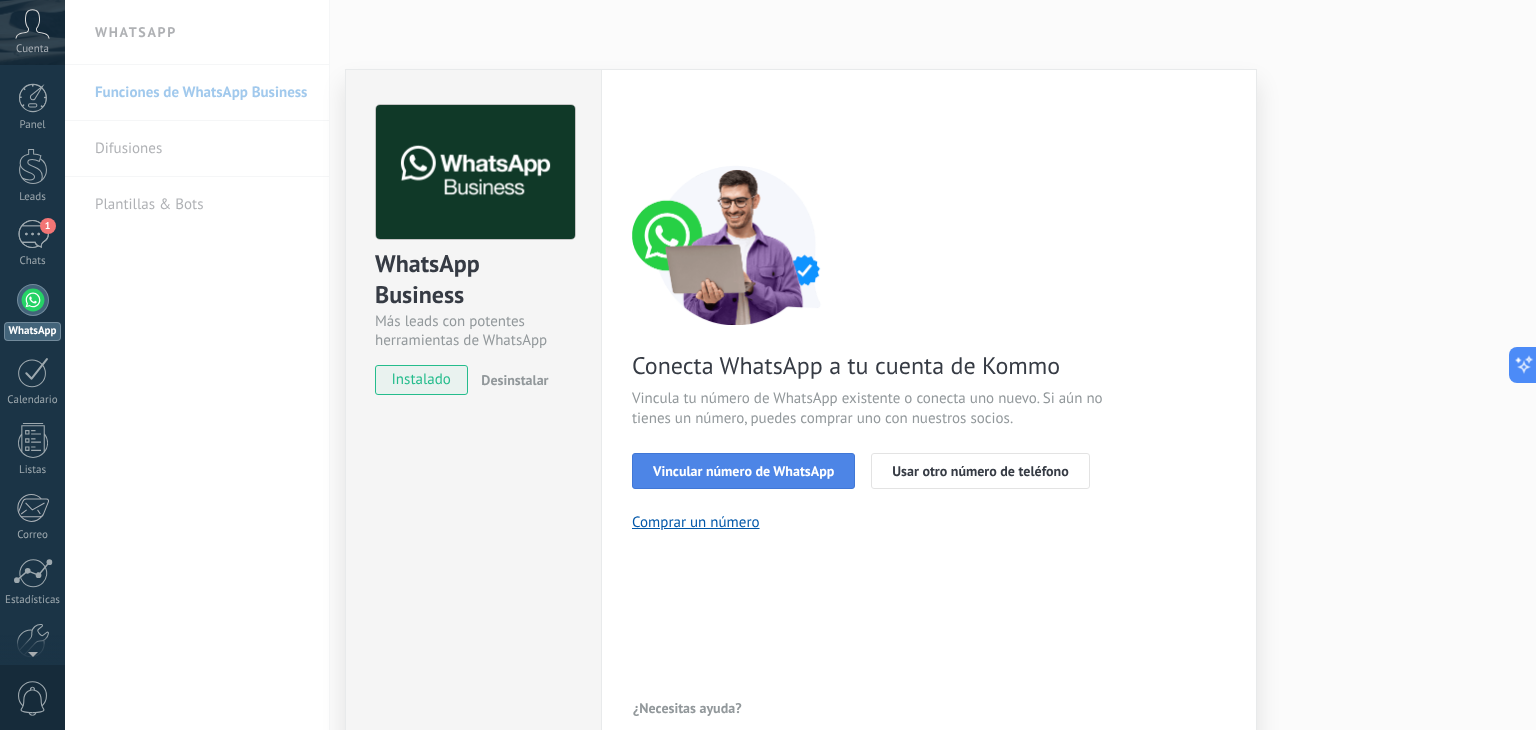 click on "Vincular número de WhatsApp" at bounding box center (743, 471) 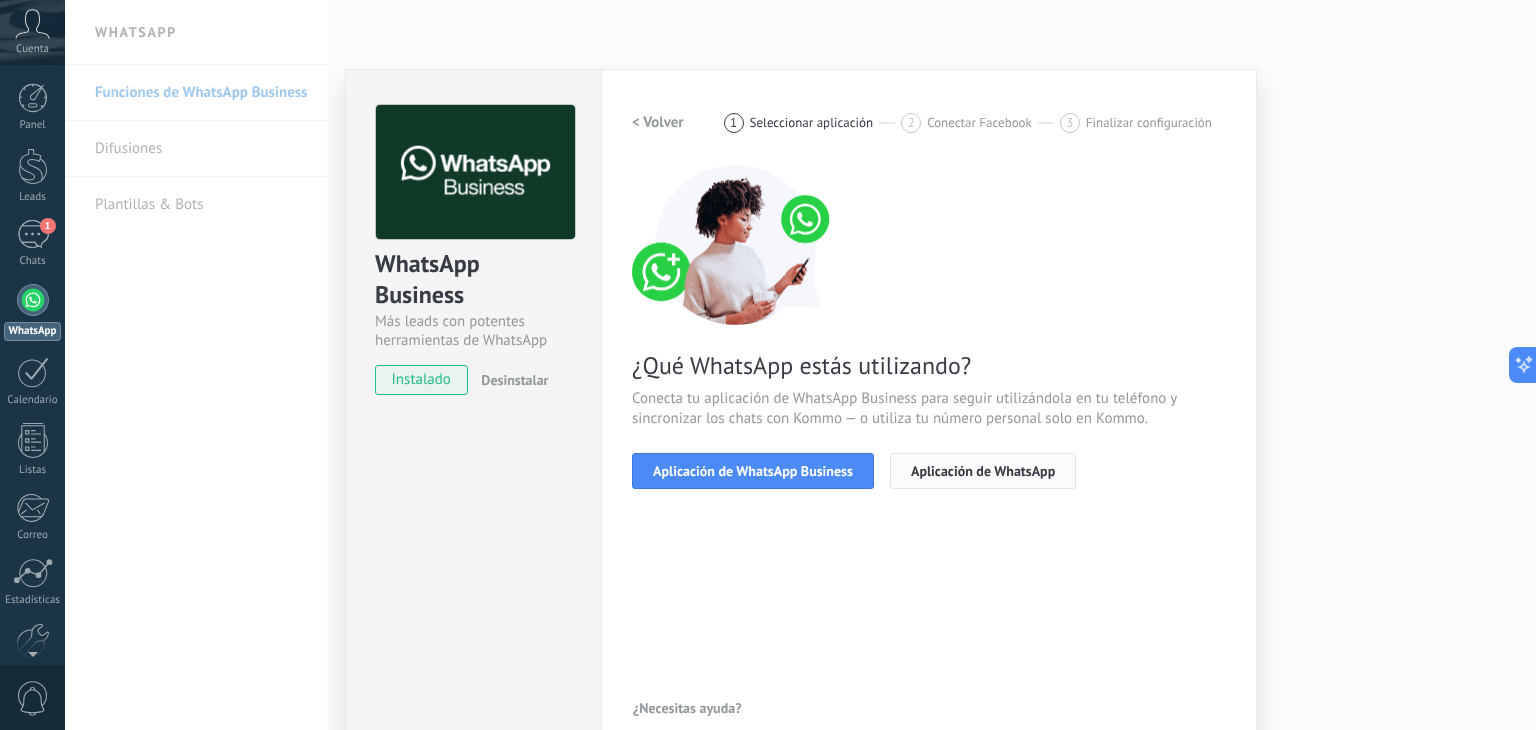 click on "Aplicación de WhatsApp" at bounding box center [983, 471] 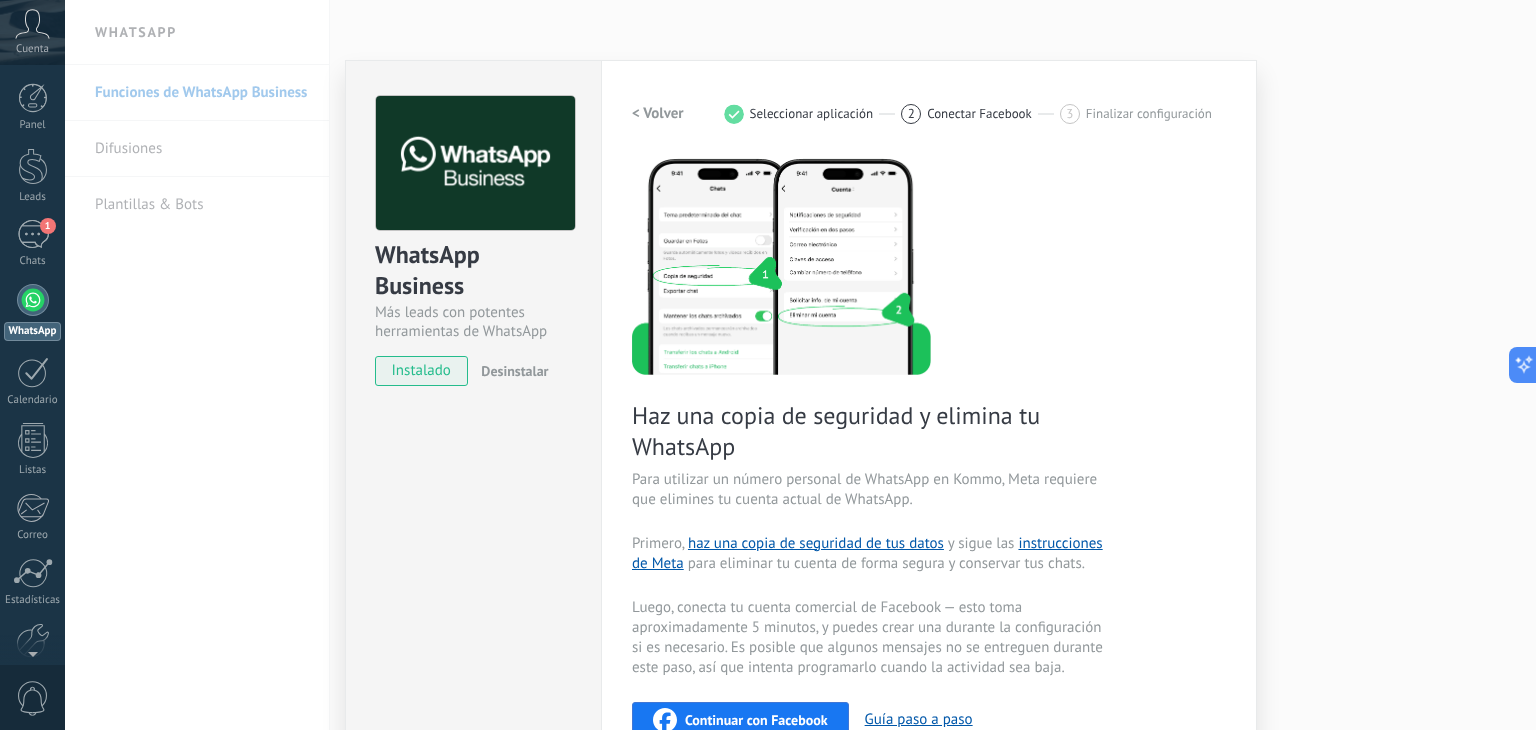 scroll, scrollTop: 0, scrollLeft: 0, axis: both 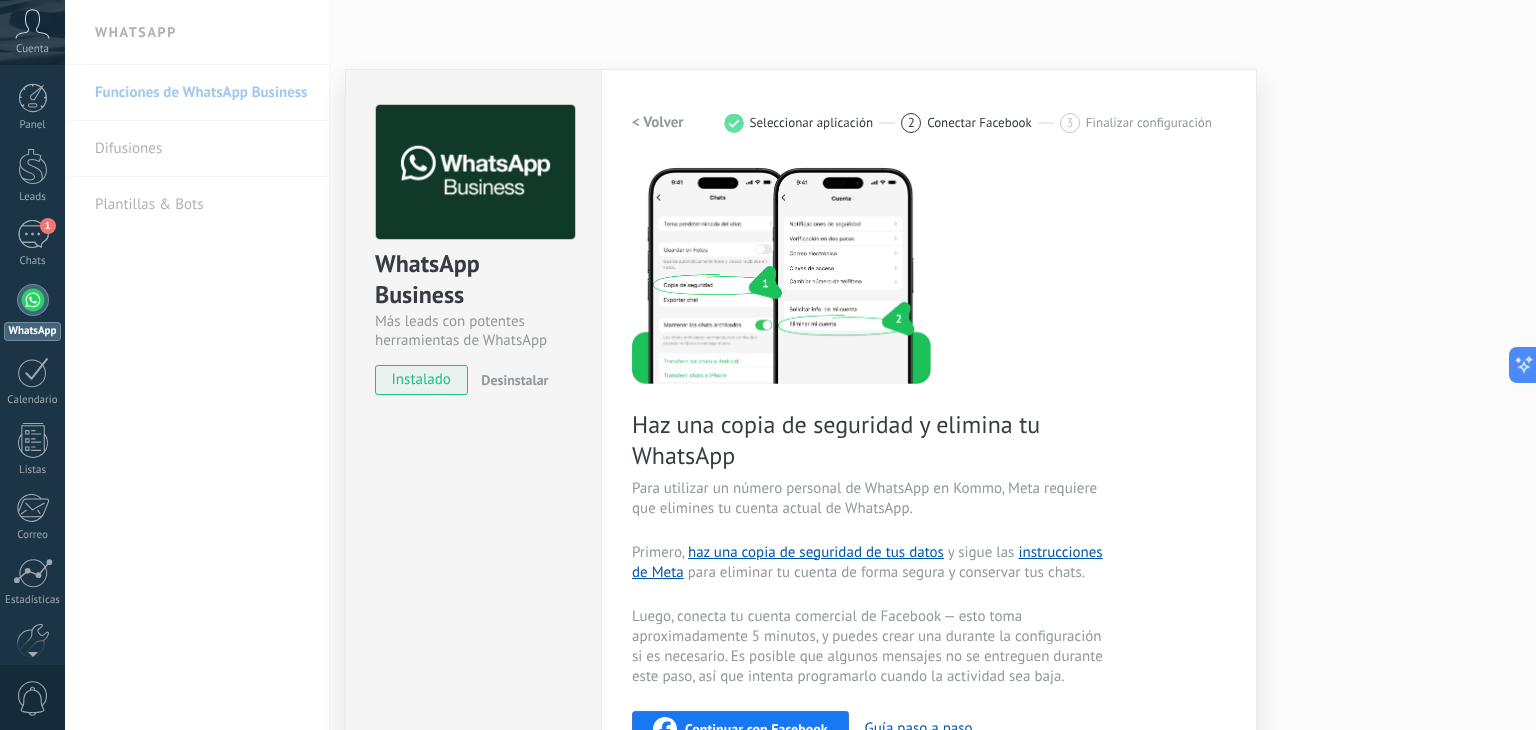 drag, startPoint x: 784, startPoint y: 122, endPoint x: 773, endPoint y: 128, distance: 12.529964 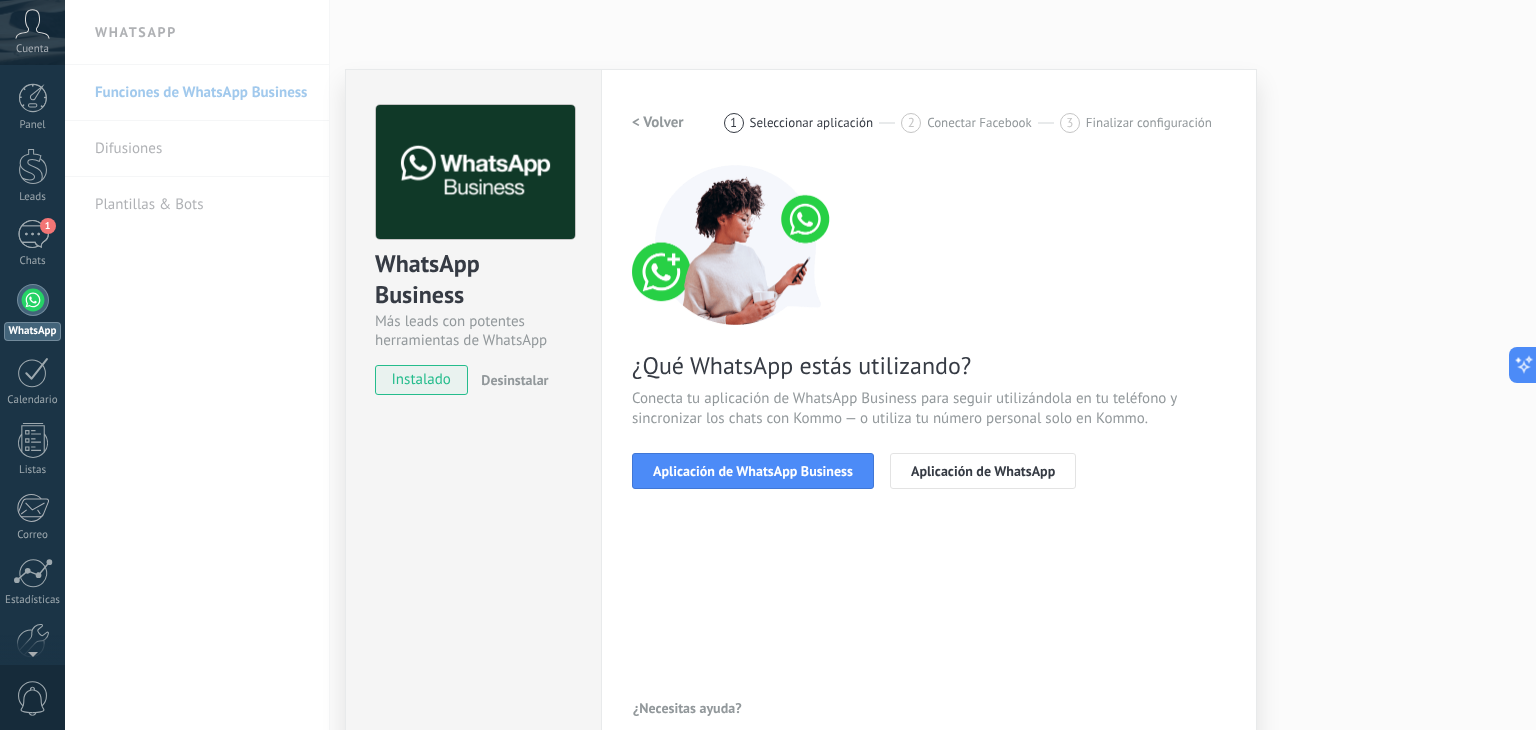 click on "< Volver" at bounding box center (658, 122) 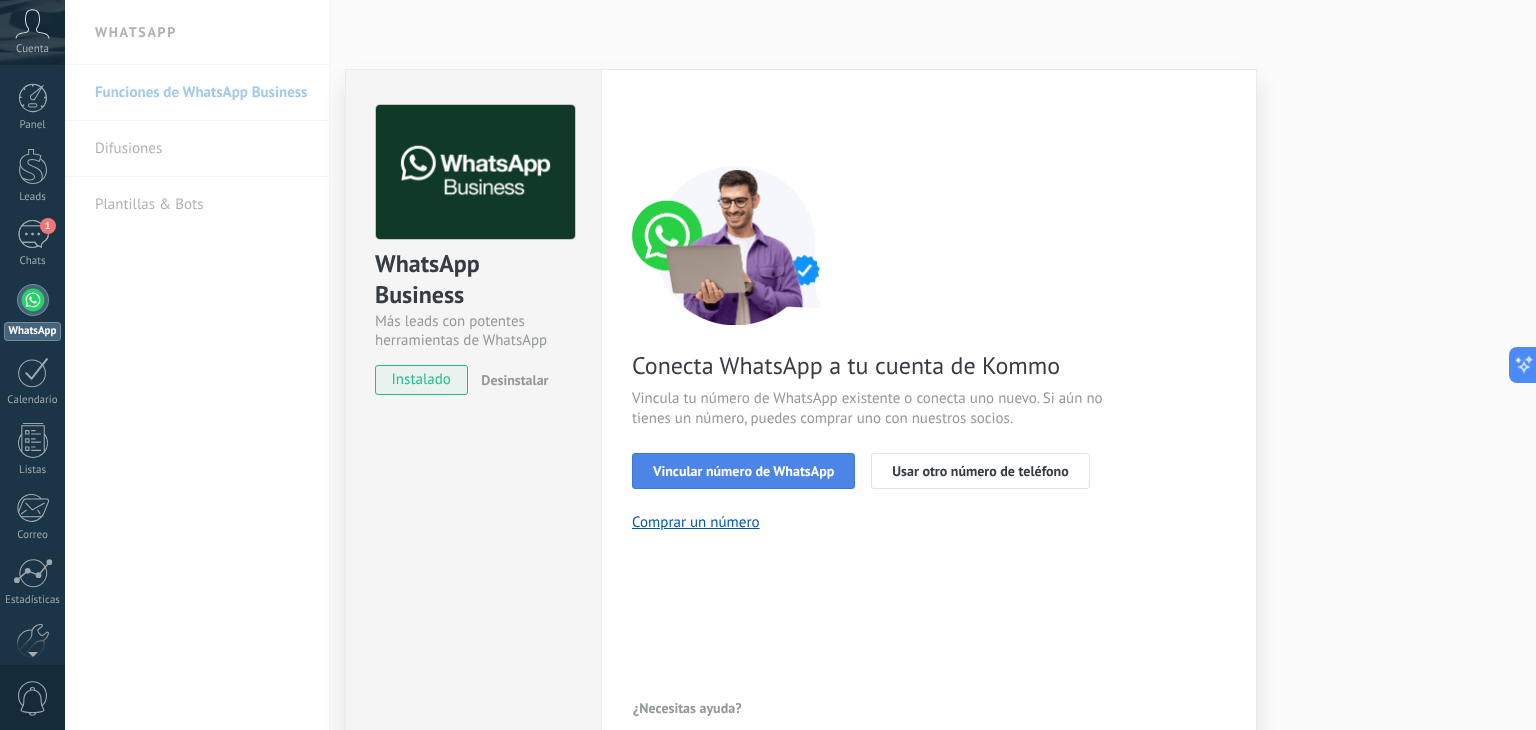 click on "Vincular número de WhatsApp" at bounding box center [743, 471] 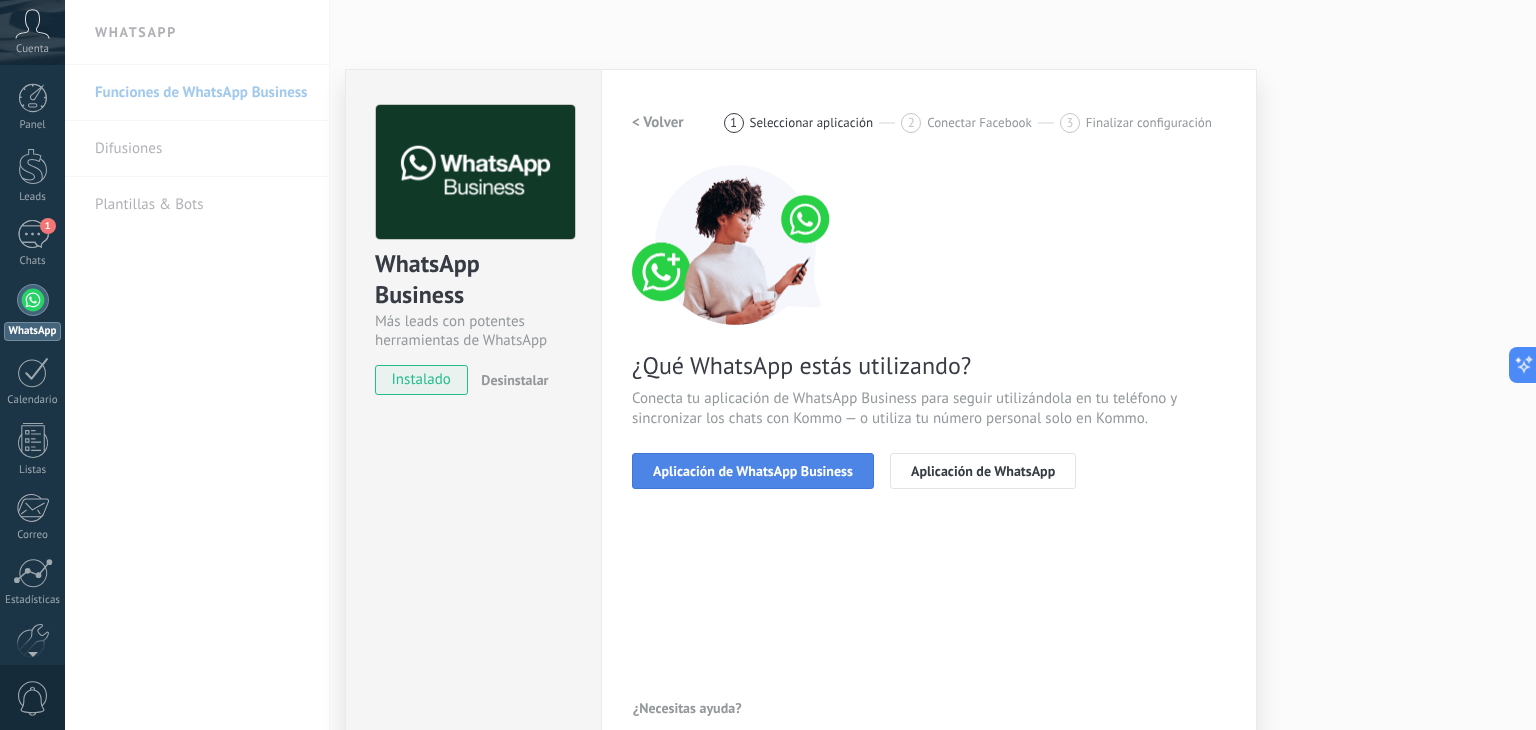 click on "Aplicación de WhatsApp Business" at bounding box center [753, 471] 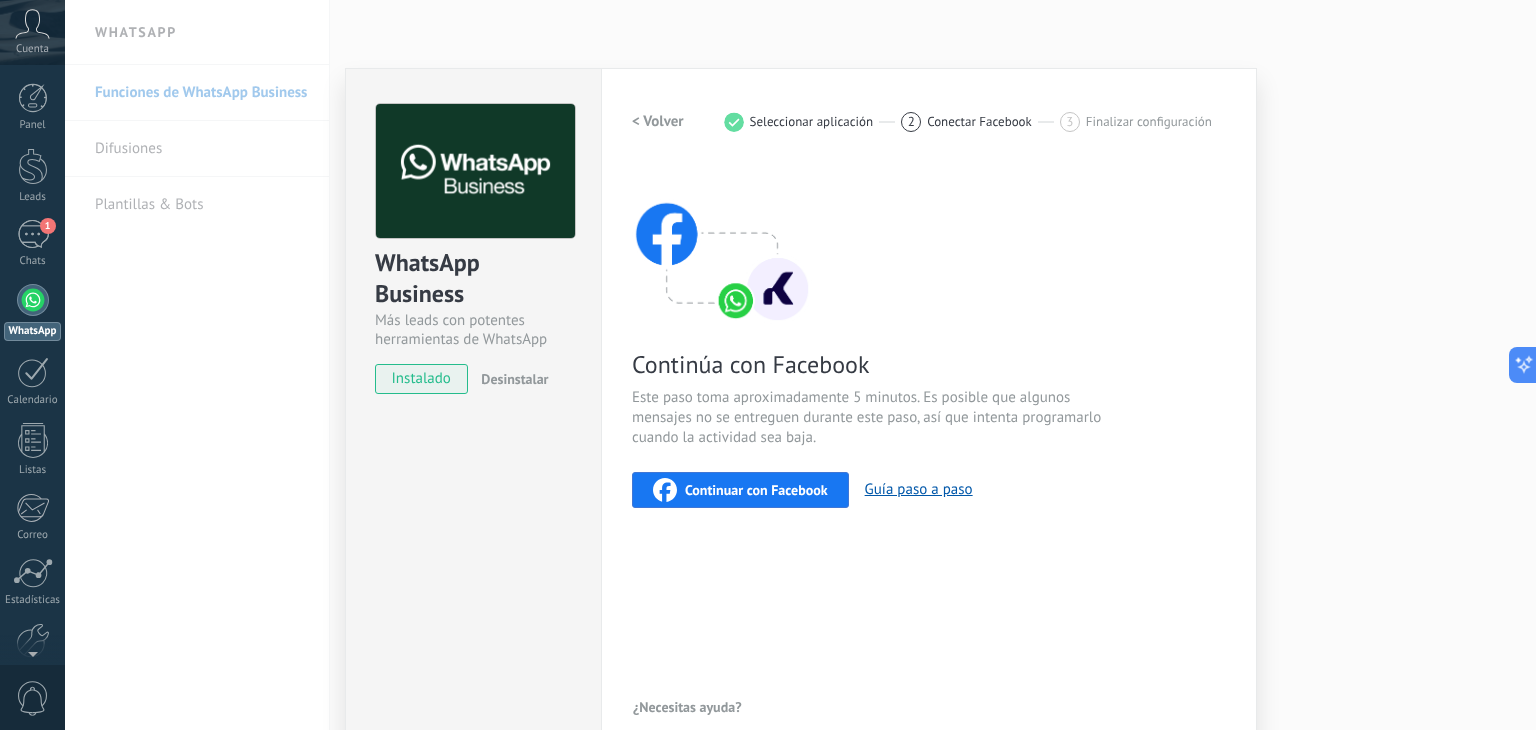 scroll, scrollTop: 0, scrollLeft: 0, axis: both 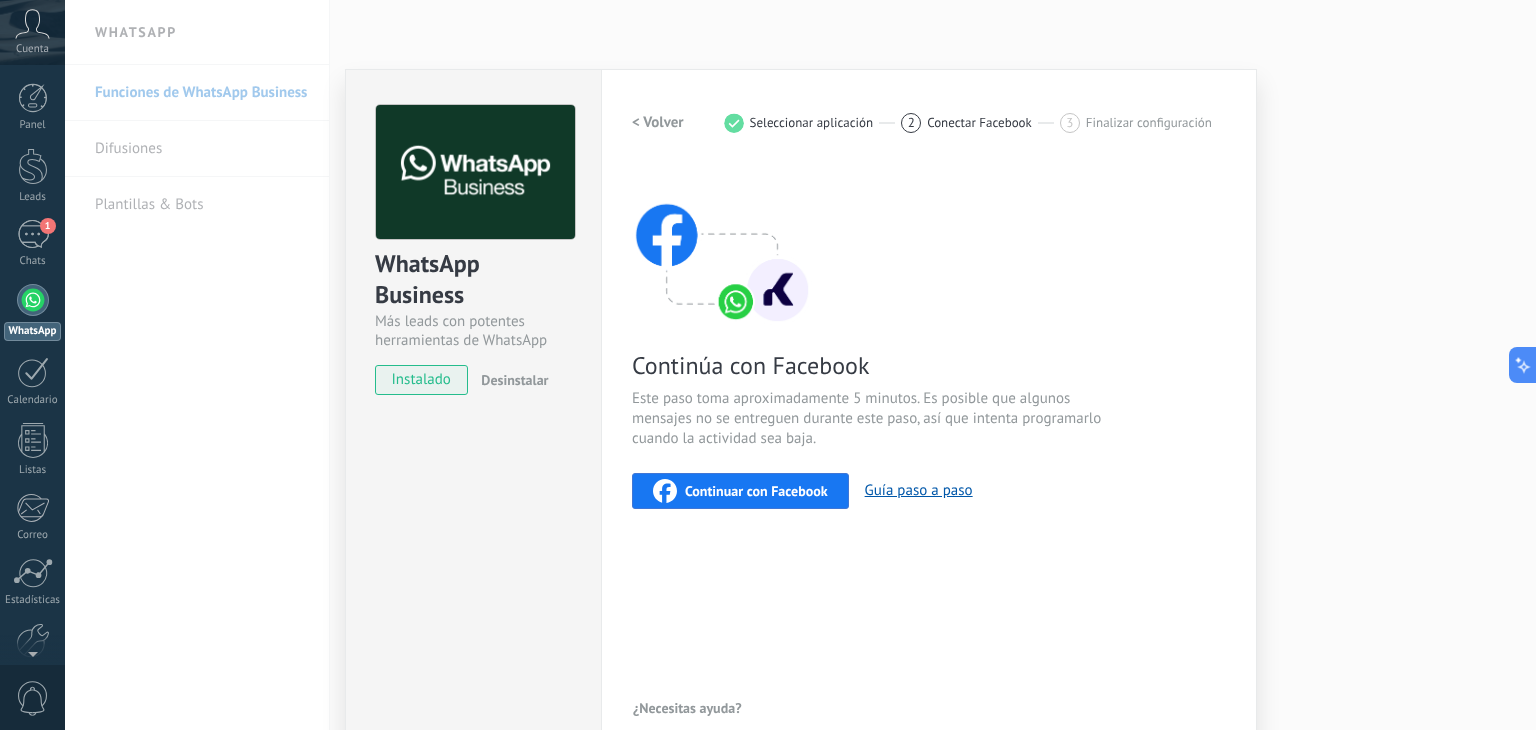 click on "< Volver" at bounding box center (658, 122) 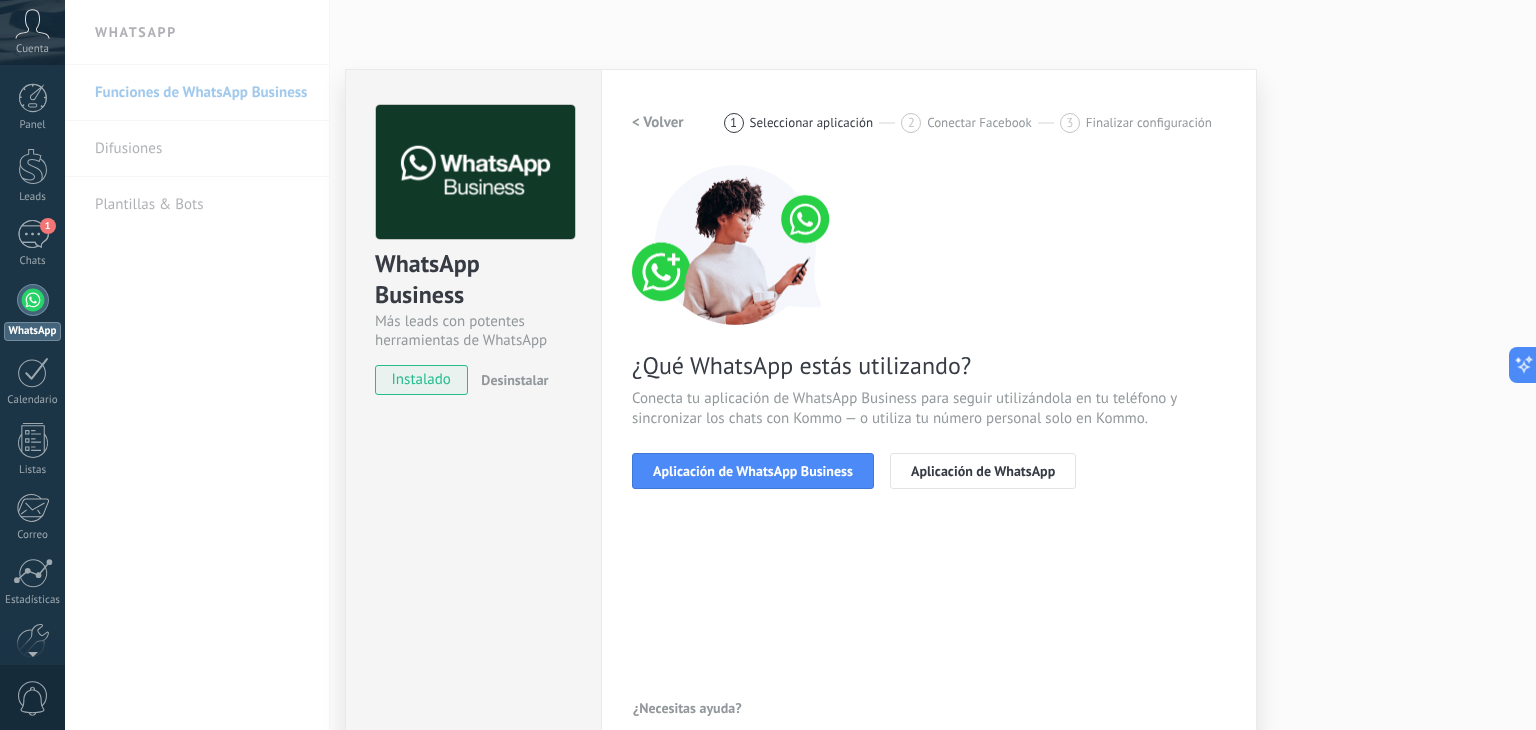 click on "< Volver" at bounding box center [658, 122] 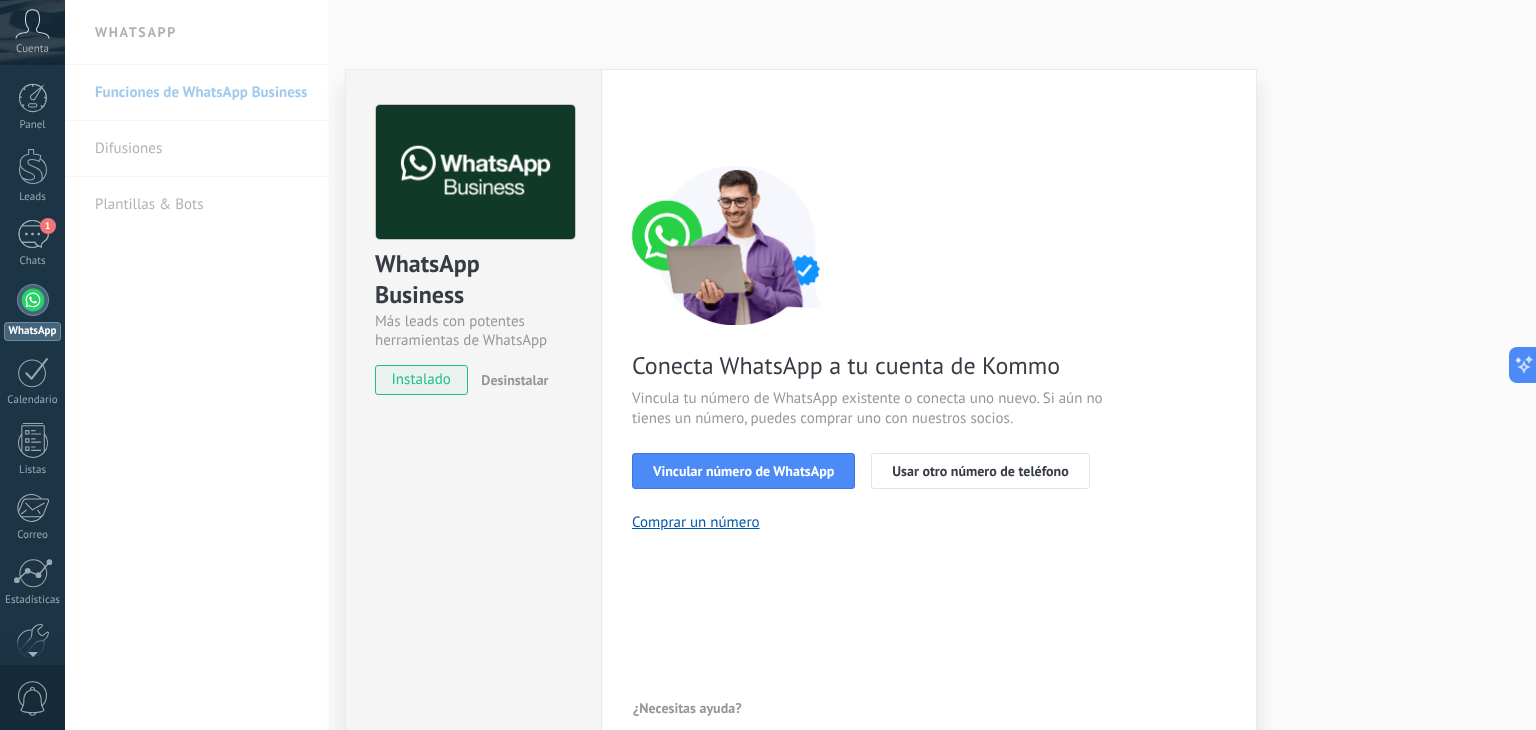 click at bounding box center [33, 300] 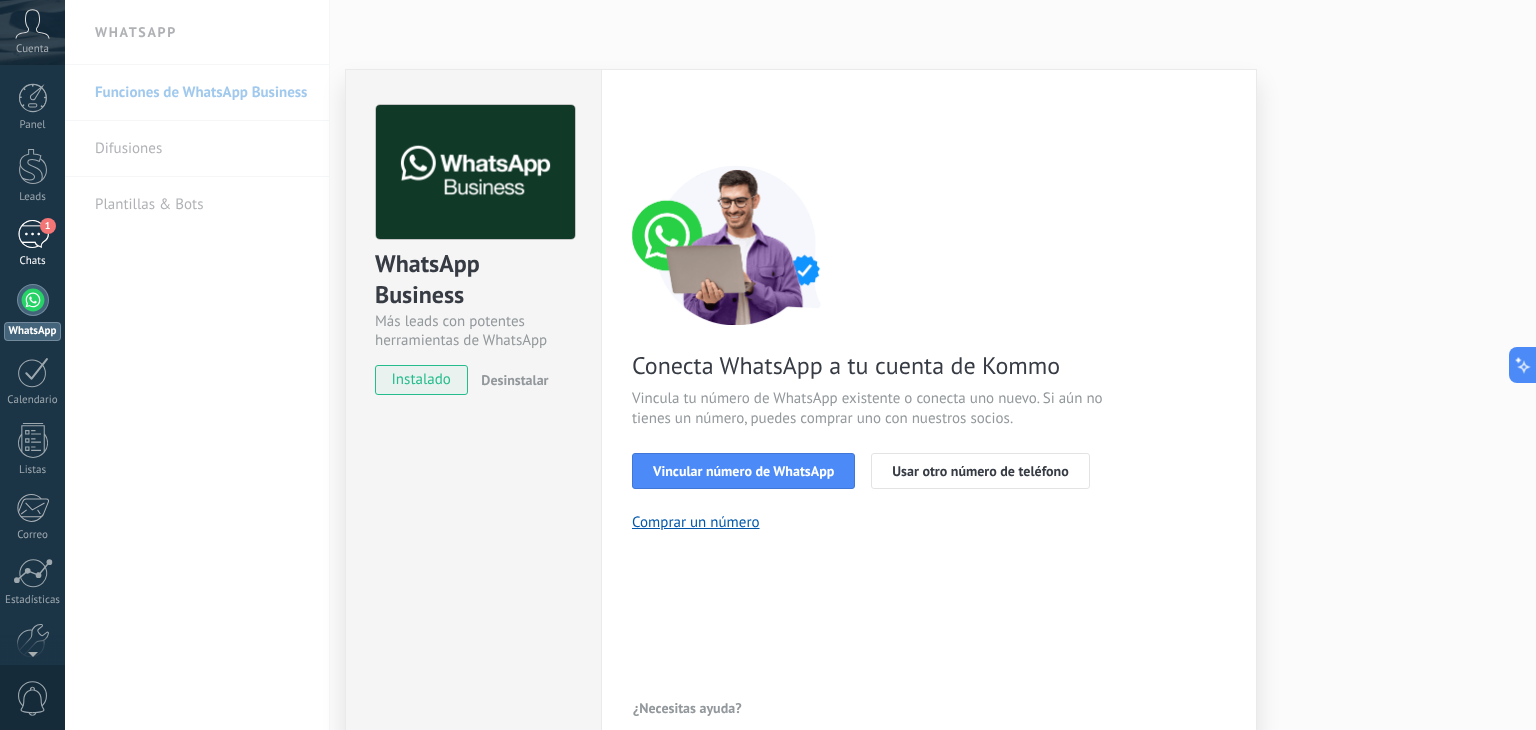 click on "1" at bounding box center [33, 234] 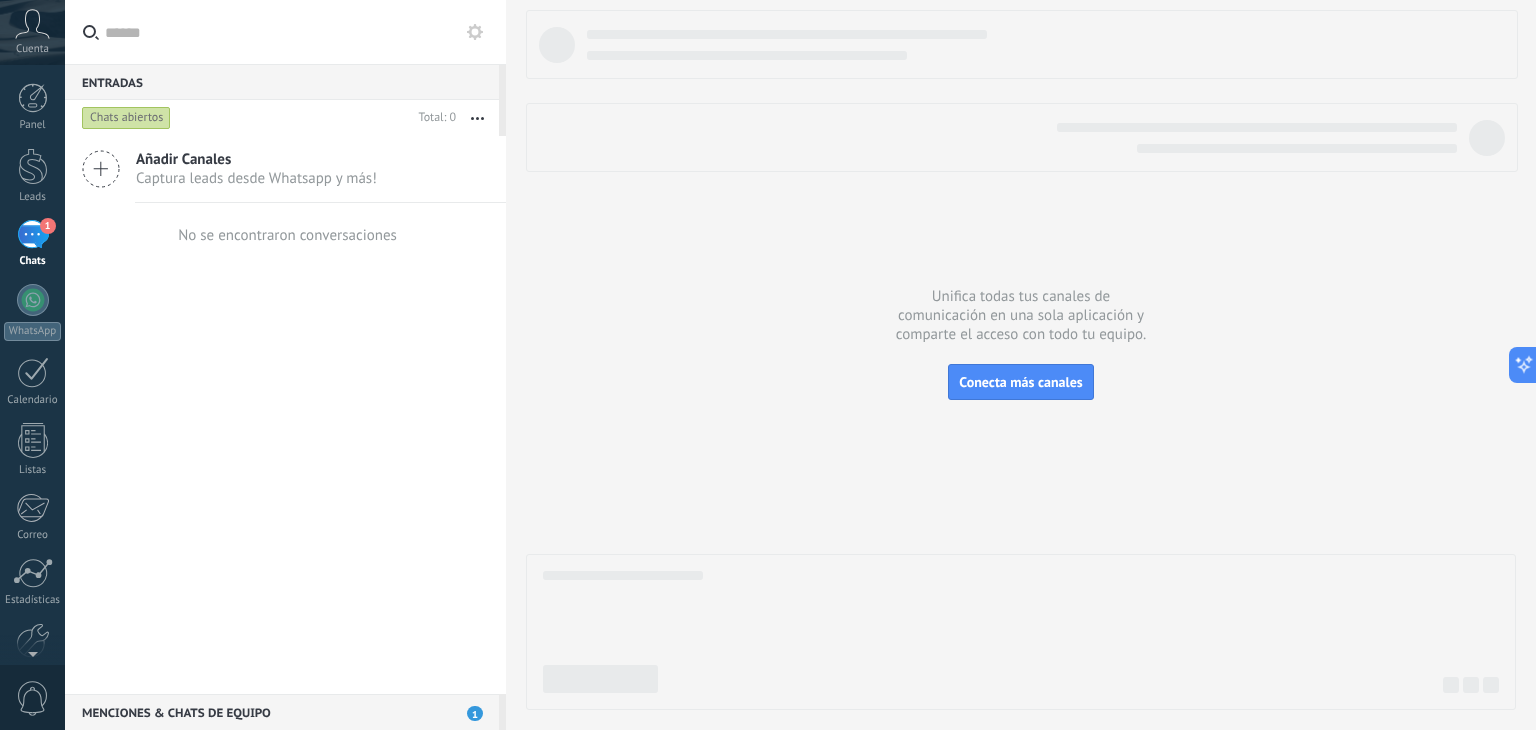 click at bounding box center (101, 169) 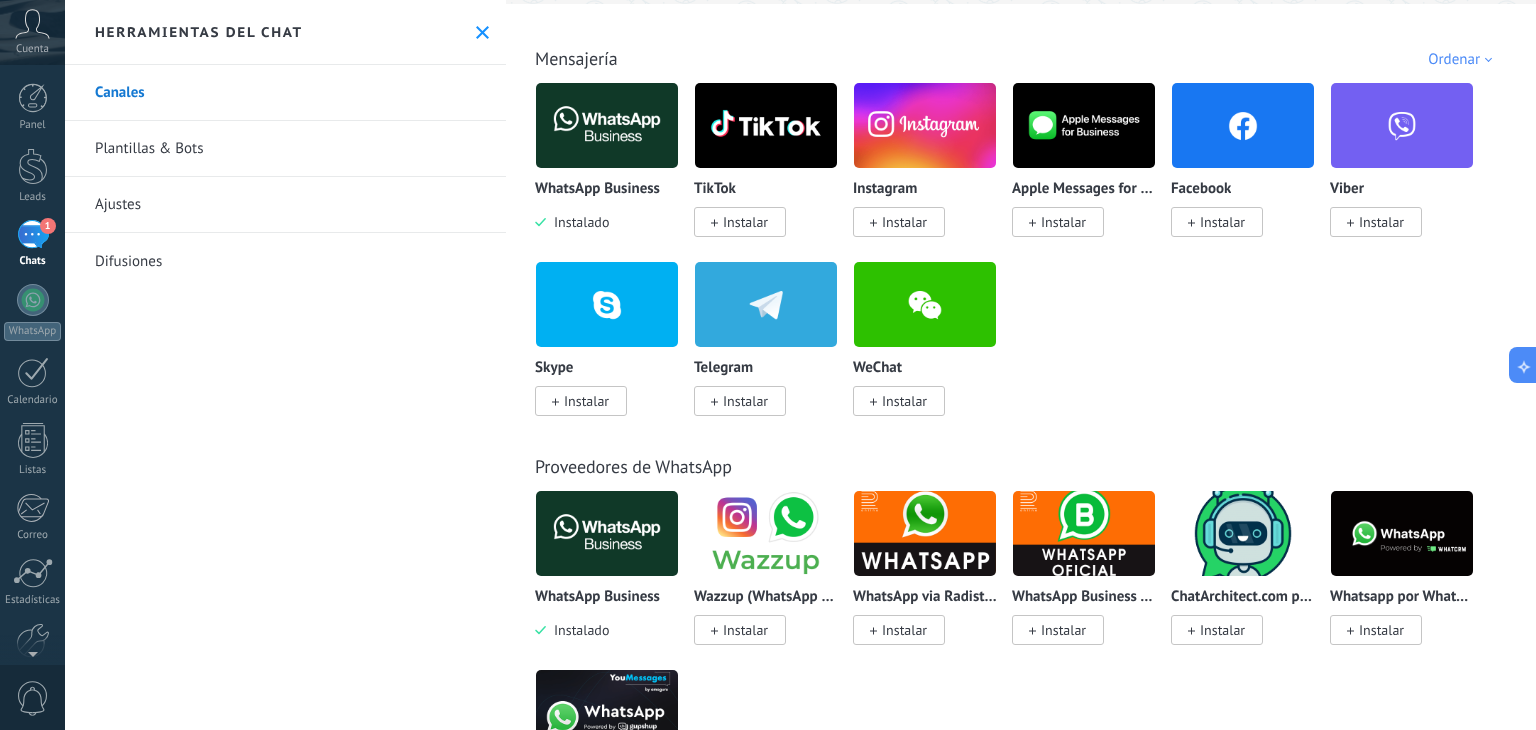 scroll, scrollTop: 400, scrollLeft: 0, axis: vertical 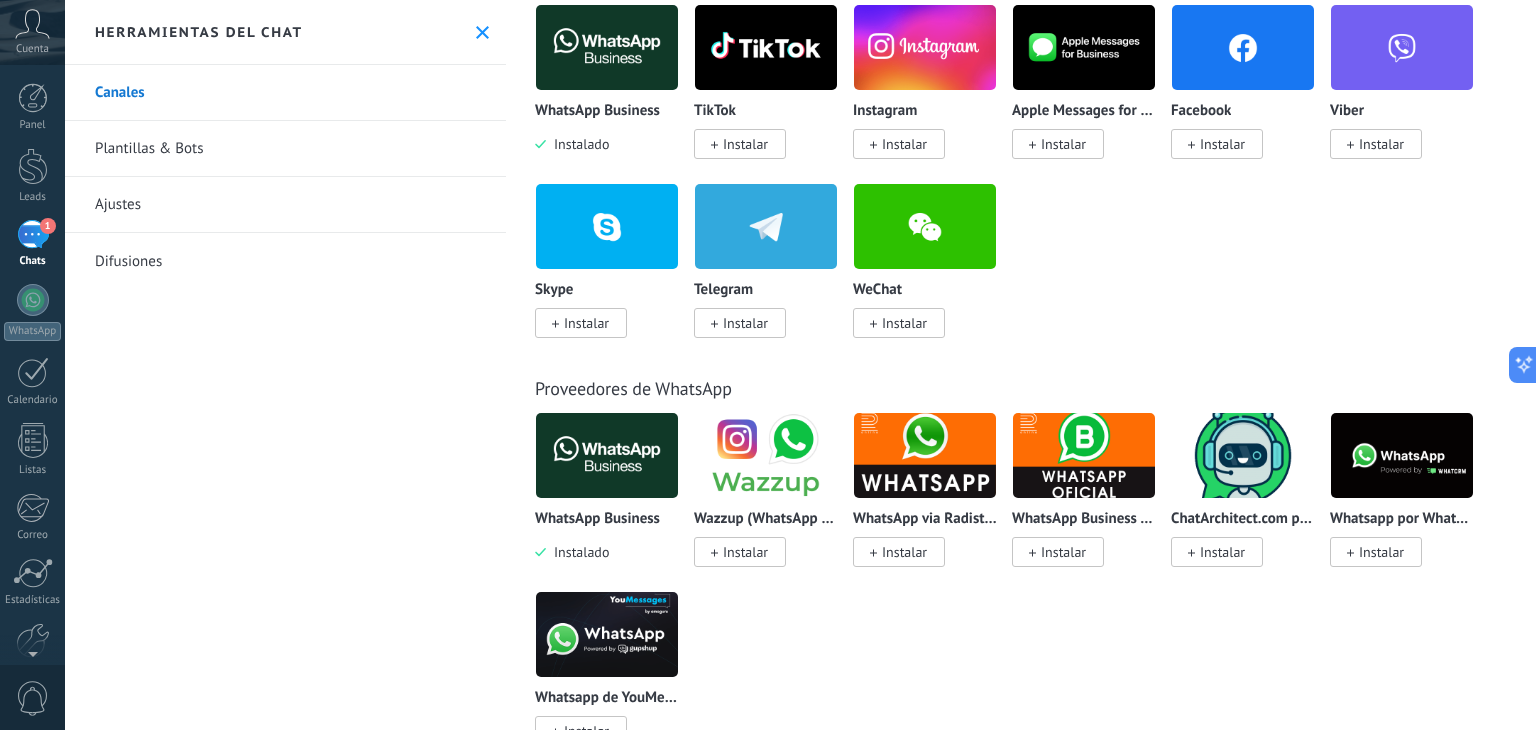 drag, startPoint x: 1157, startPoint y: 269, endPoint x: 1050, endPoint y: 220, distance: 117.68602 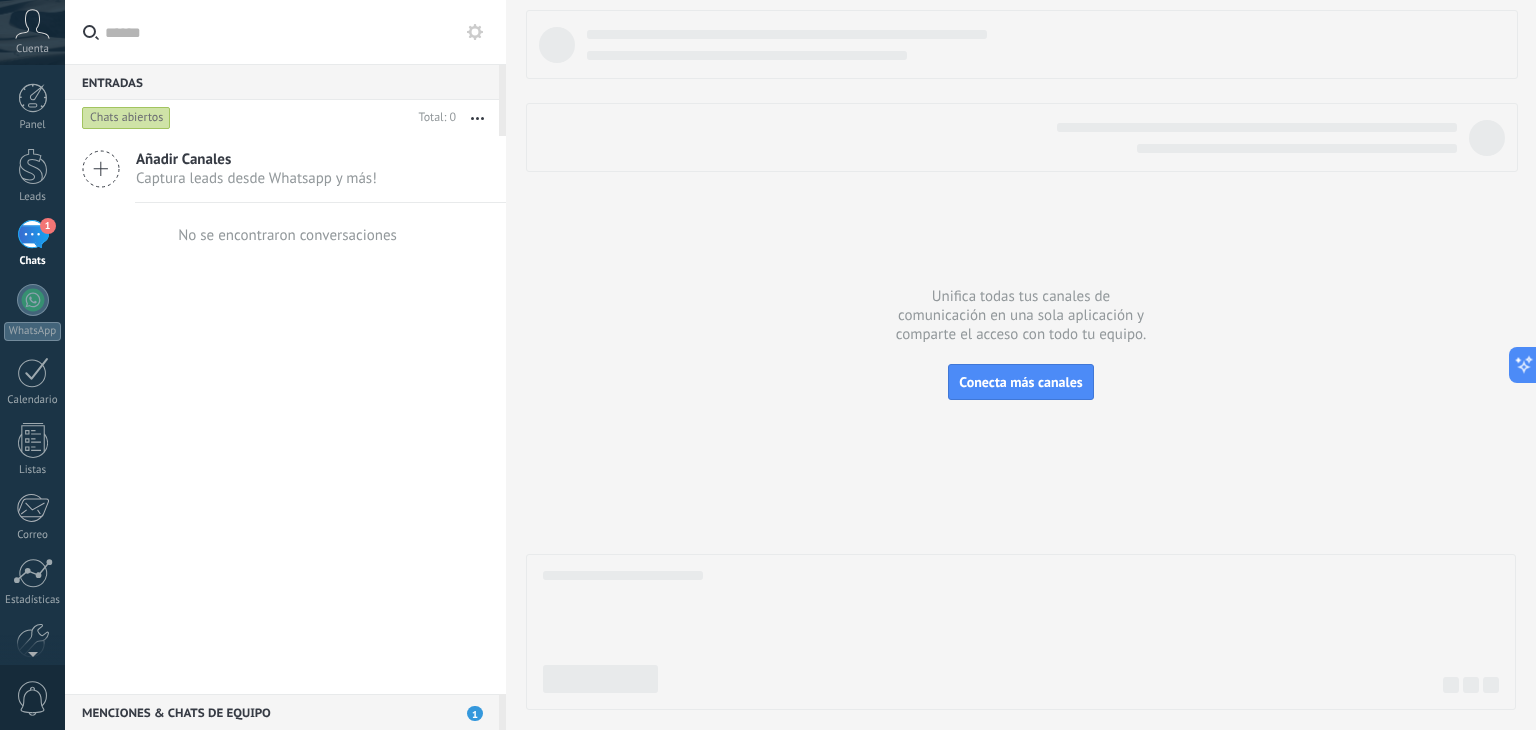 click on "Añadir Canales" at bounding box center (256, 159) 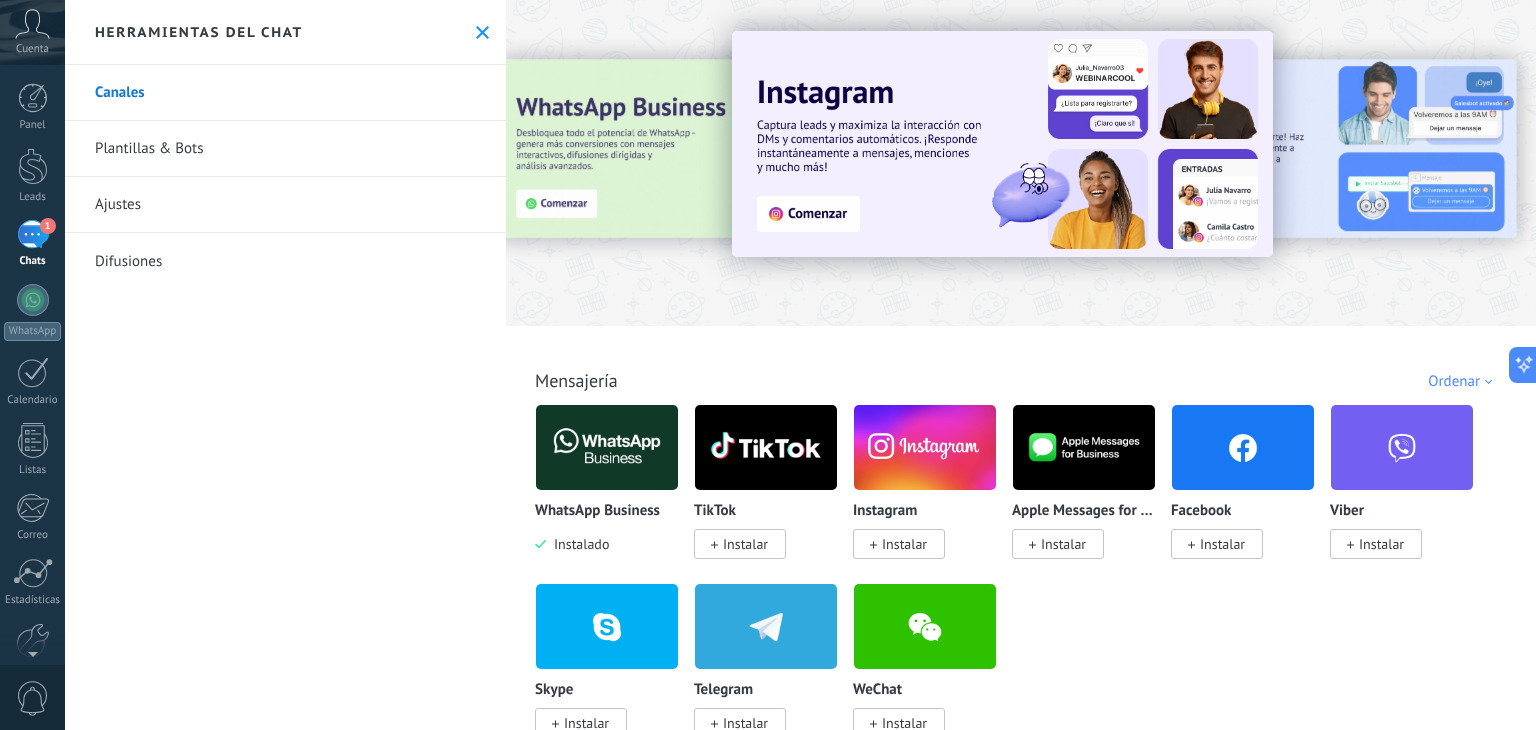 click at bounding box center [607, 447] 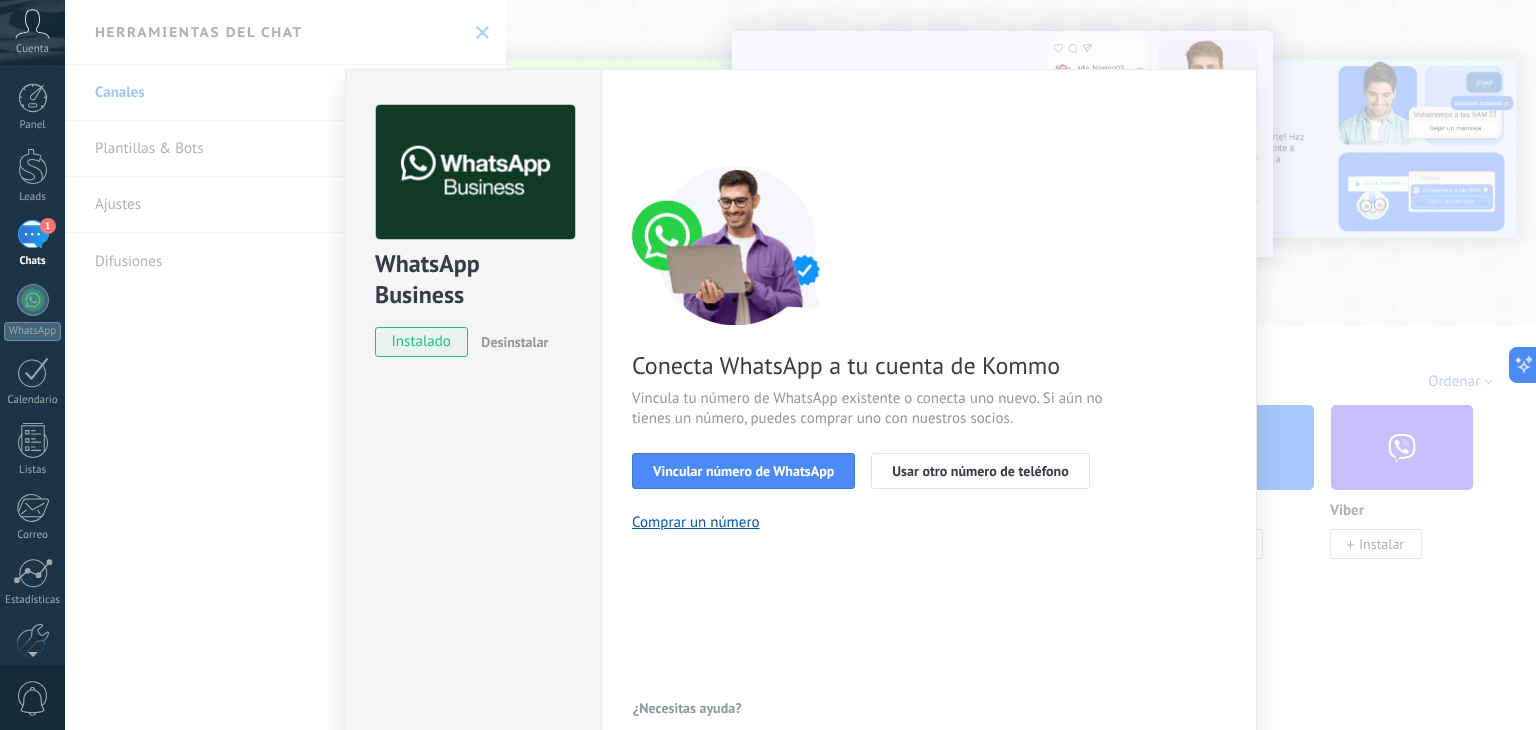 click on "Conecta WhatsApp a tu cuenta de Kommo Vincula tu número de WhatsApp existente o conecta uno nuevo. Si aún no tienes un número, puedes comprar uno con nuestros socios. Vincular número de WhatsApp Usar otro número de teléfono Comprar un número" at bounding box center [929, 348] 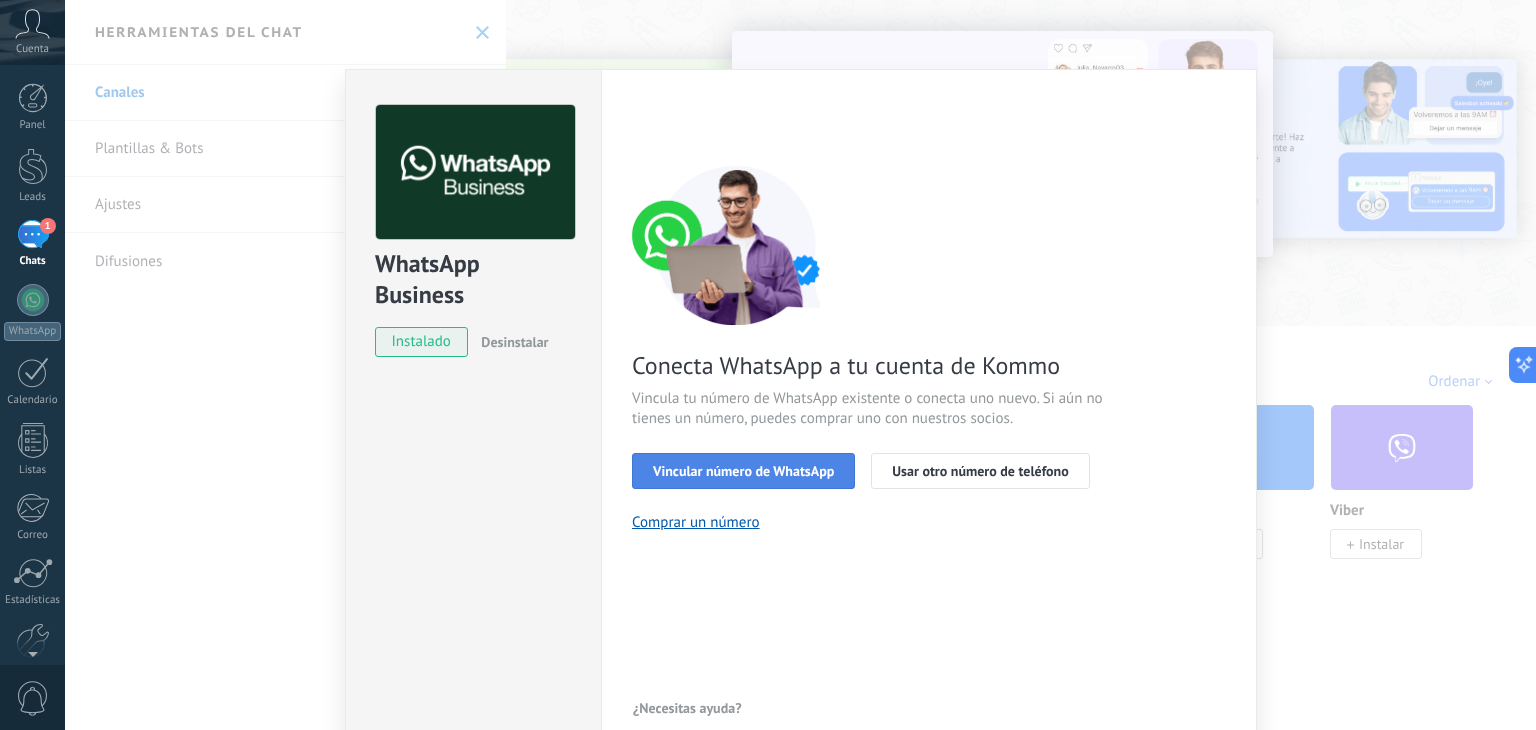 click on "Vincular número de WhatsApp" at bounding box center [743, 471] 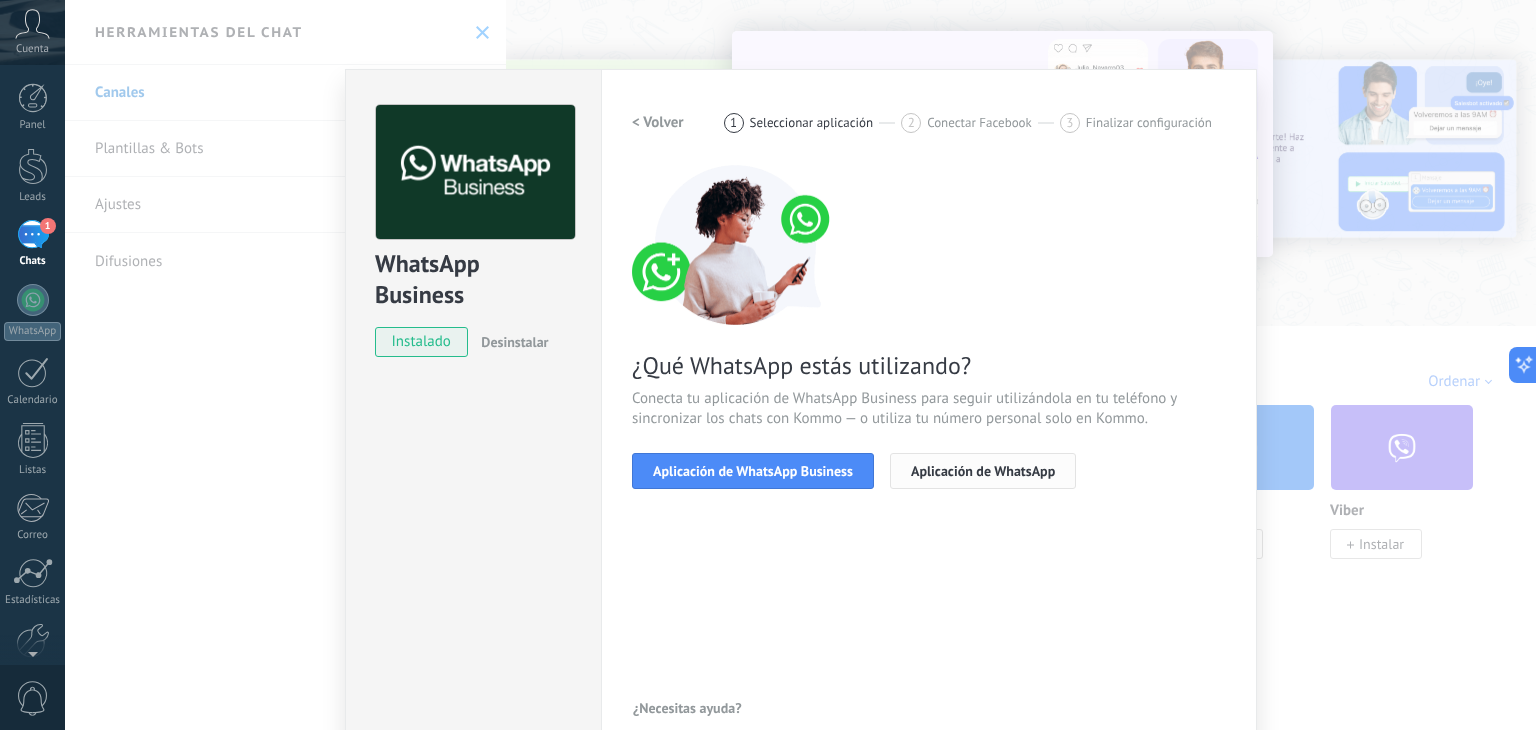 click on "Aplicación de WhatsApp" at bounding box center [983, 471] 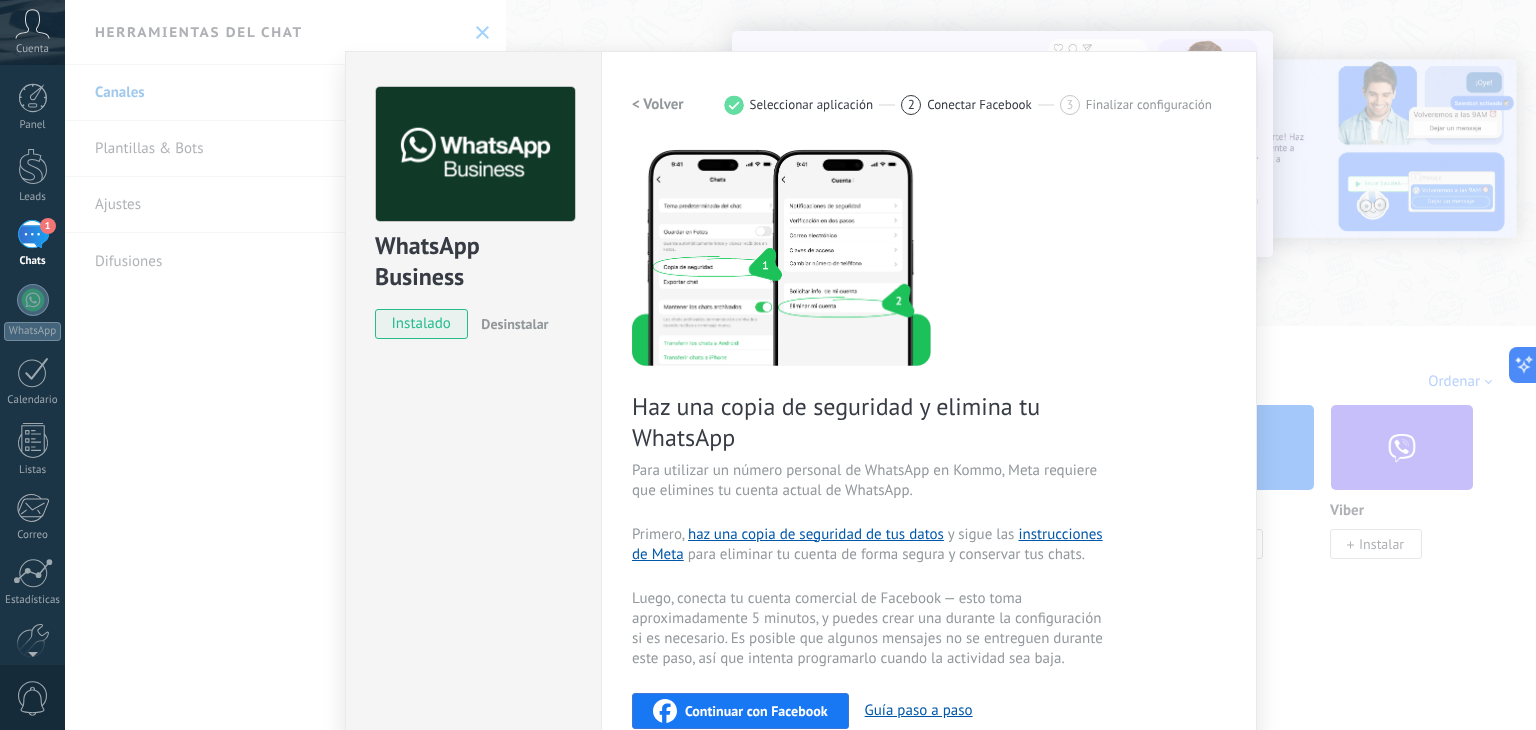 scroll, scrollTop: 0, scrollLeft: 0, axis: both 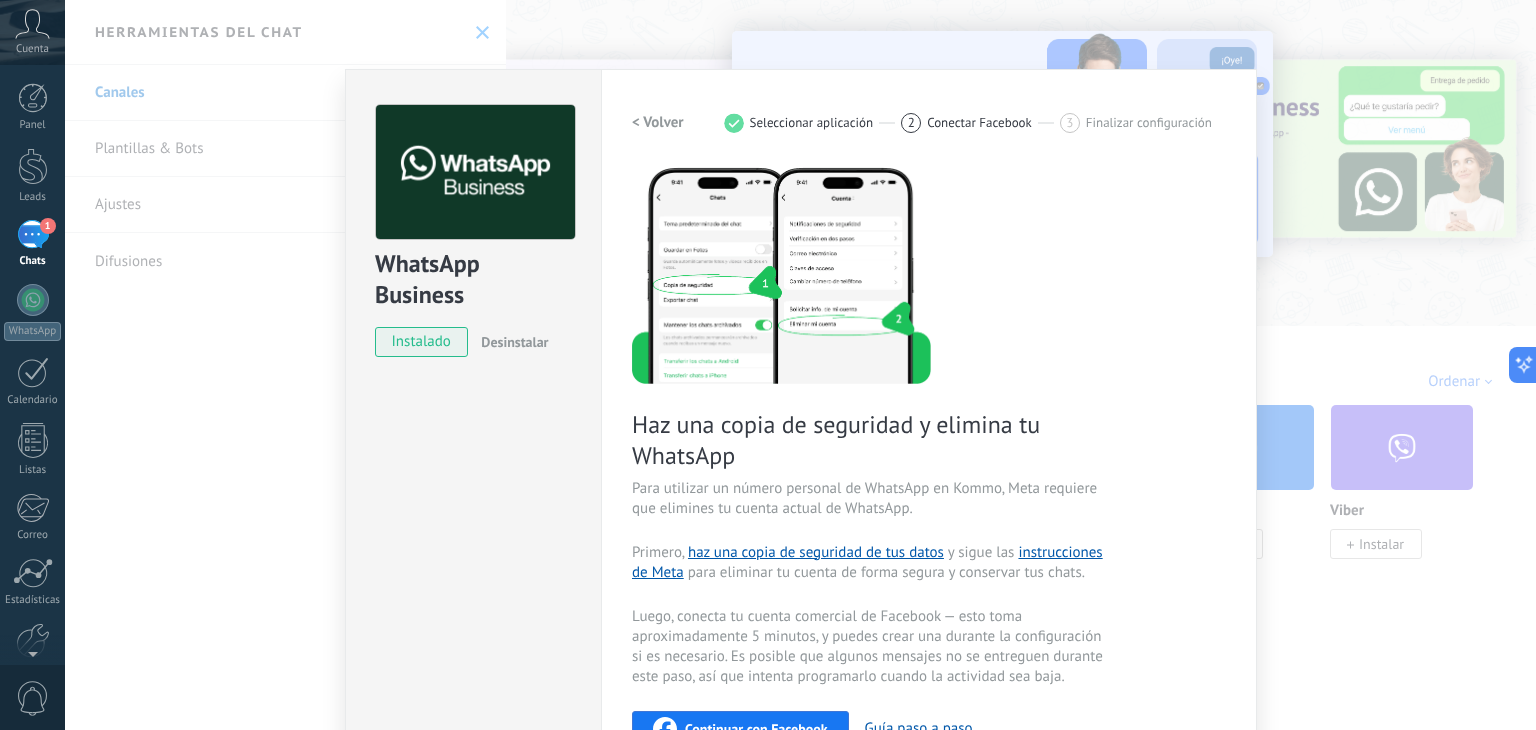 click on "Desinstalar" at bounding box center [514, 342] 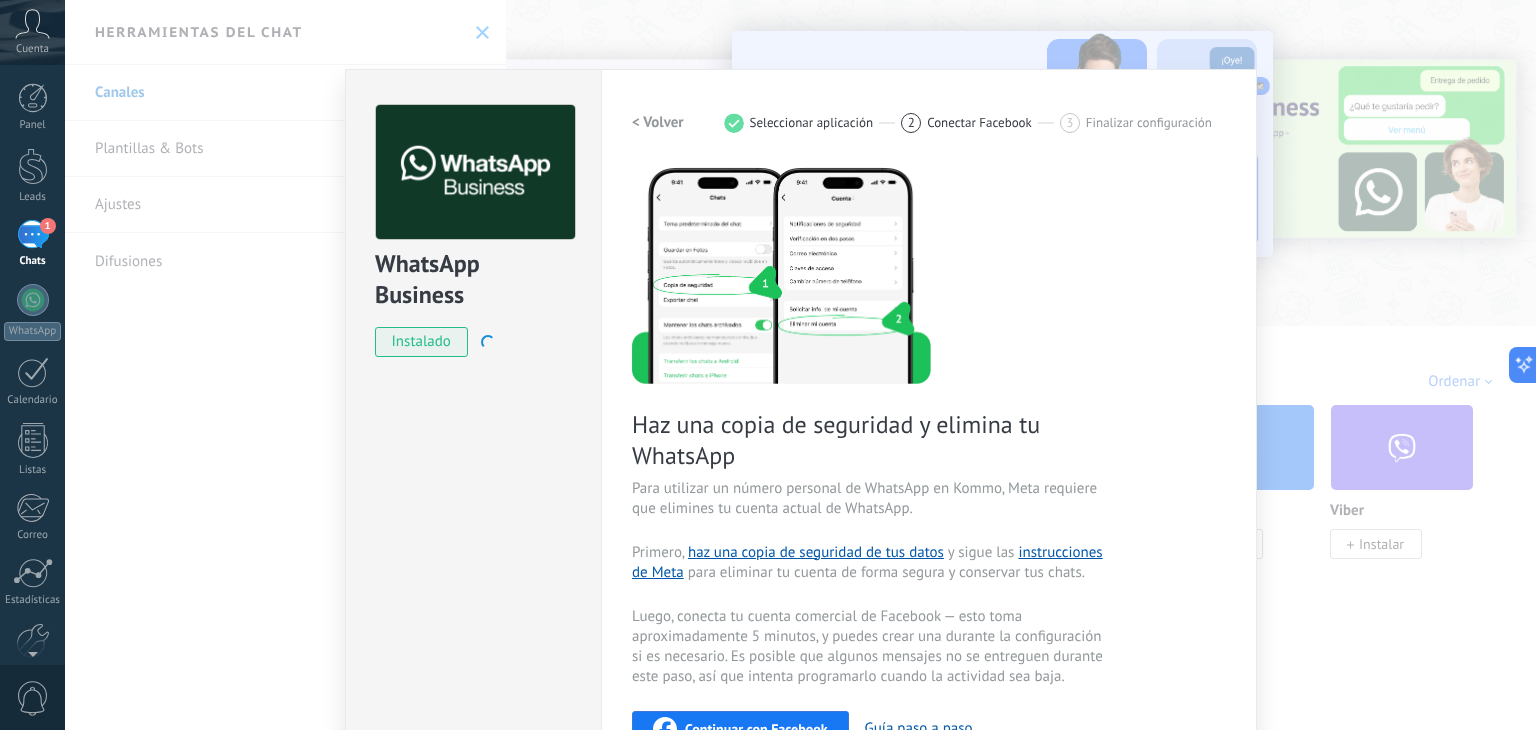 click on "< Volver" at bounding box center (658, 122) 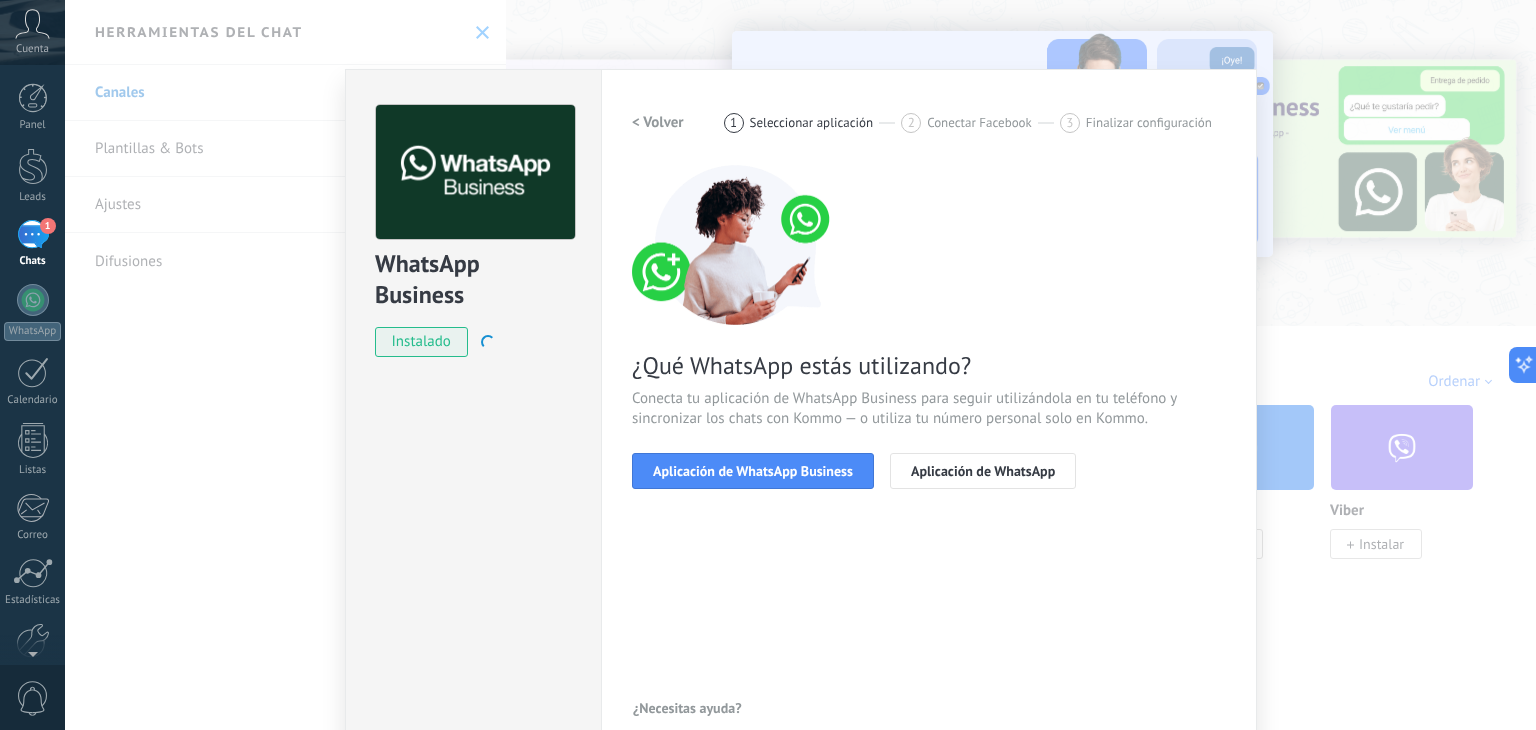 click on "< Volver" at bounding box center [658, 122] 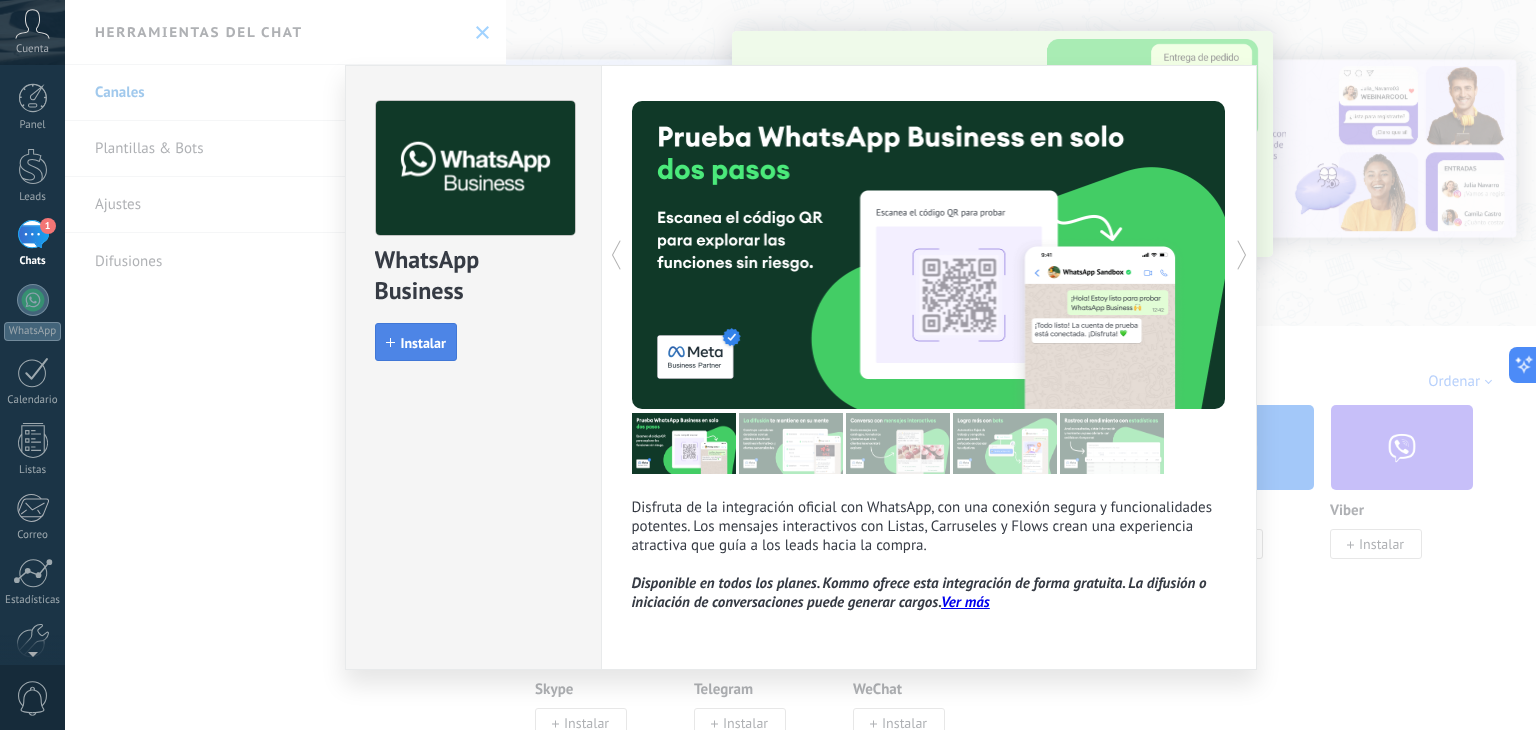 click on "Instalar" at bounding box center (416, 342) 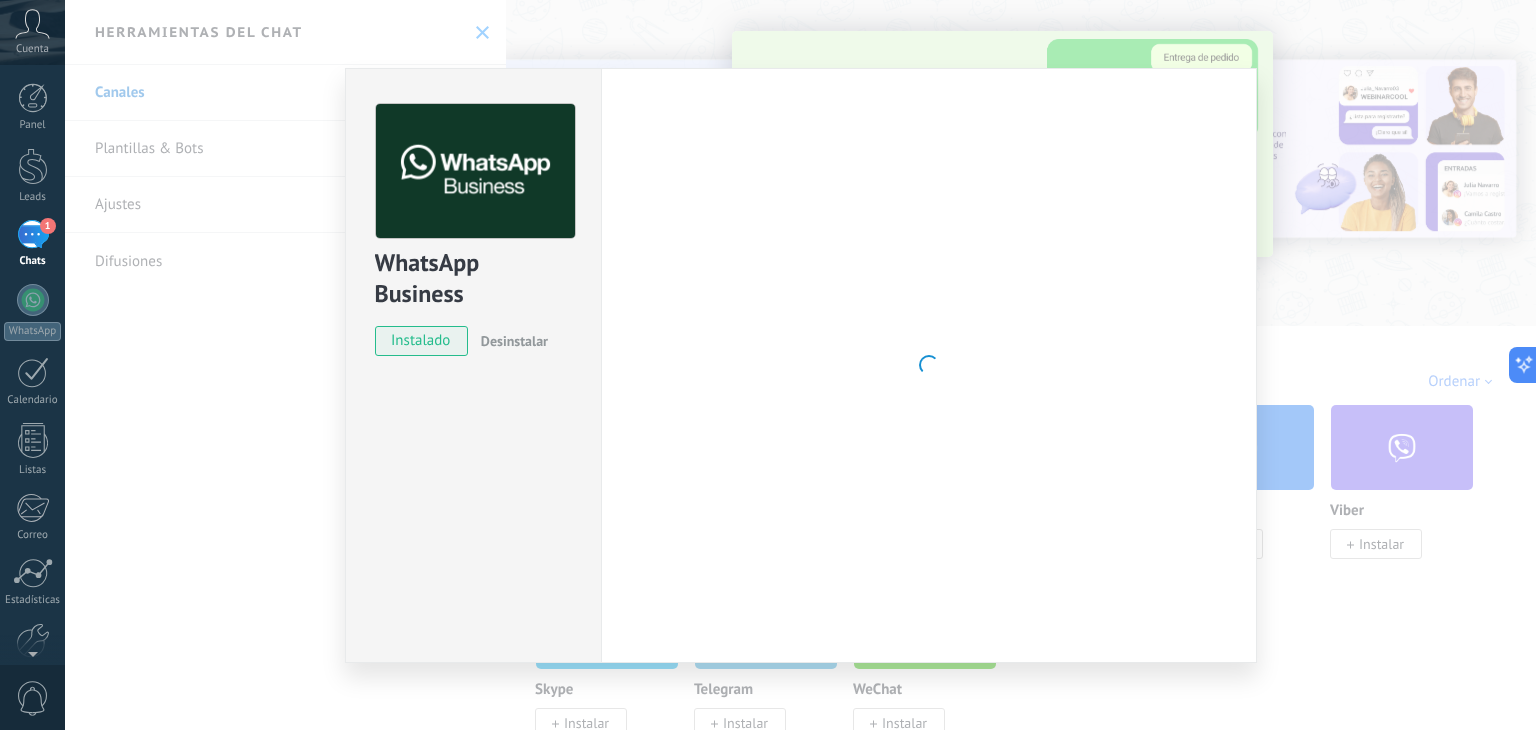 click on "Configuraciones Autorizaciones Esta pestaña registra a los usuarios que han concedido acceso a las integración a esta cuenta. Si deseas remover la posibilidad que un usuario pueda enviar solicitudes a la cuenta en nombre de esta integración, puedes revocar el acceso. Si el acceso a todos los usuarios es revocado, la integración dejará de funcionar. Esta aplicacion está instalada, pero nadie le ha dado acceso aun. WhatsApp Cloud API más _:  Guardar" at bounding box center (929, 365) 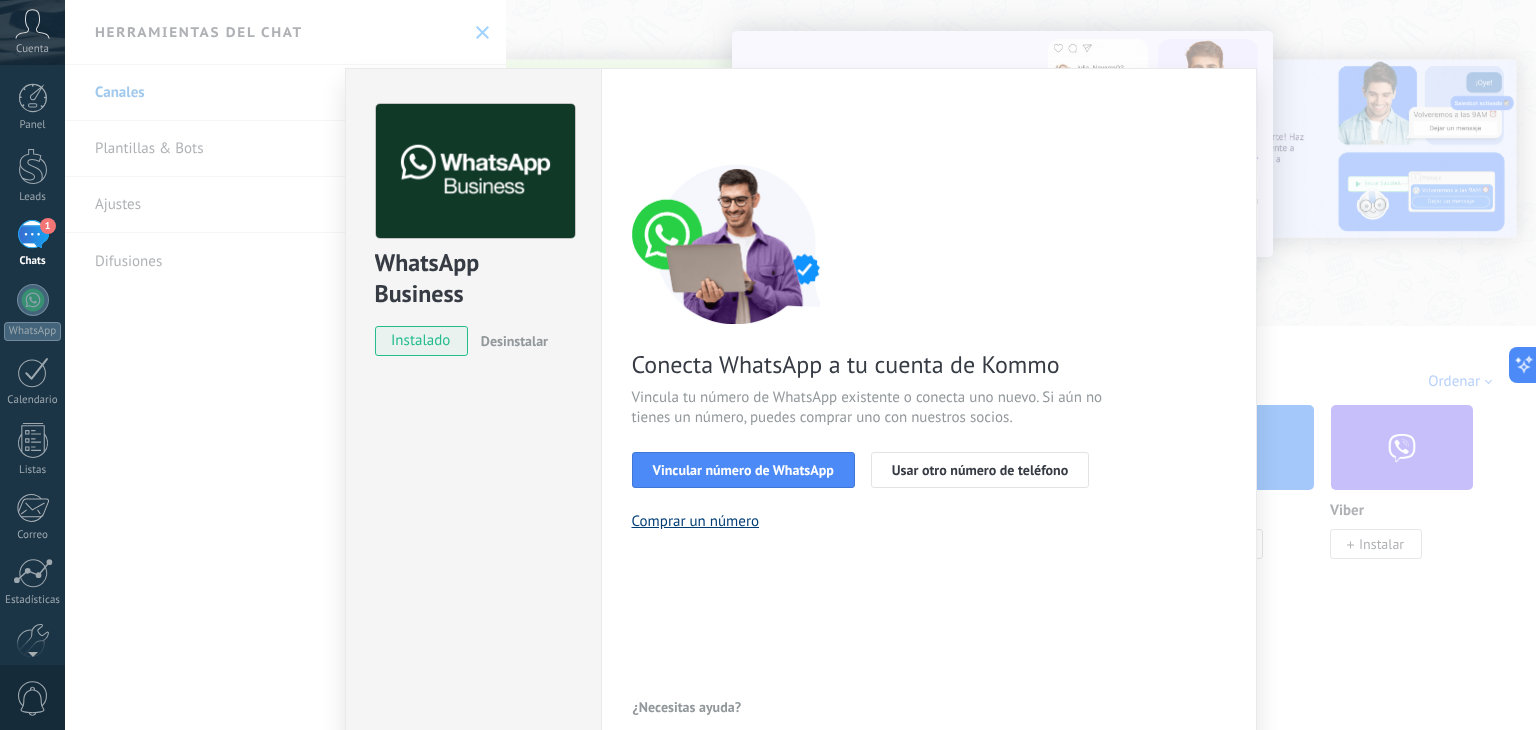 click on "Comprar un número" at bounding box center (696, 521) 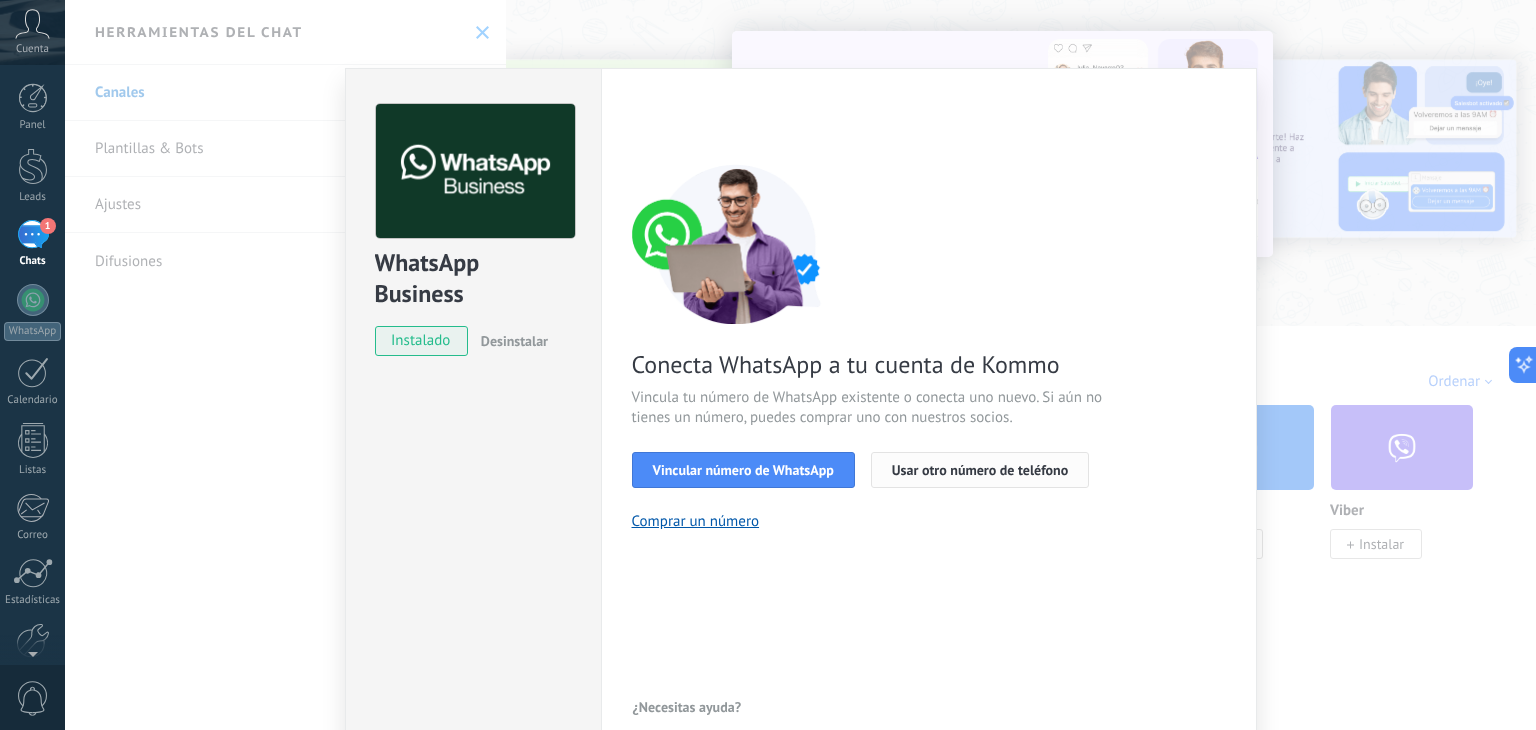 click on "Usar otro número de teléfono" at bounding box center (980, 470) 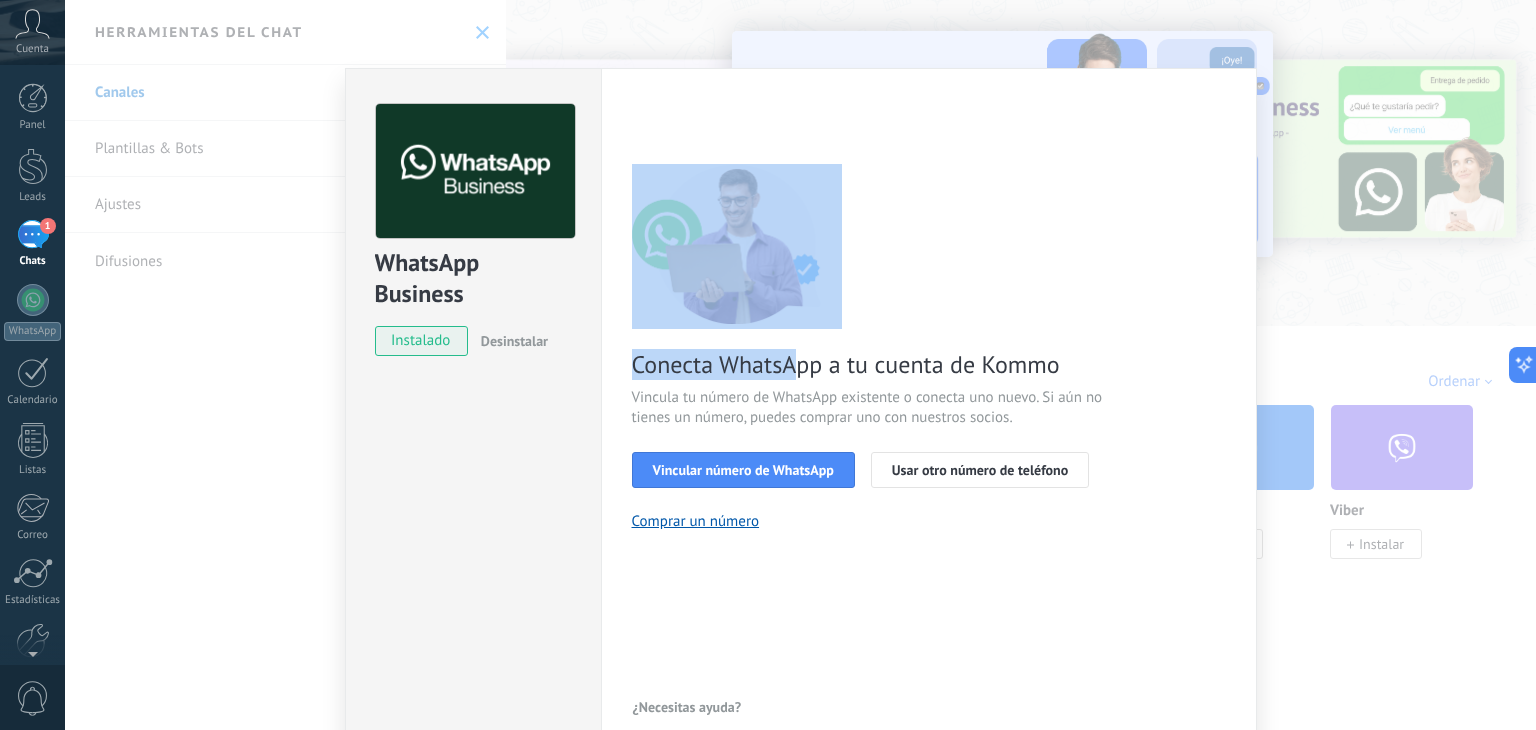 drag, startPoint x: 803, startPoint y: 343, endPoint x: 762, endPoint y: 214, distance: 135.35878 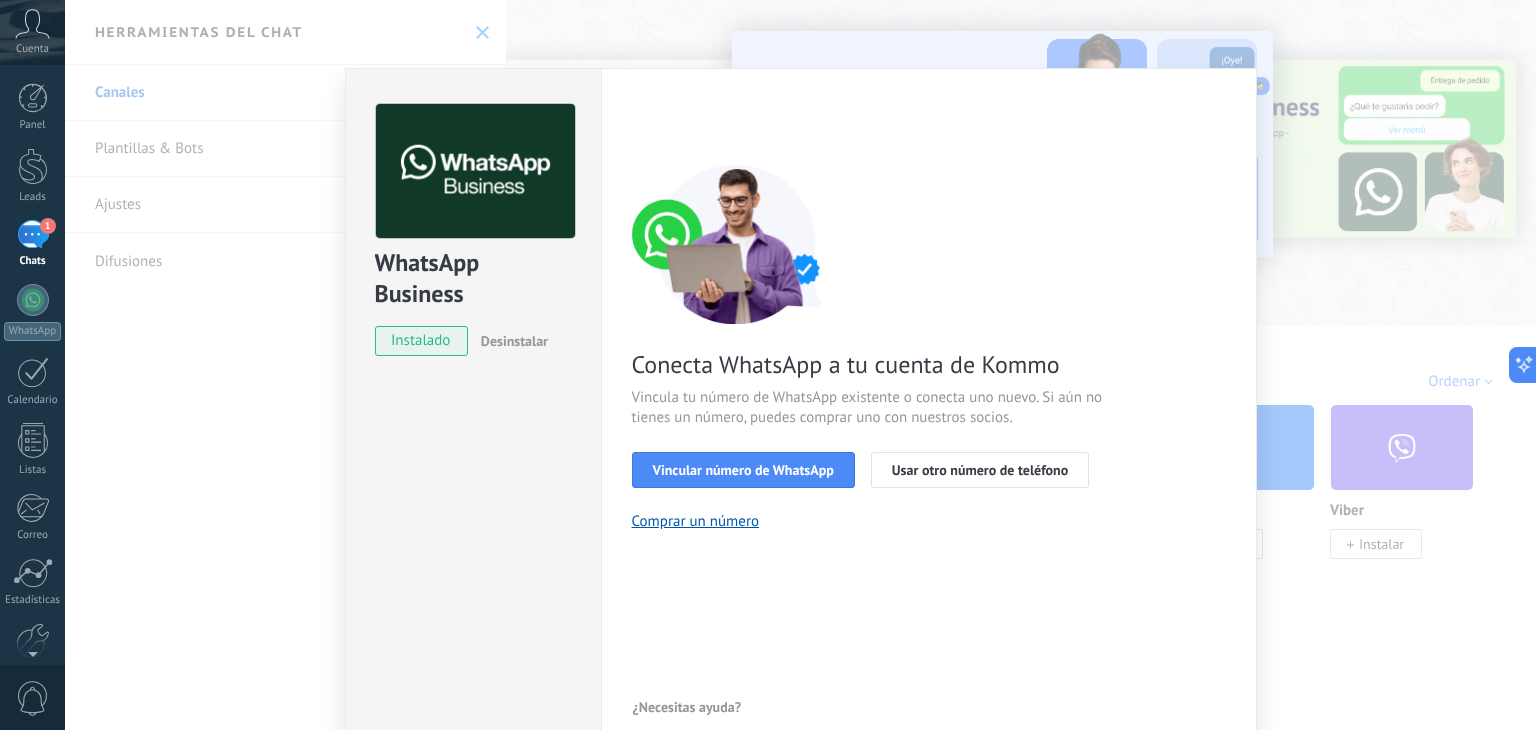 drag, startPoint x: 542, startPoint y: 93, endPoint x: 398, endPoint y: 41, distance: 153.10127 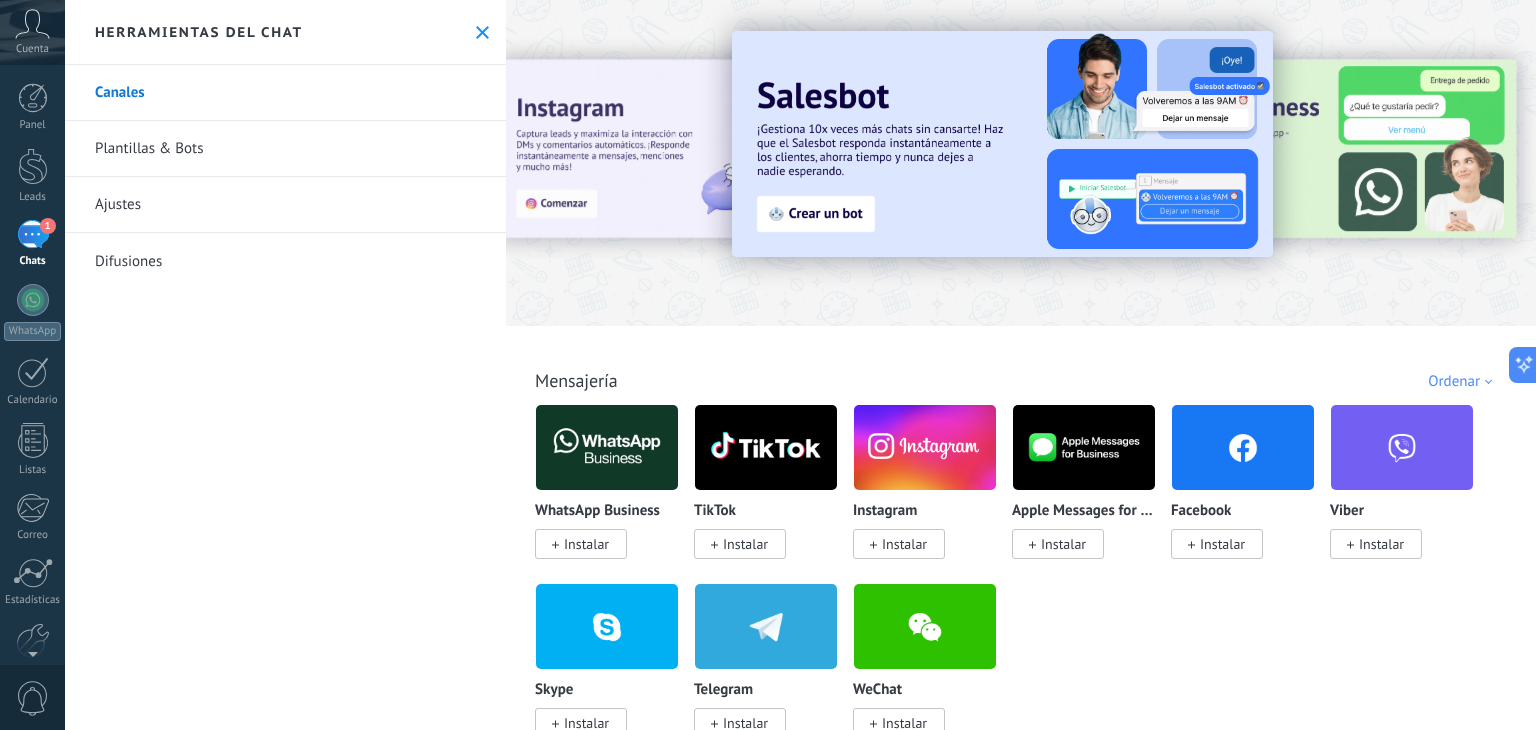 click on "Ajustes" at bounding box center [285, 205] 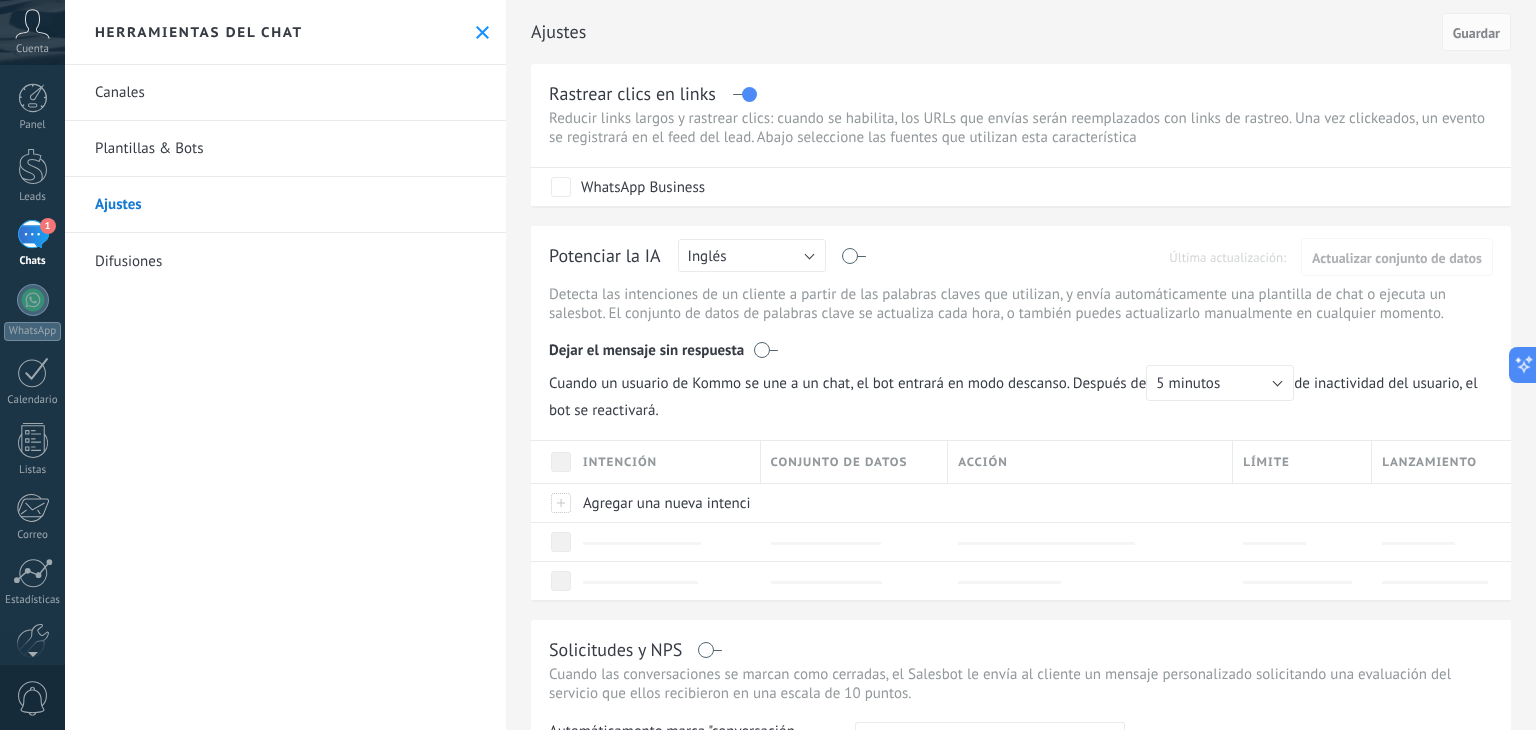click on "Difusiones" at bounding box center (285, 261) 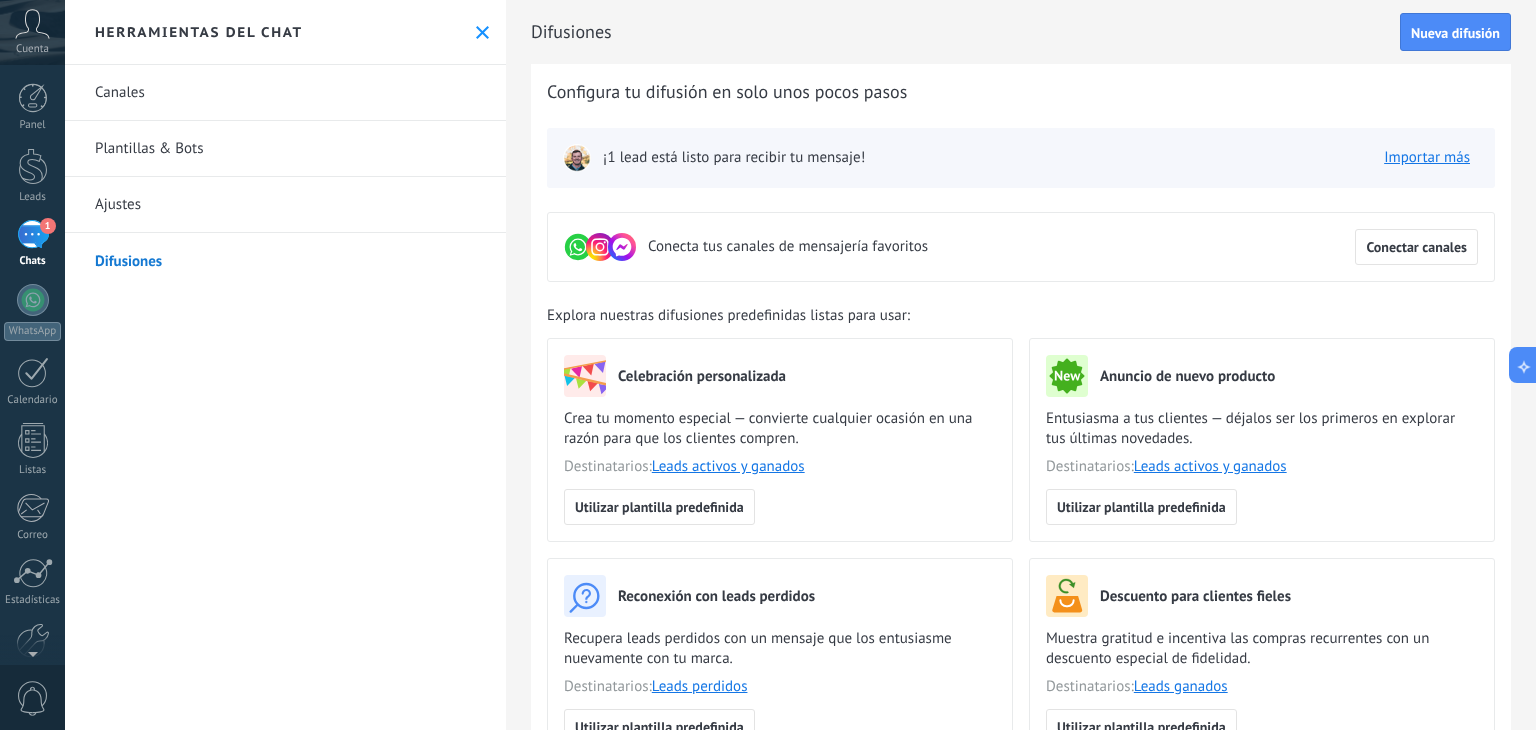 click on "Plantillas & Bots" at bounding box center [285, 149] 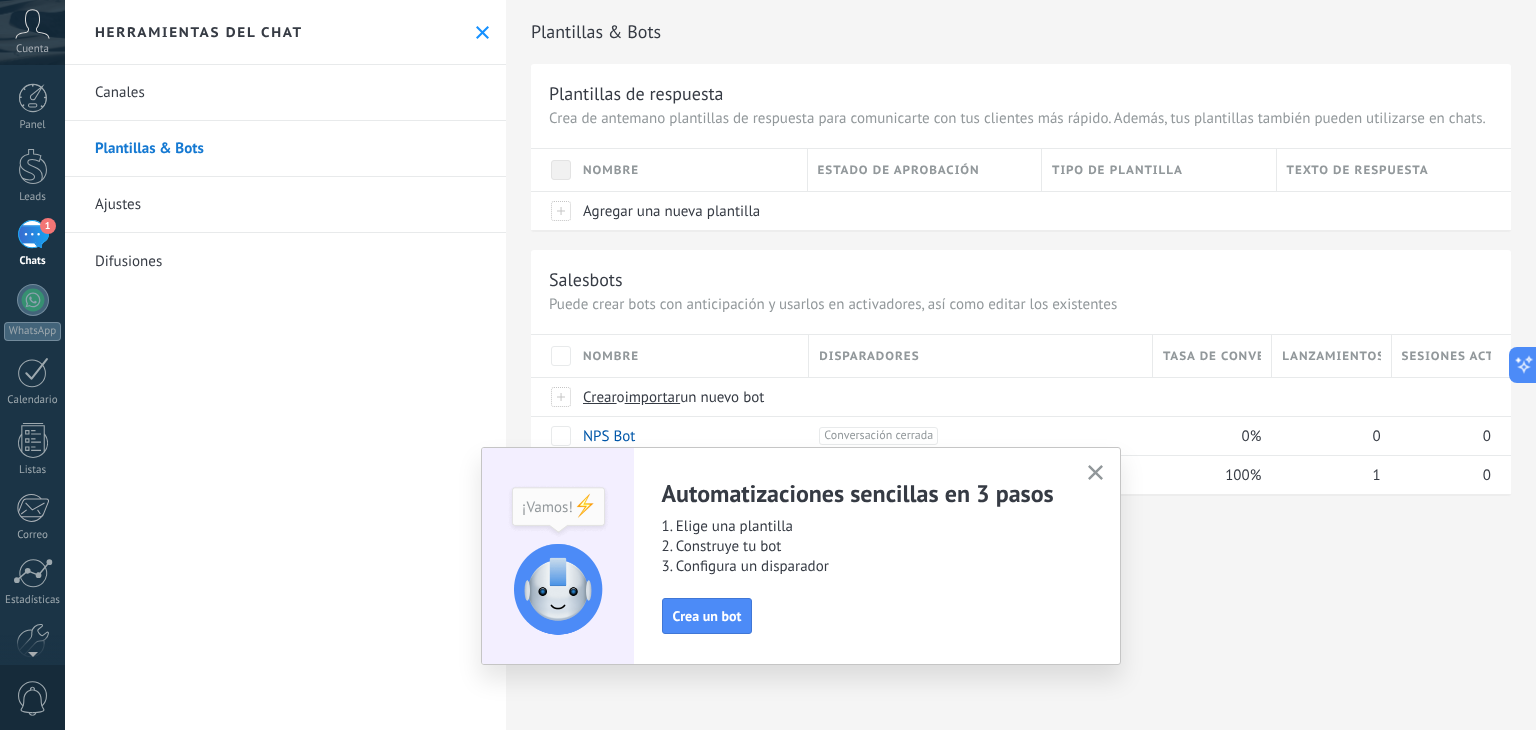 click on "Automatizaciones sencillas en 3 pasos 1. Elige una plantilla 2. Construye tu bot 3. Configura un disparador Crea un bot" at bounding box center (801, 556) 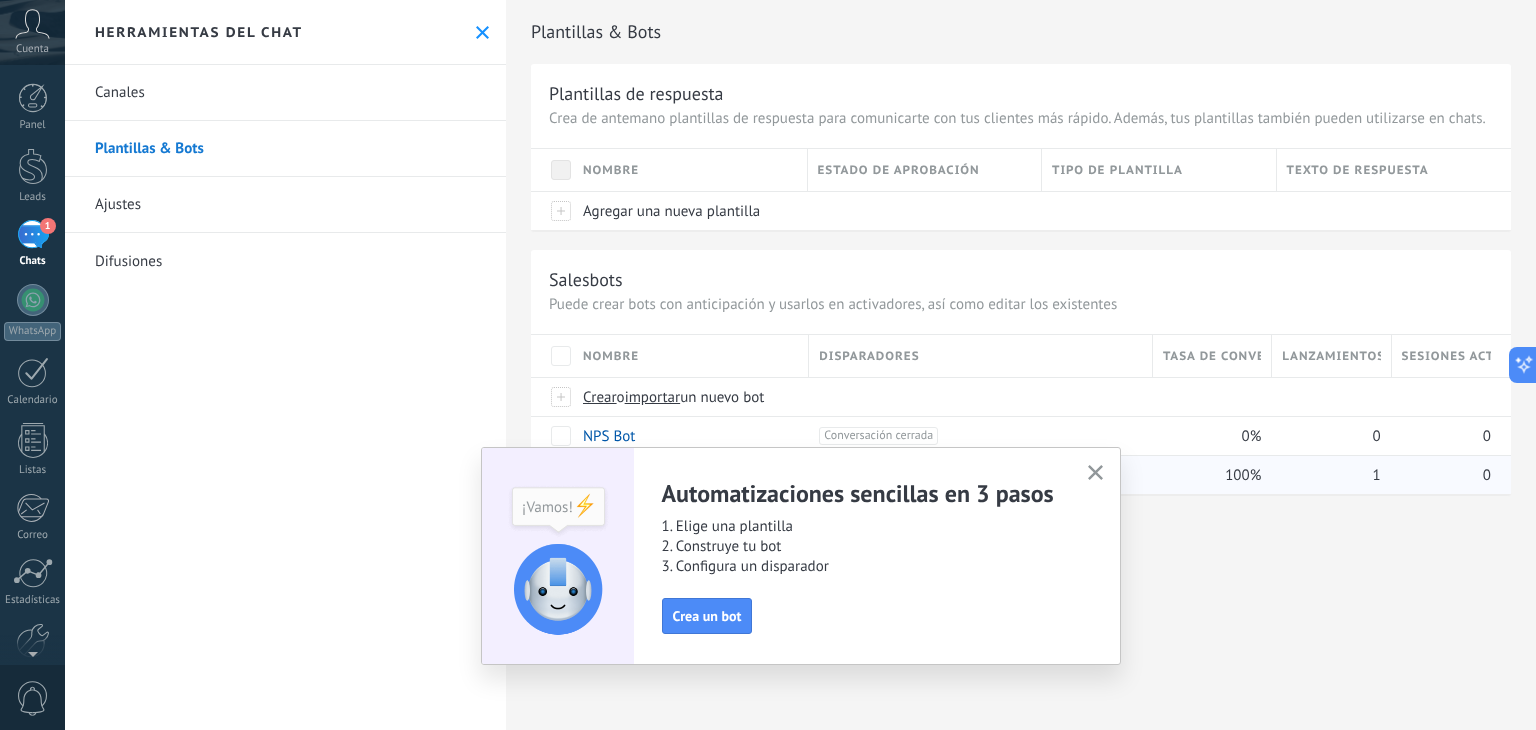 drag, startPoint x: 1097, startPoint y: 472, endPoint x: 1087, endPoint y: 473, distance: 10.049875 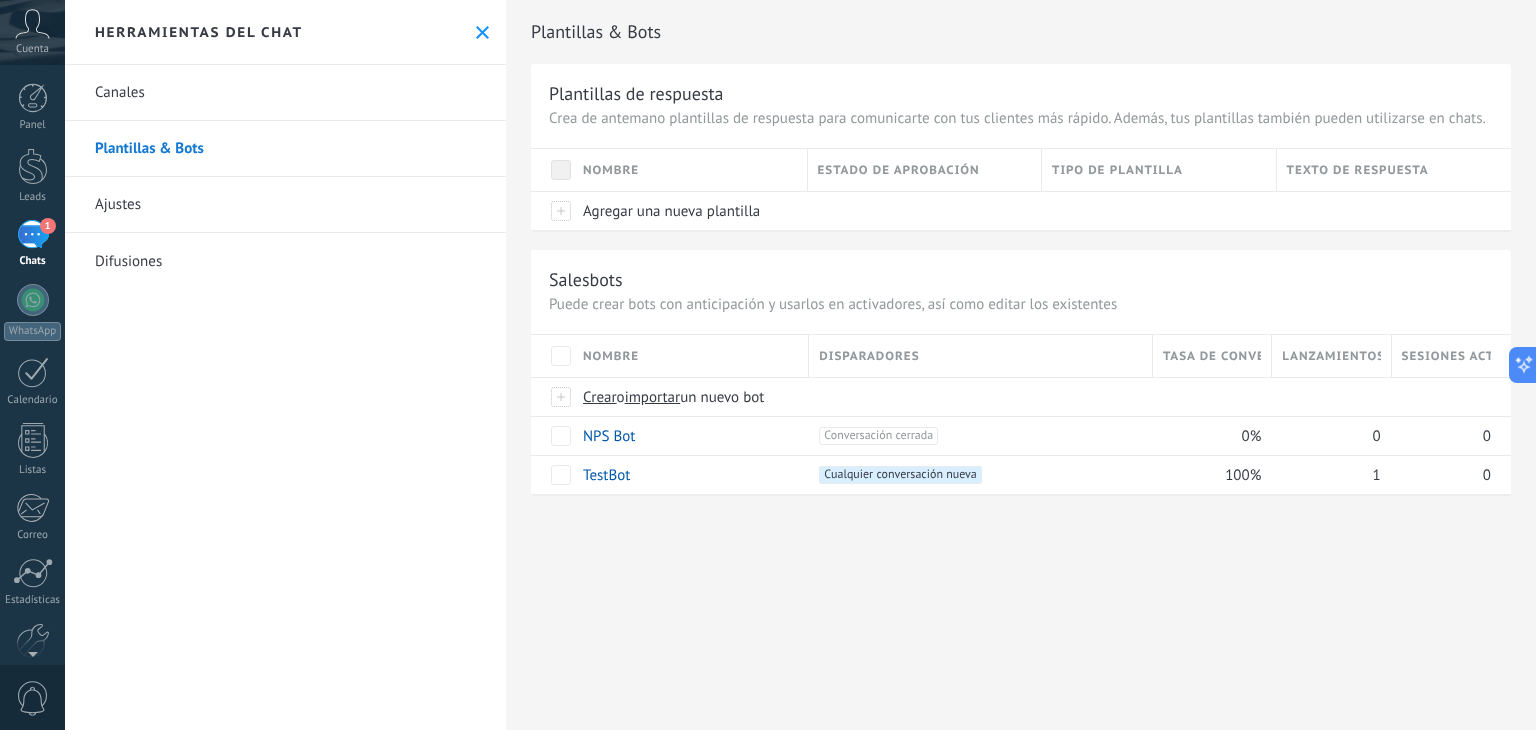 click on "Canales" at bounding box center (285, 93) 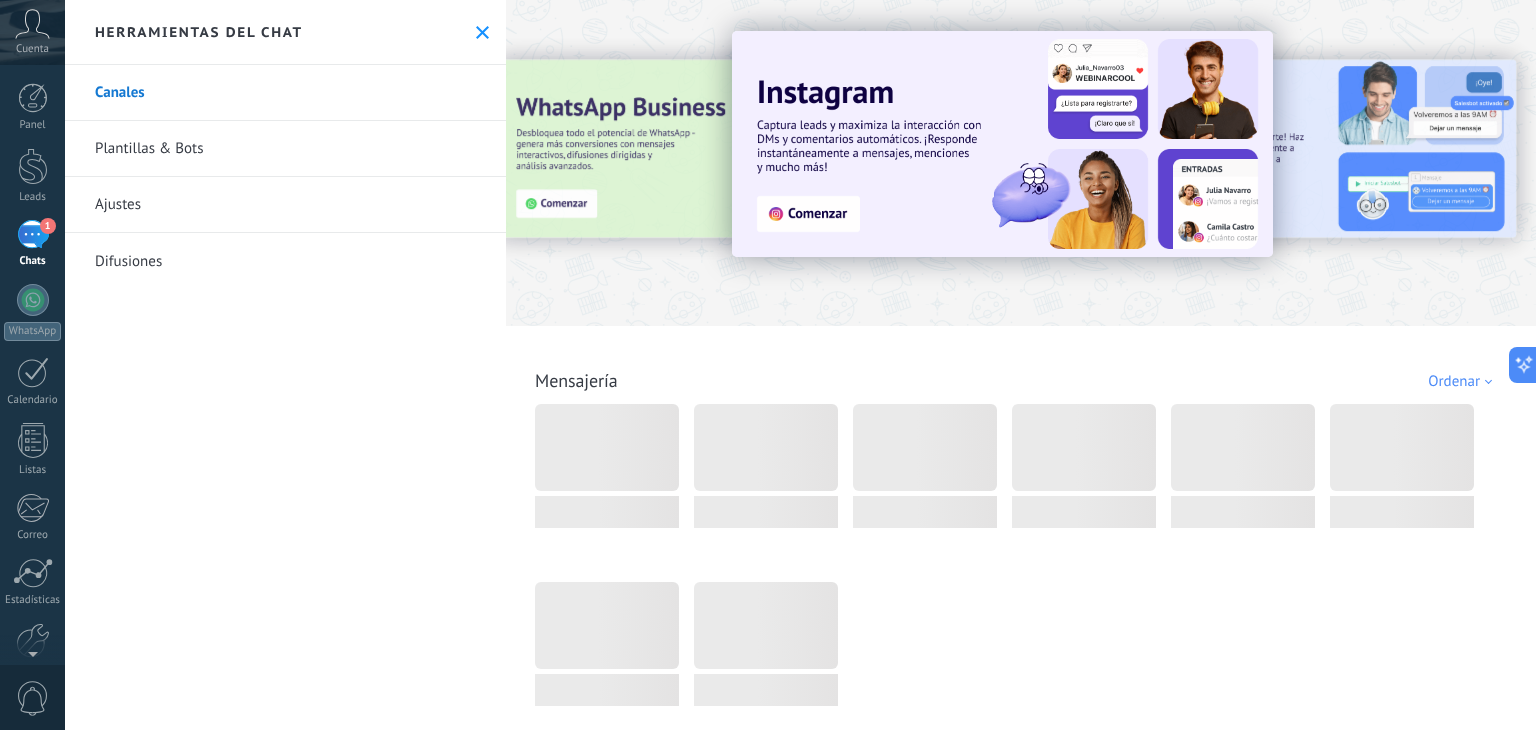 click at bounding box center (32, 24) 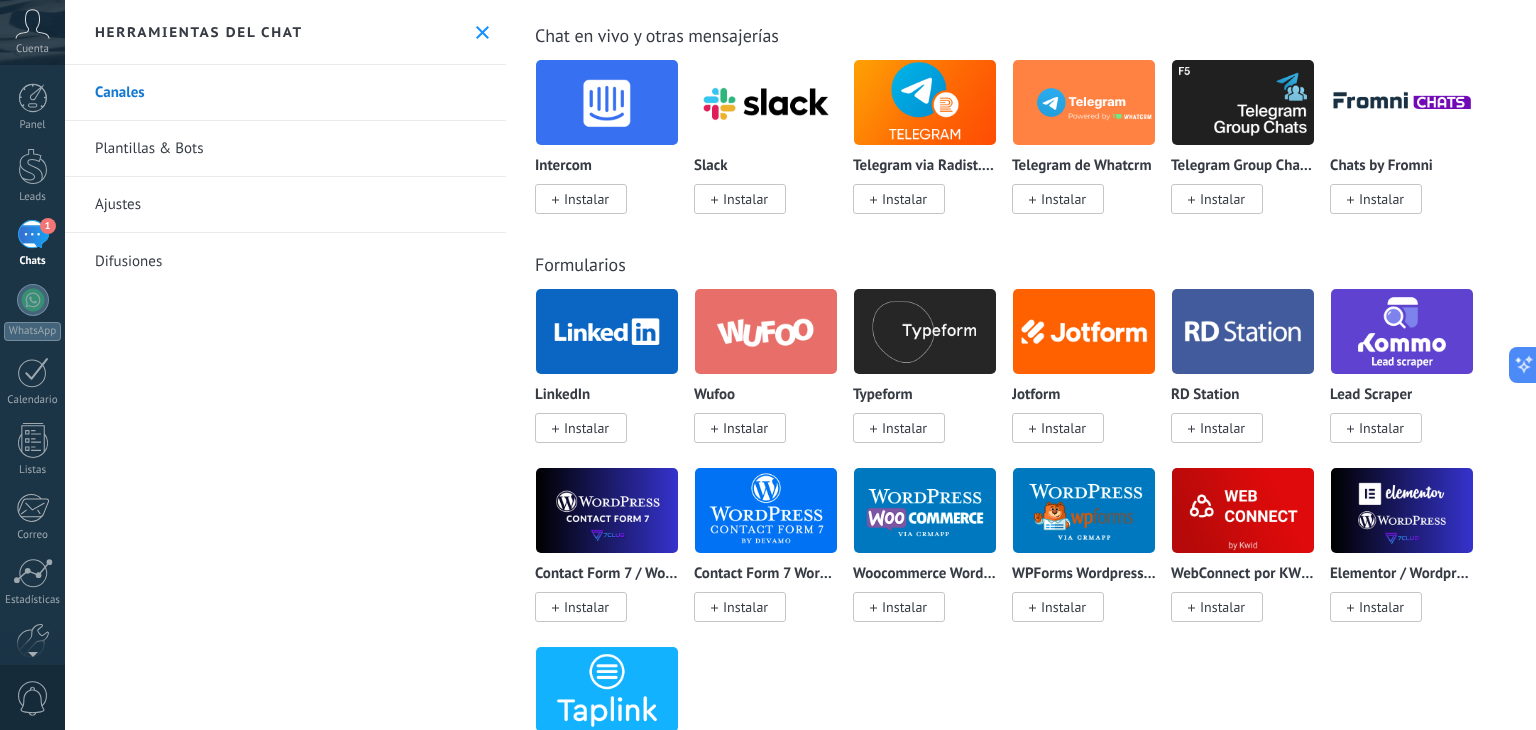 scroll, scrollTop: 1000, scrollLeft: 0, axis: vertical 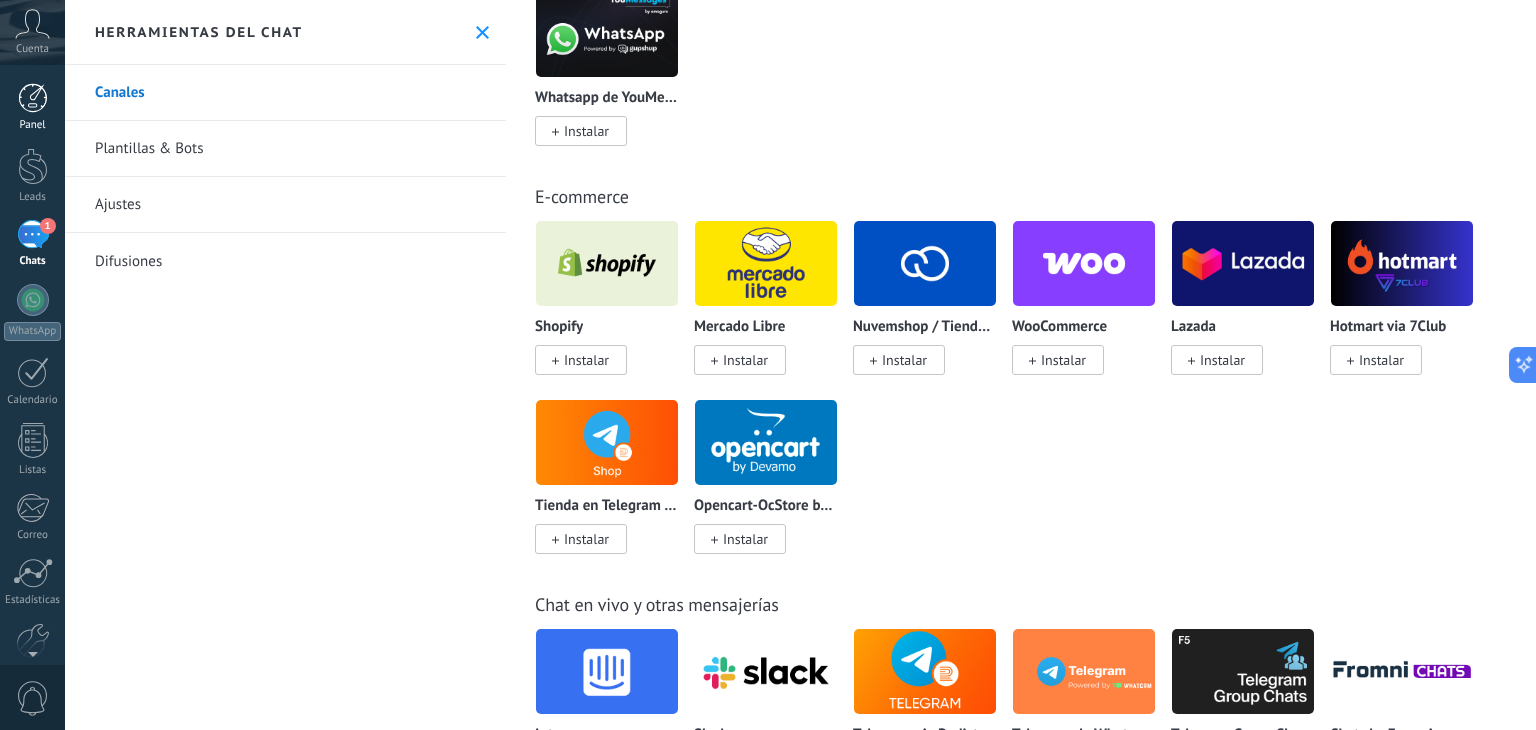click at bounding box center (33, 98) 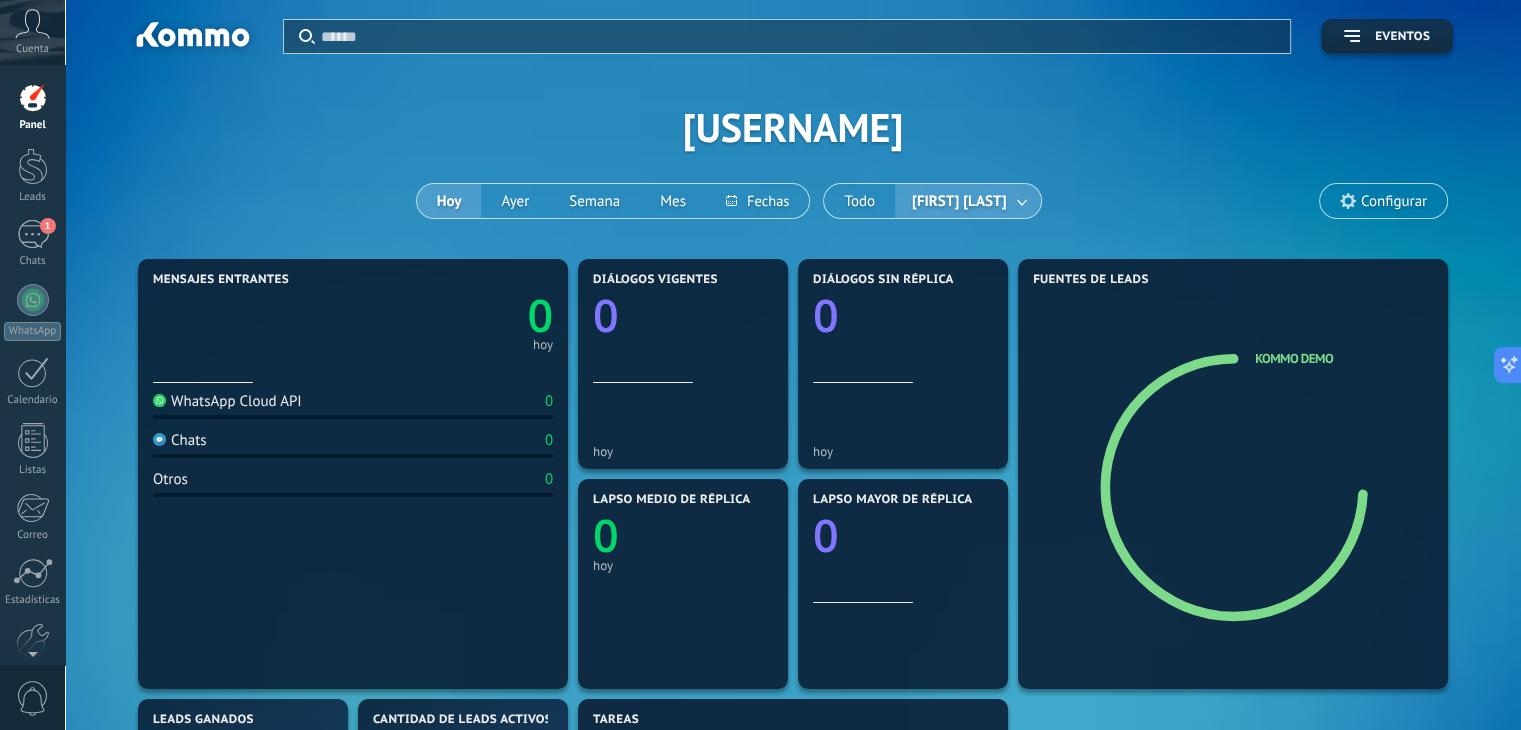 click at bounding box center (32, 24) 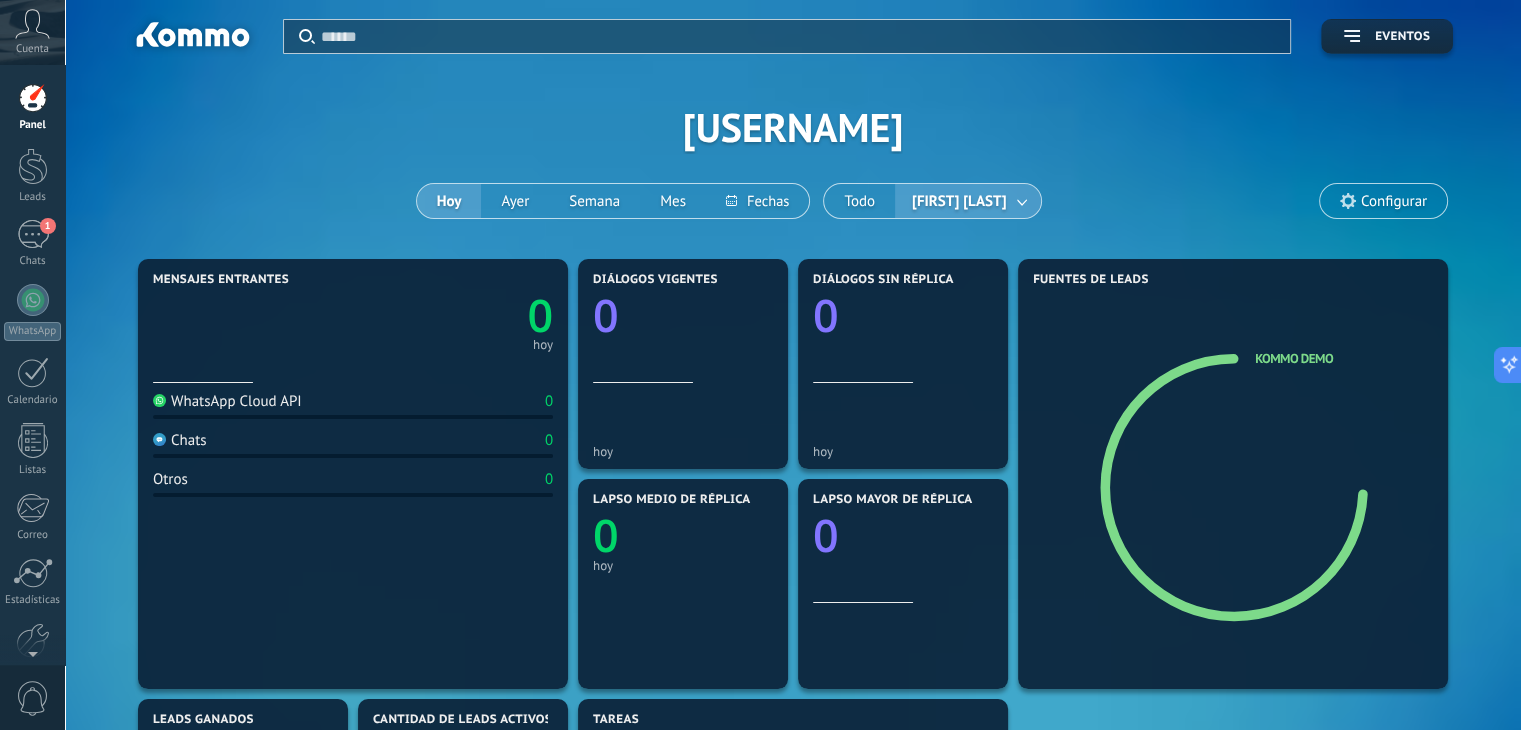 click at bounding box center (32, 24) 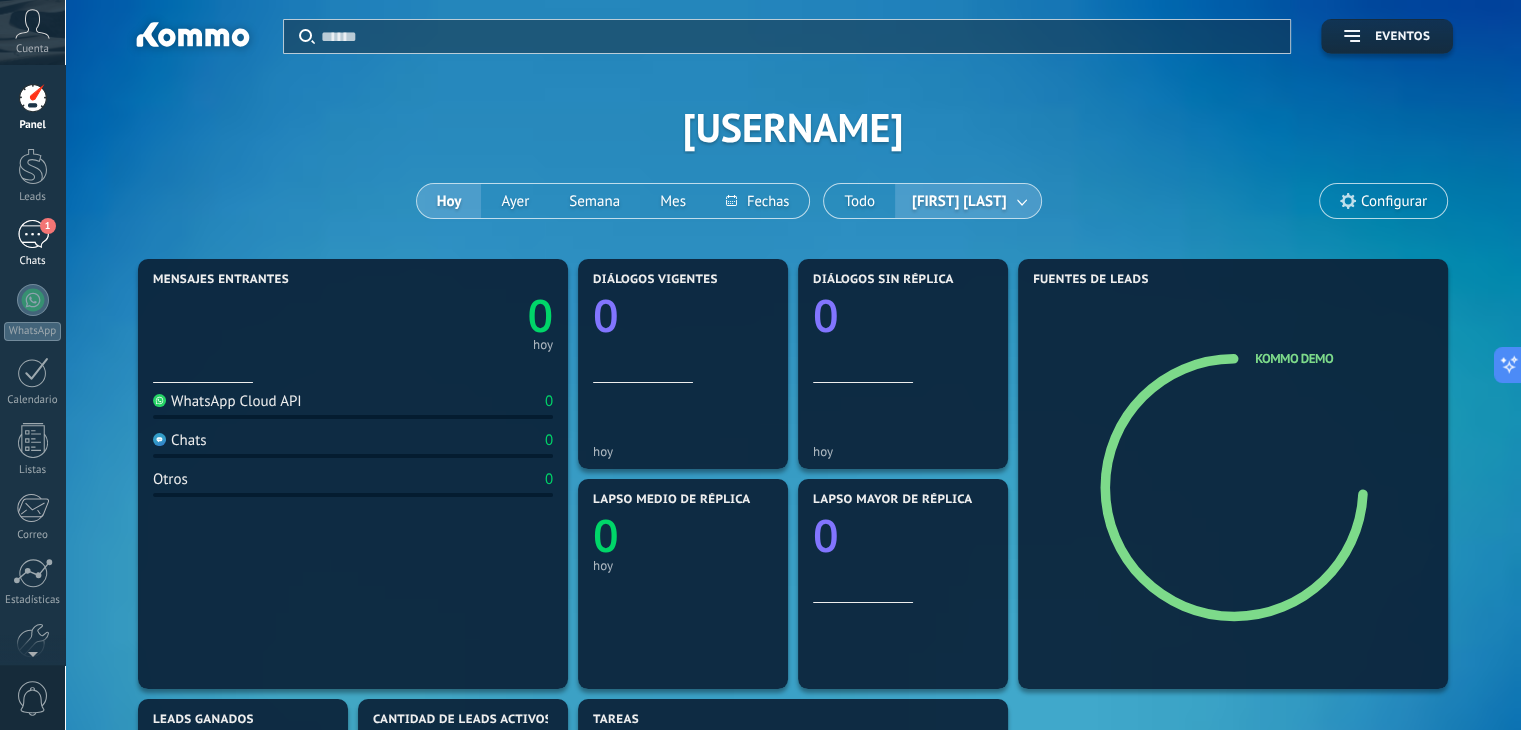 click on "1" at bounding box center (33, 234) 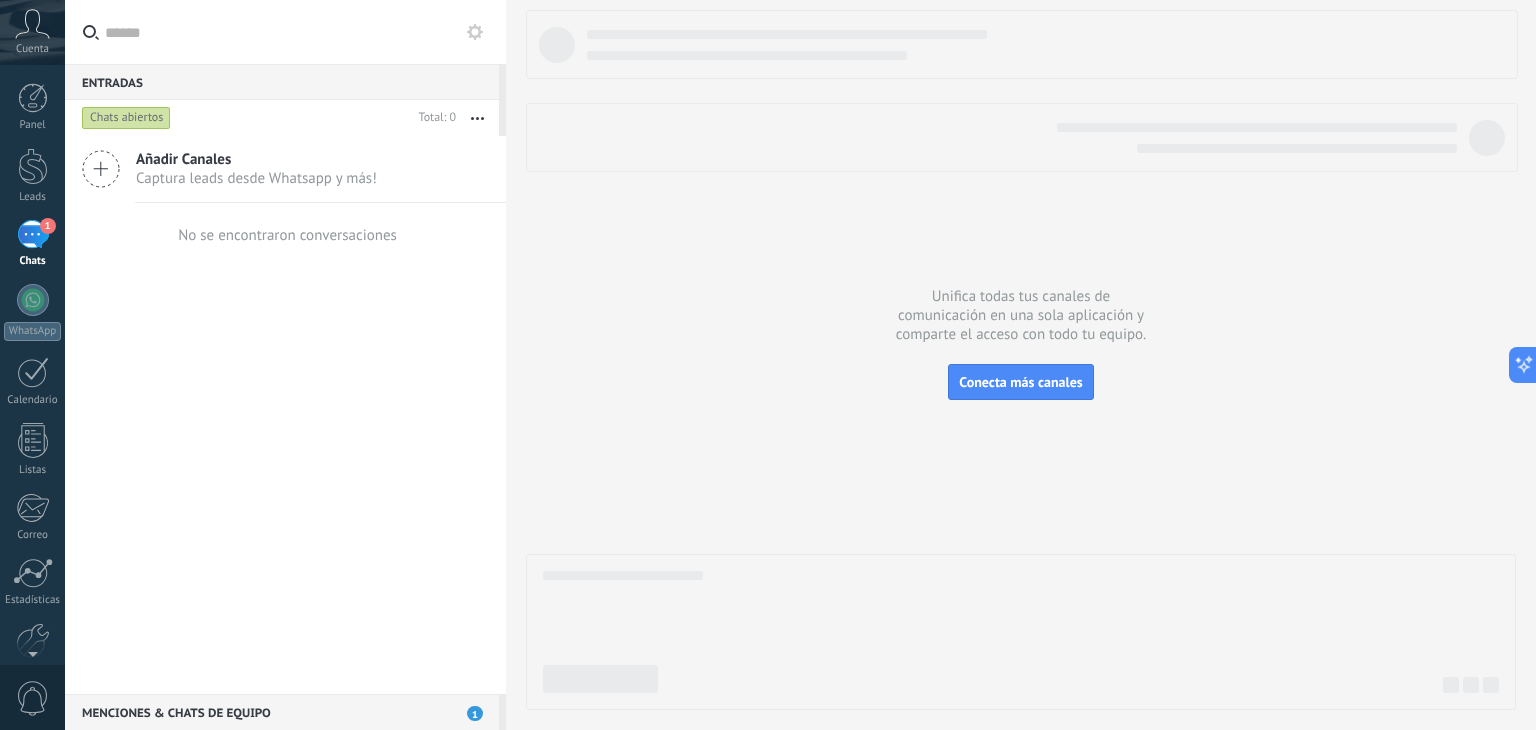 click on "No se encontraron conversaciones" at bounding box center (285, 235) 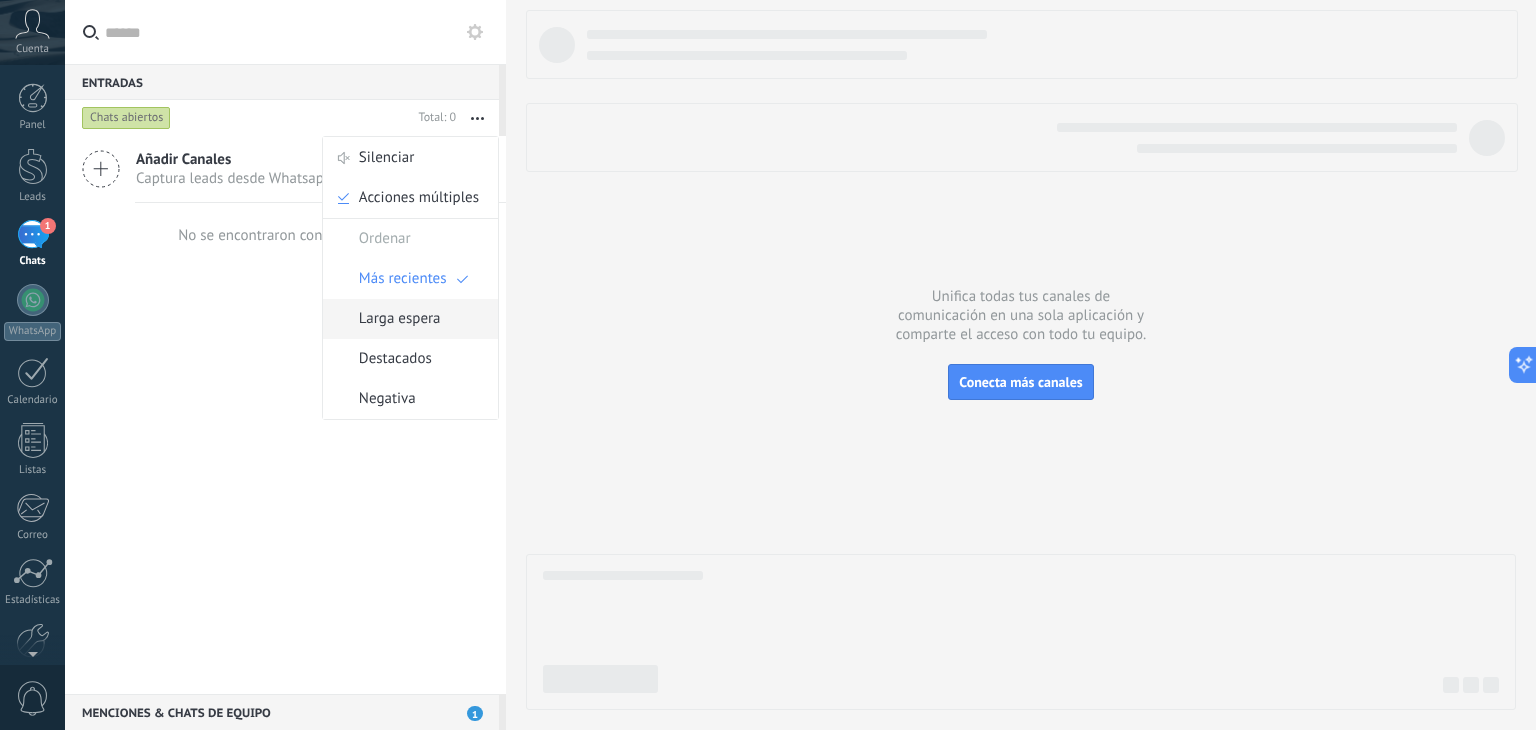 click on "Larga espera" at bounding box center (410, 279) 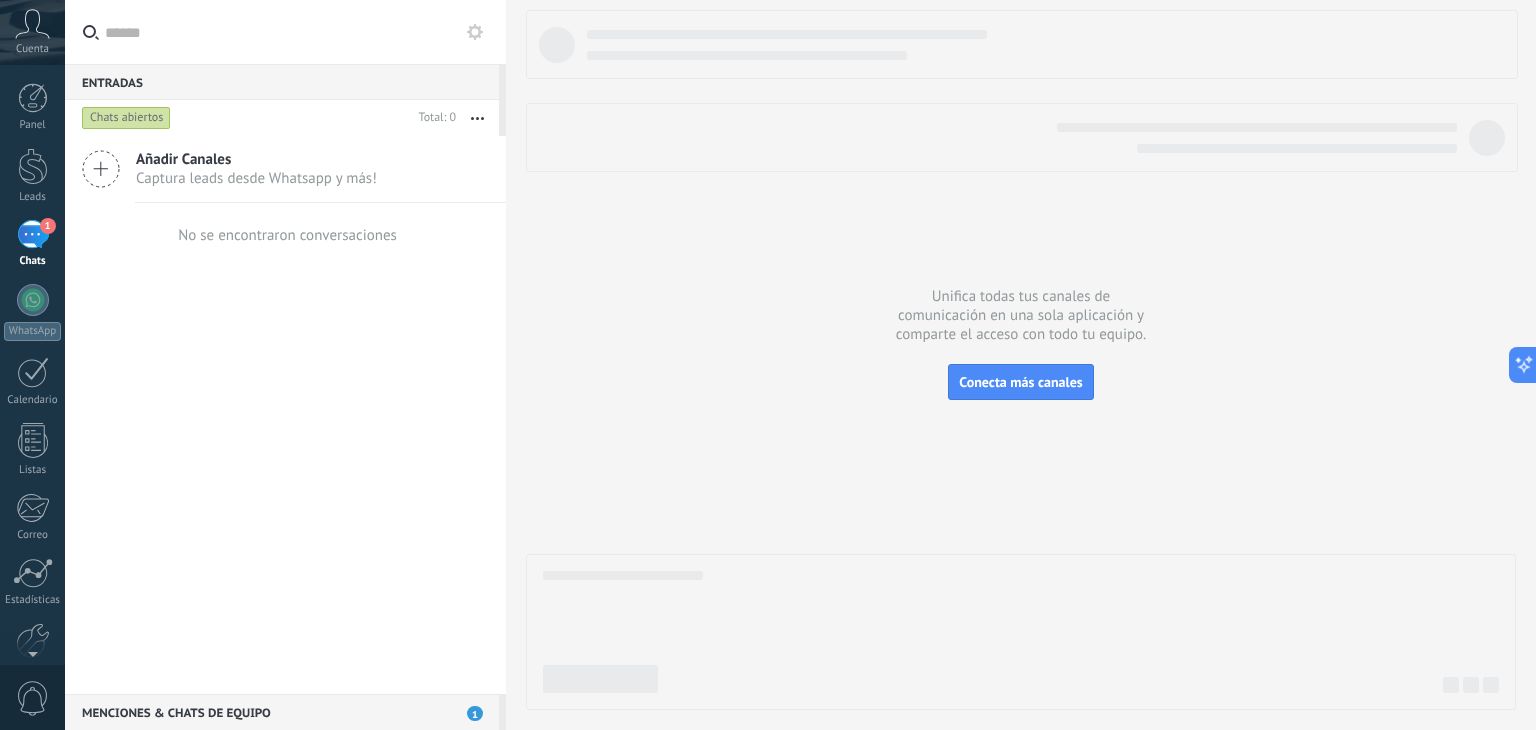 click at bounding box center [477, 118] 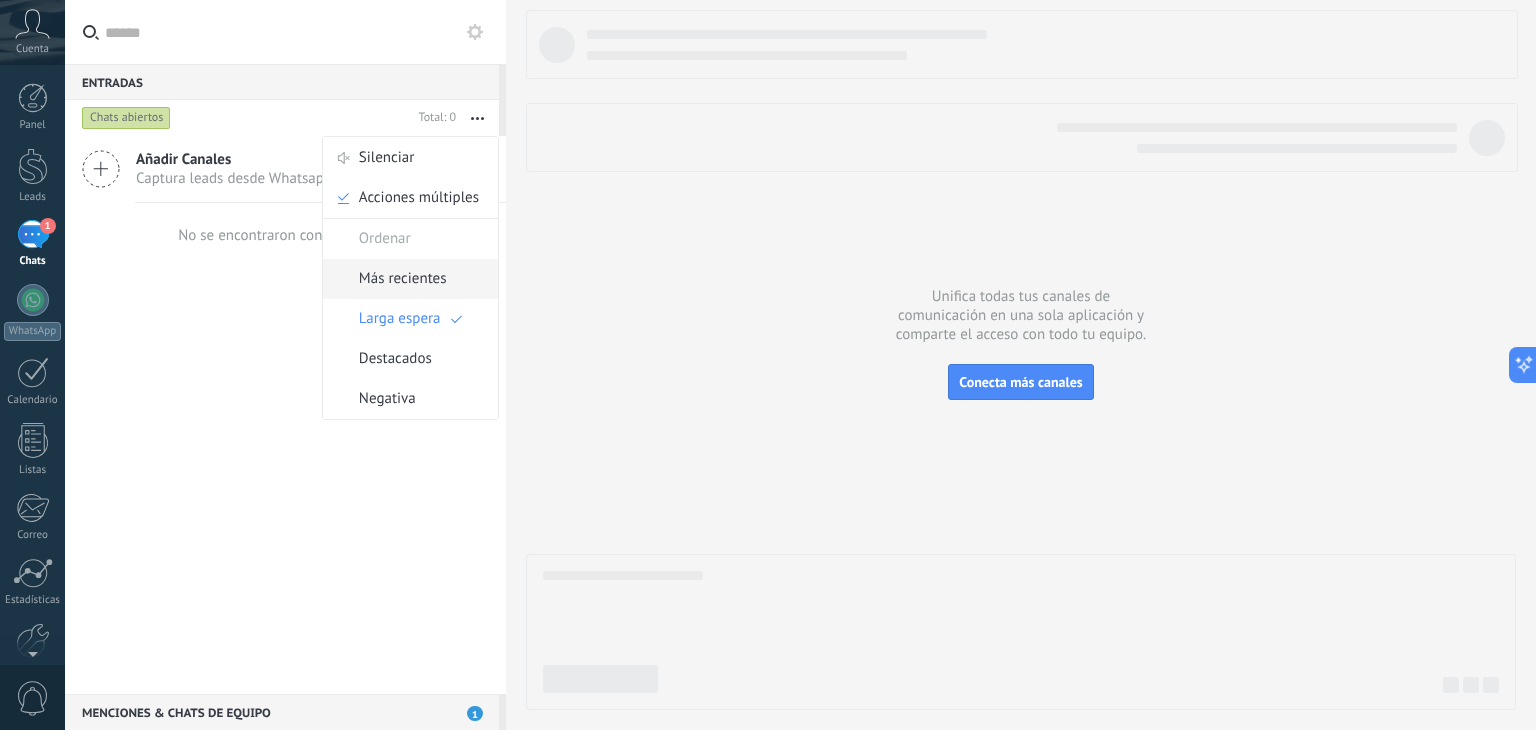 click on "Más recientes" at bounding box center (403, 279) 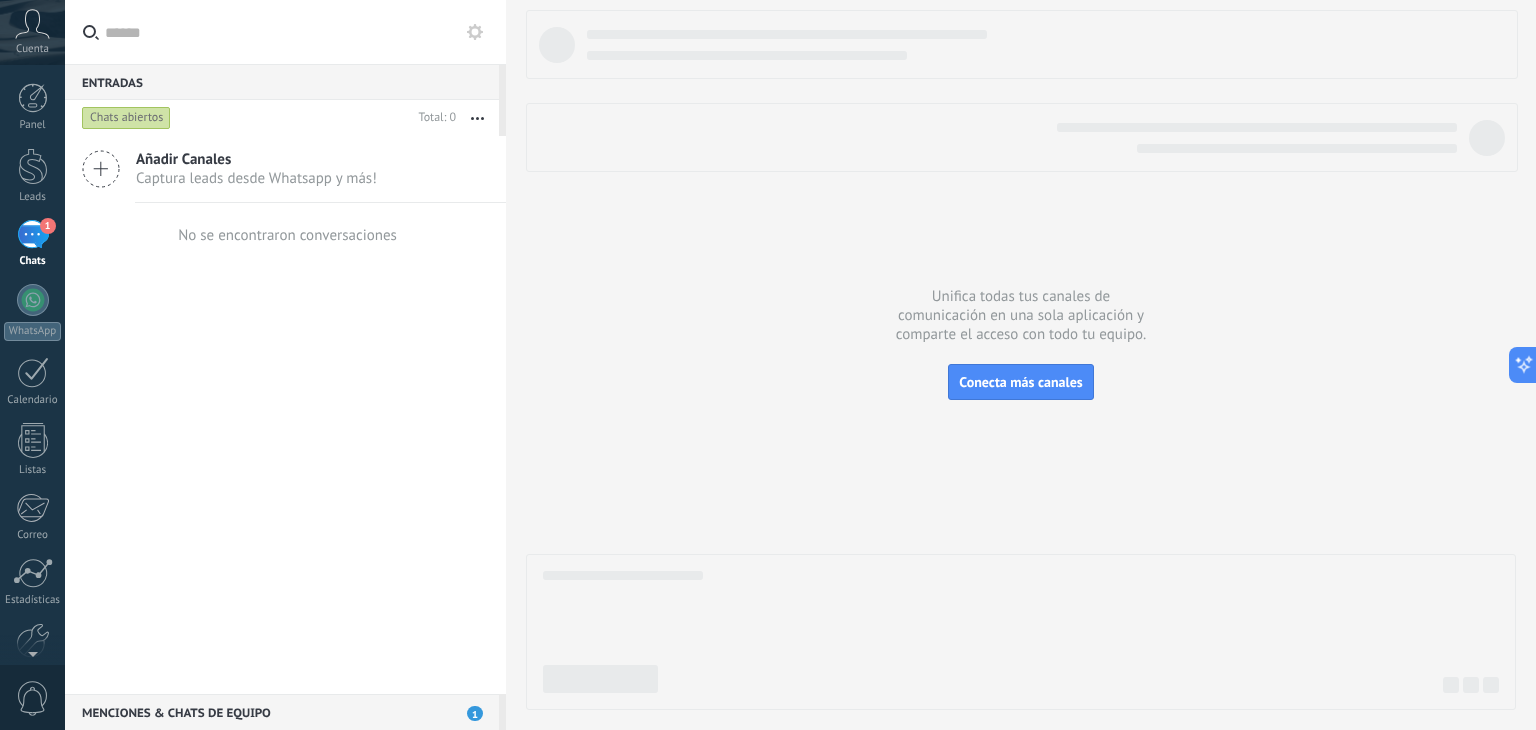 click on "Menciones & Chats de equipo 1" at bounding box center [282, 82] 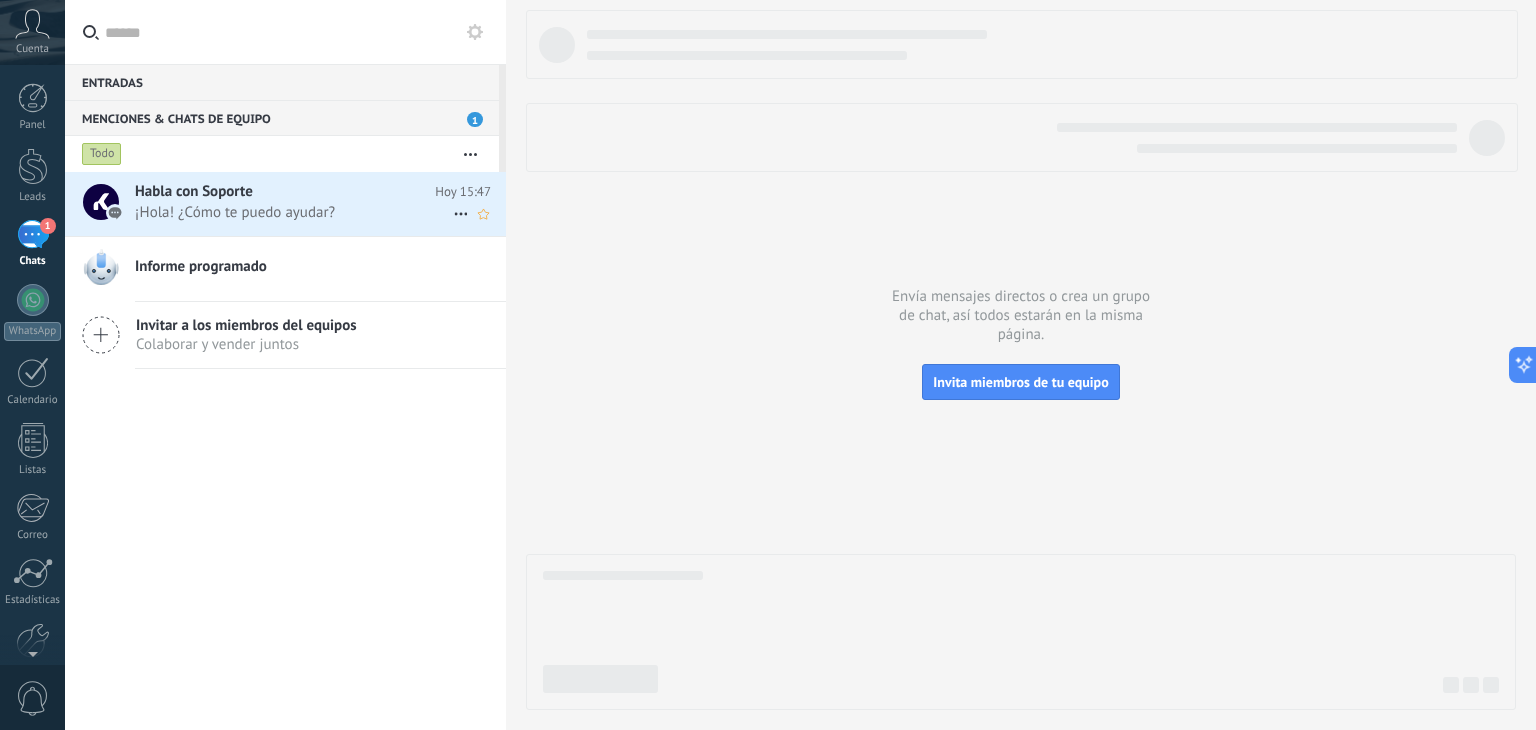 click on "¡Hola! ¿Cómo te puedo ayudar?" at bounding box center (294, 212) 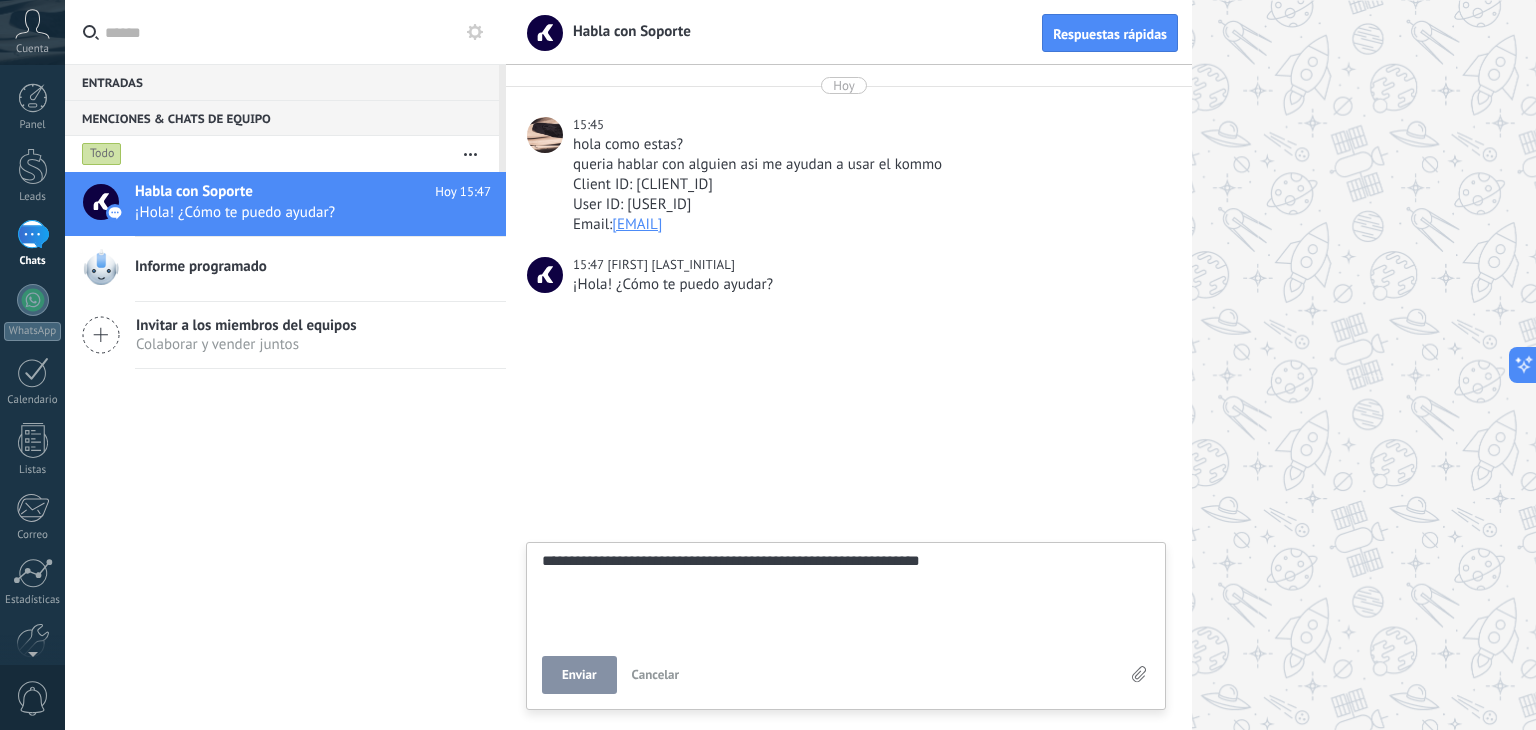 scroll, scrollTop: 38, scrollLeft: 0, axis: vertical 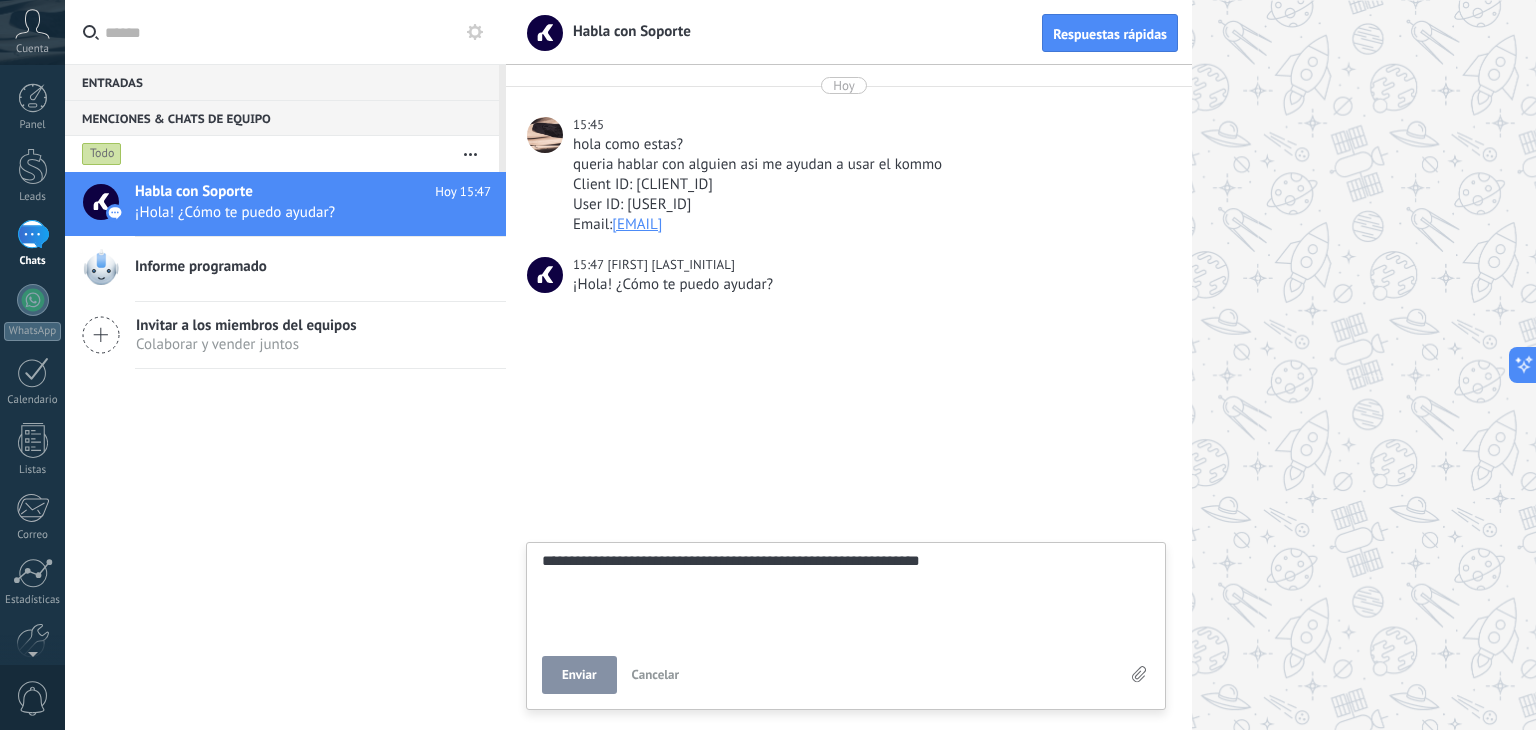 type on "**********" 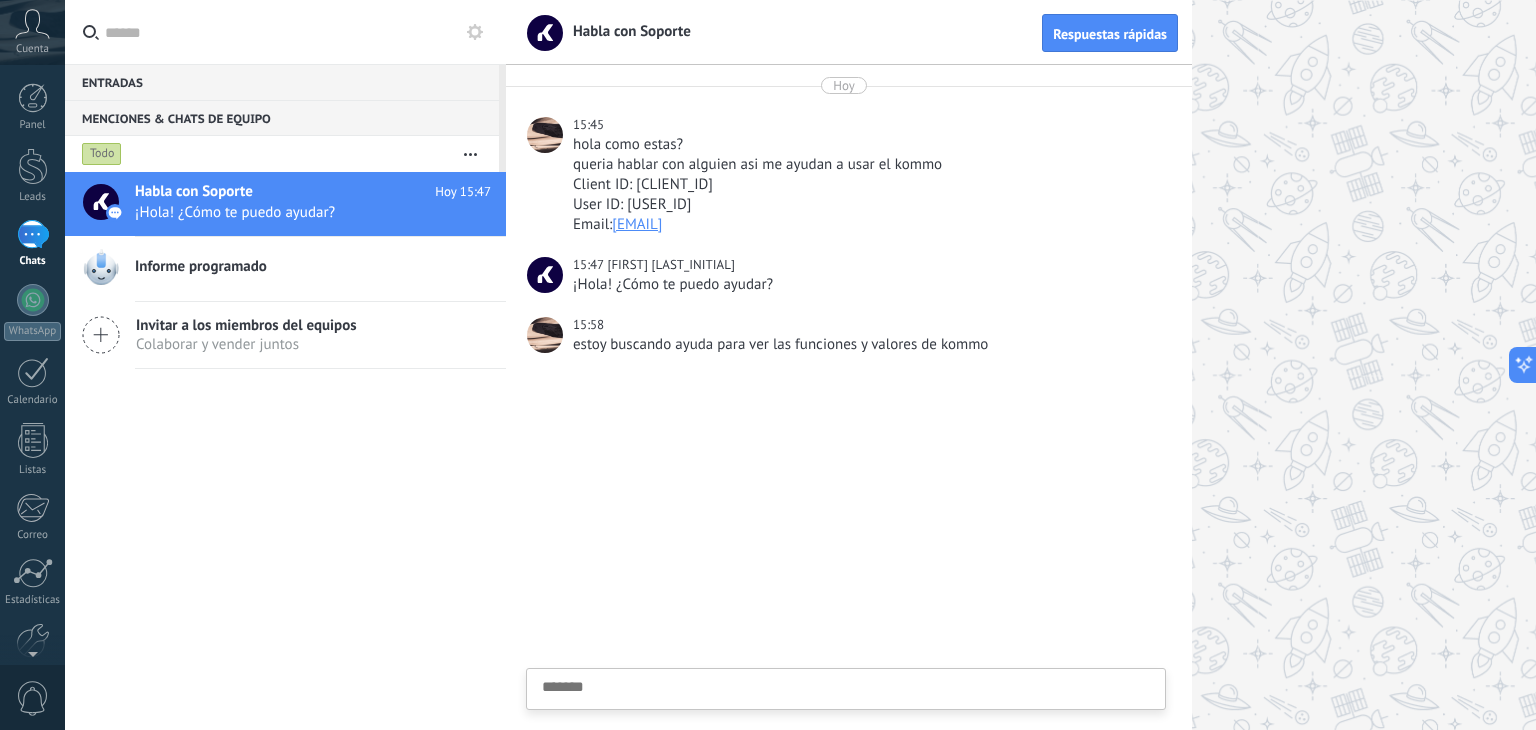 scroll, scrollTop: 19, scrollLeft: 0, axis: vertical 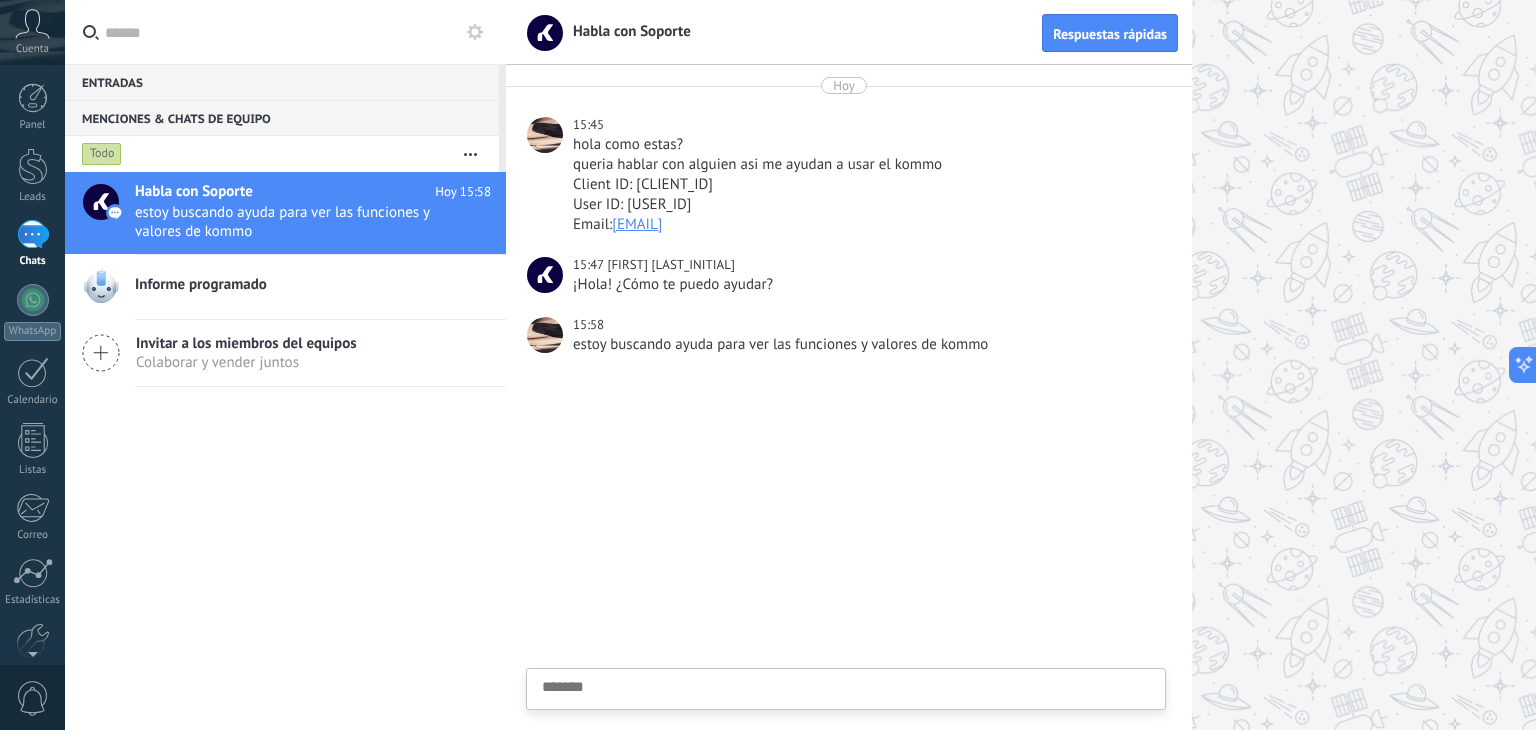 click on "Informe programado" at bounding box center (313, 285) 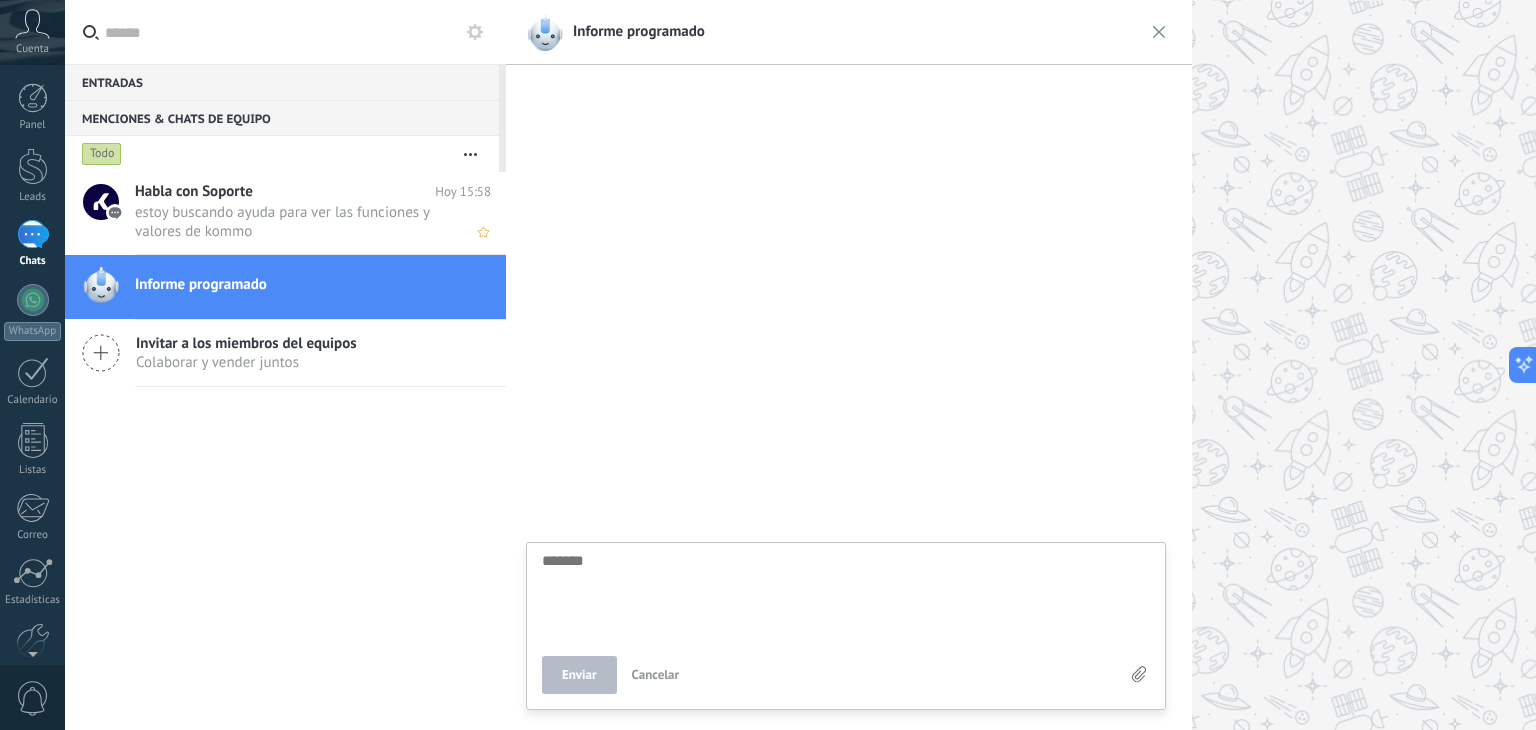 click on "estoy buscando ayuda para ver las funciones y valores de kommo" at bounding box center [294, 222] 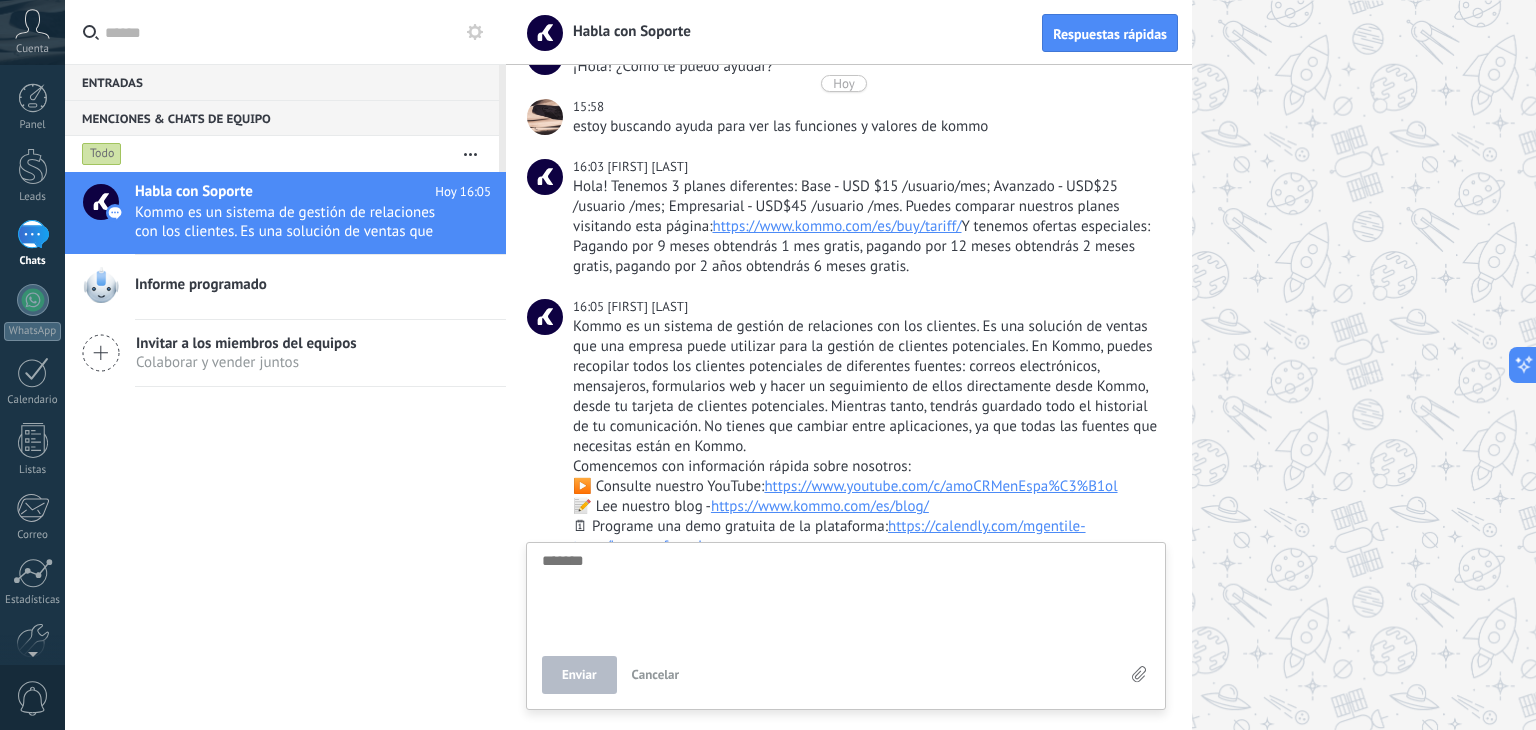 scroll, scrollTop: 300, scrollLeft: 0, axis: vertical 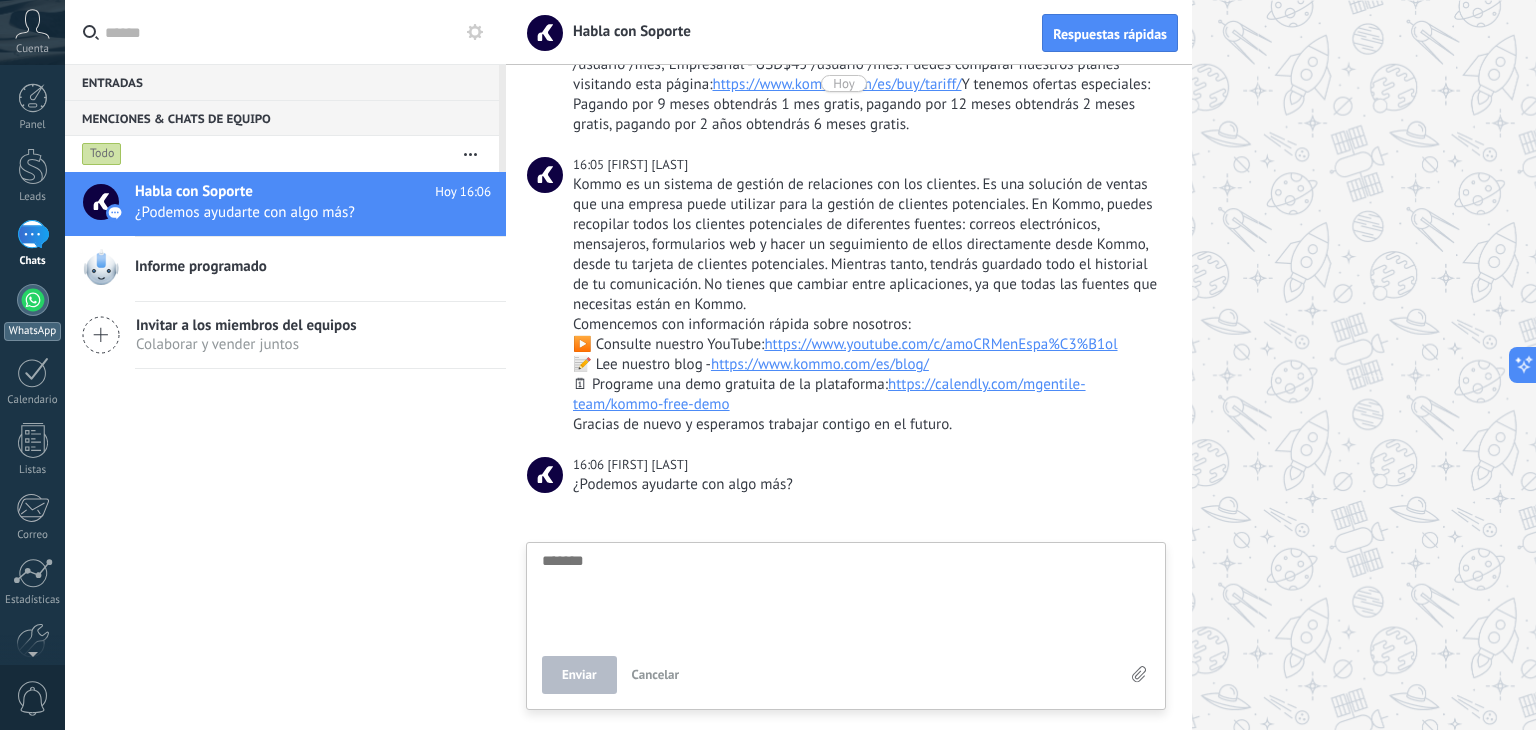 click at bounding box center (33, 300) 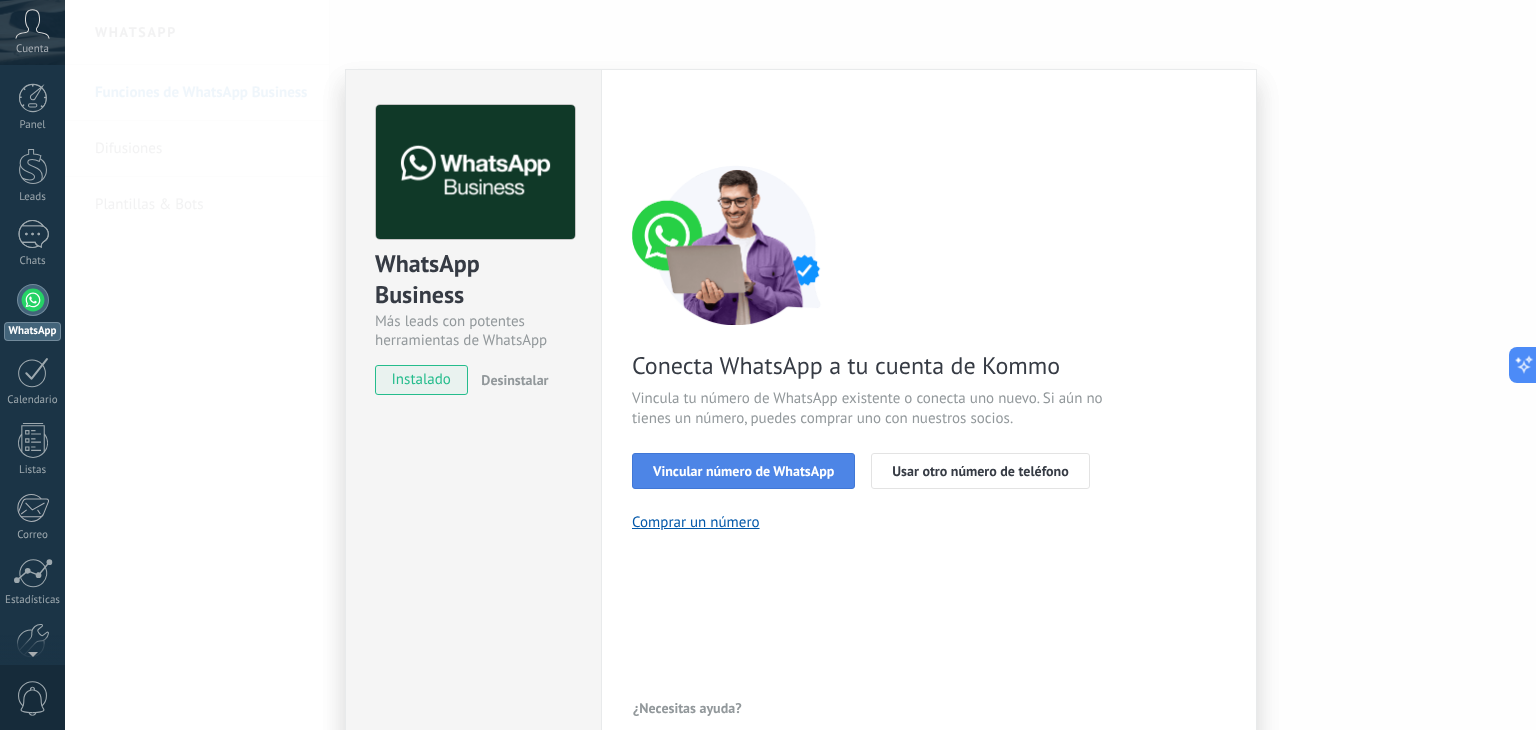 click on "Vincular número de WhatsApp" at bounding box center (743, 471) 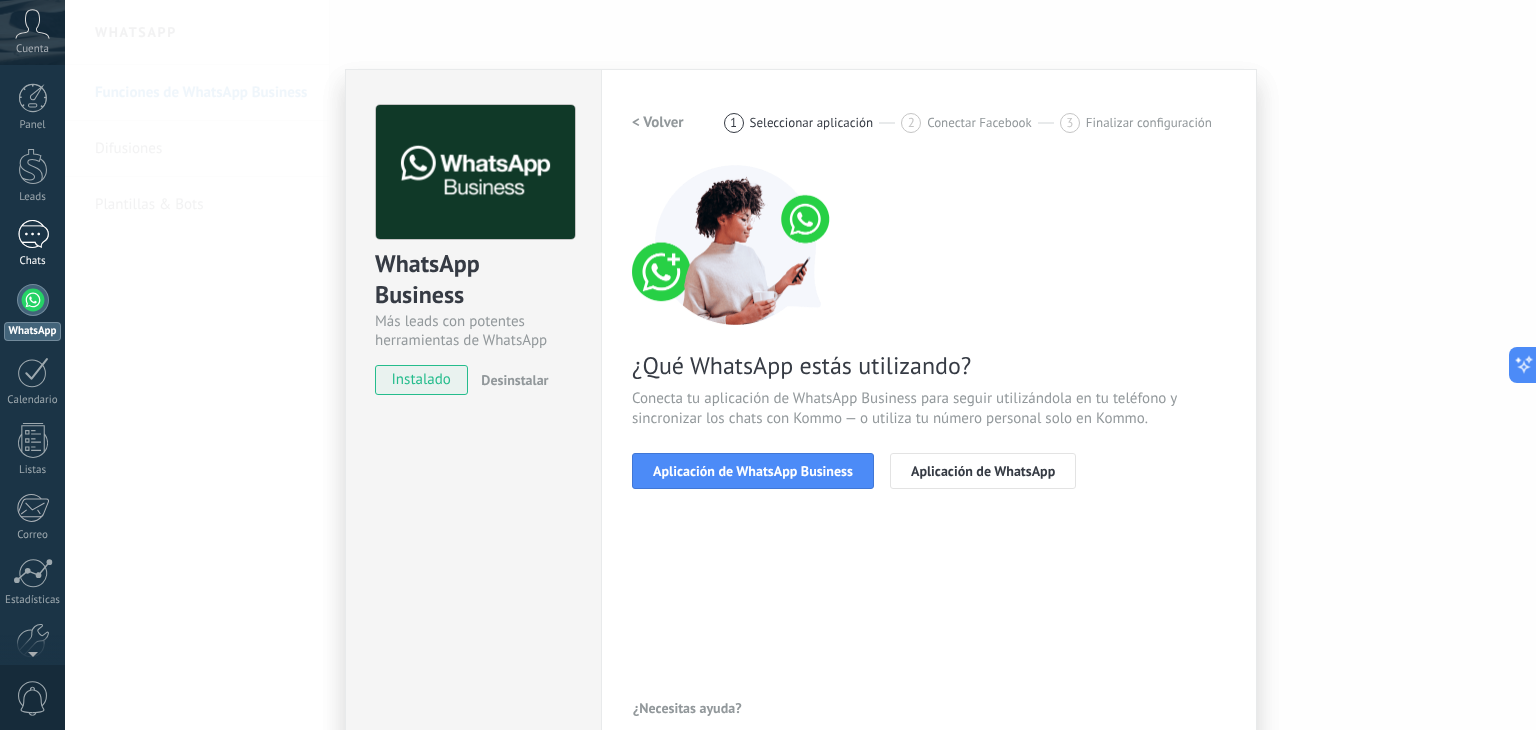 click on "1" at bounding box center [33, 234] 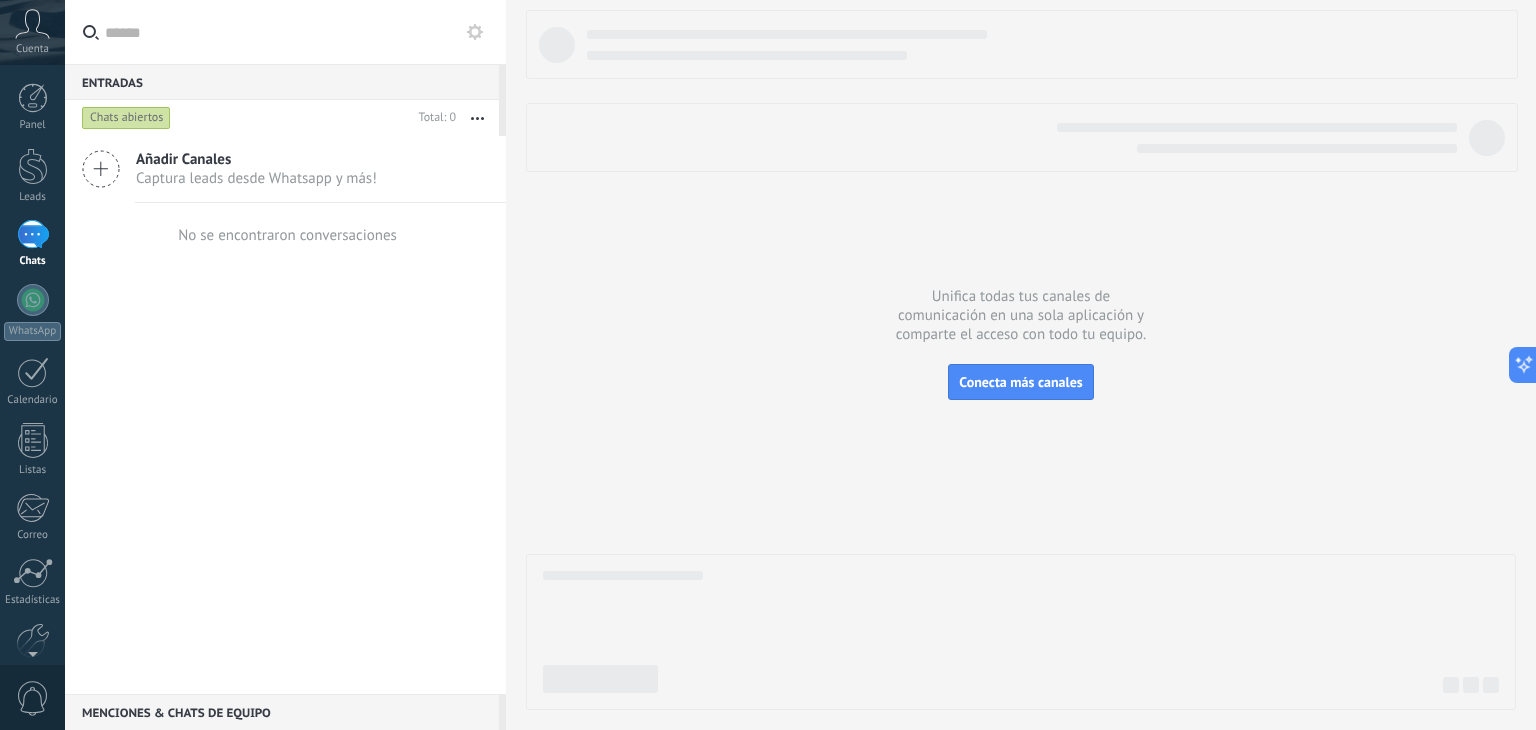 click on "Añadir Canales" at bounding box center [256, 159] 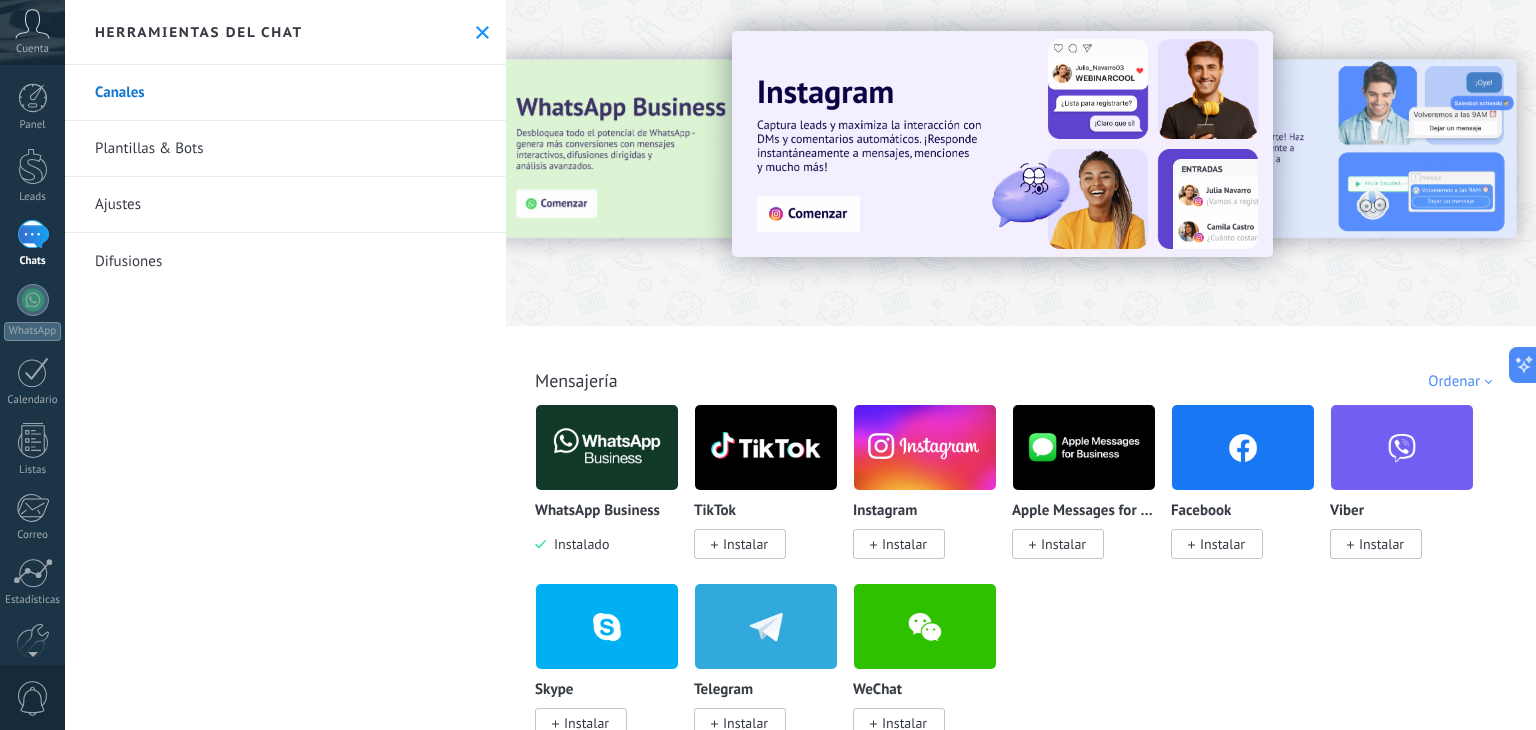click on "Canales" at bounding box center [285, 93] 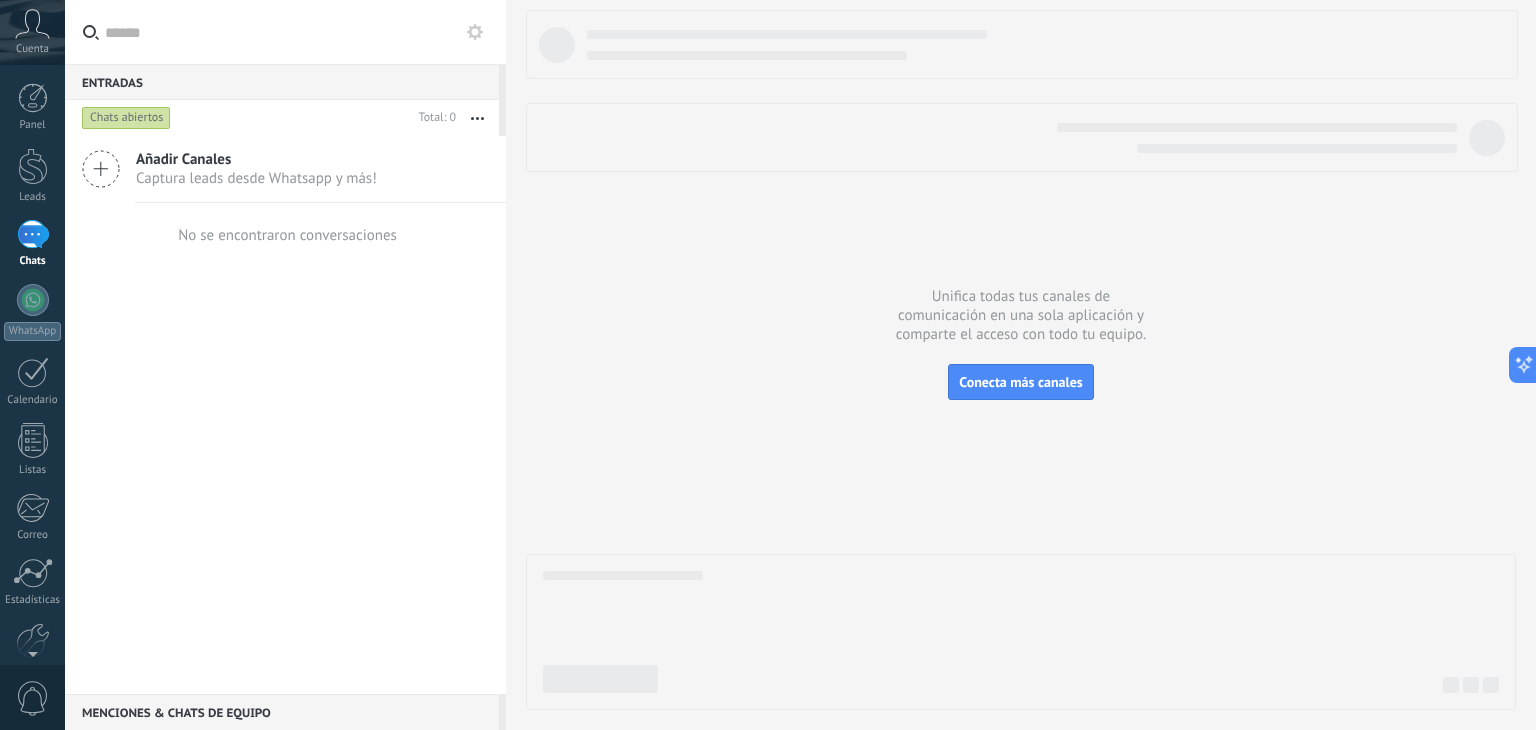 click on "Cuenta" at bounding box center (32, 49) 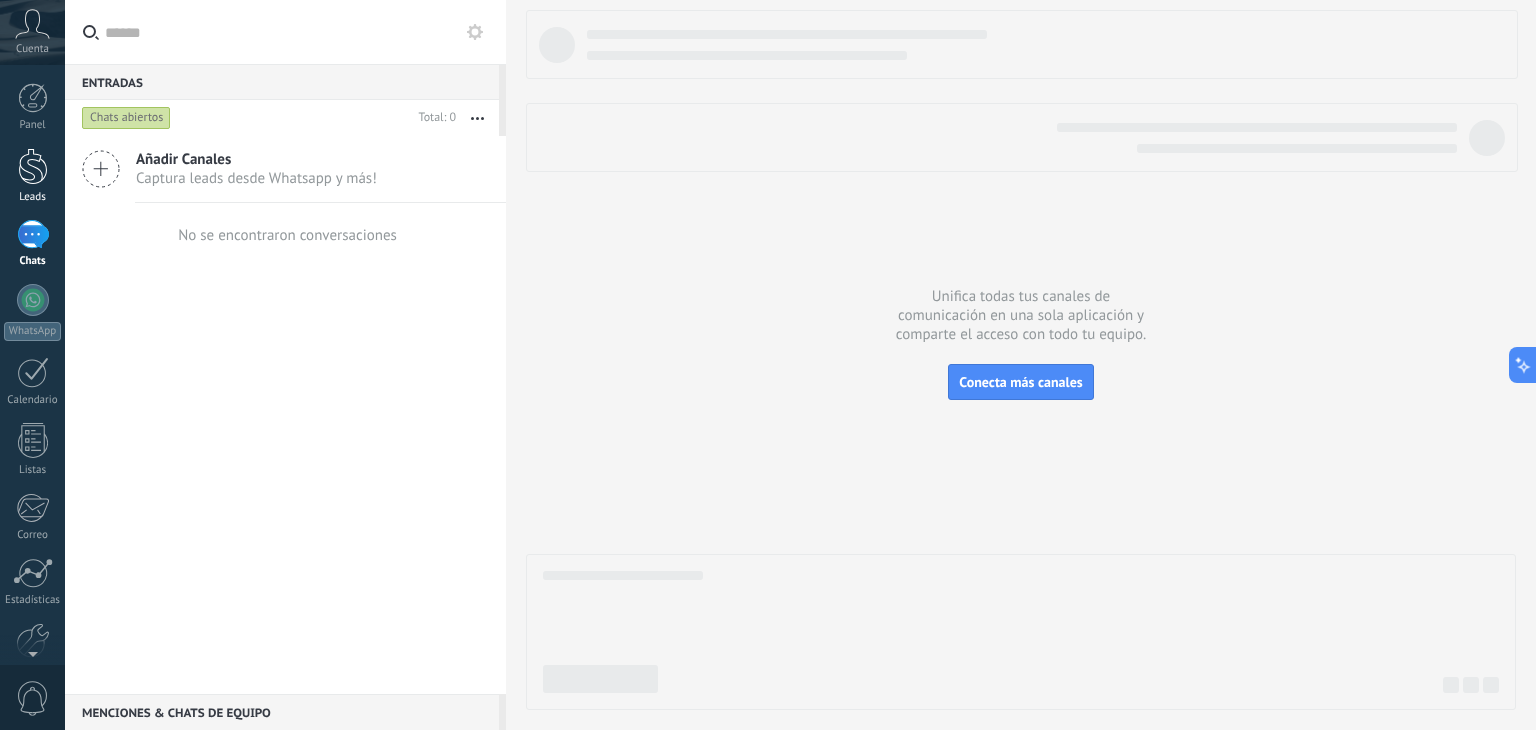 click on "Leads" at bounding box center [32, 176] 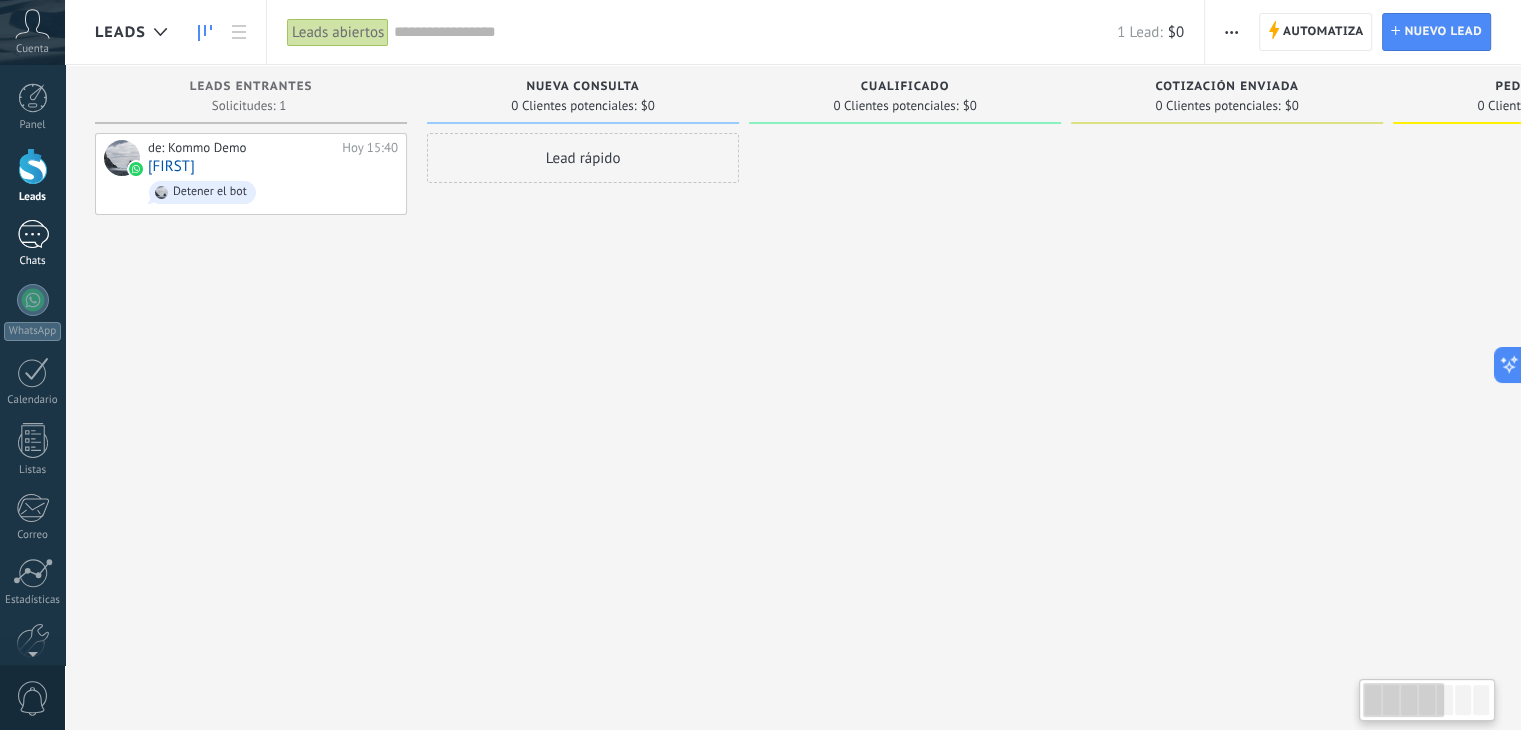 click on "1" at bounding box center (33, 234) 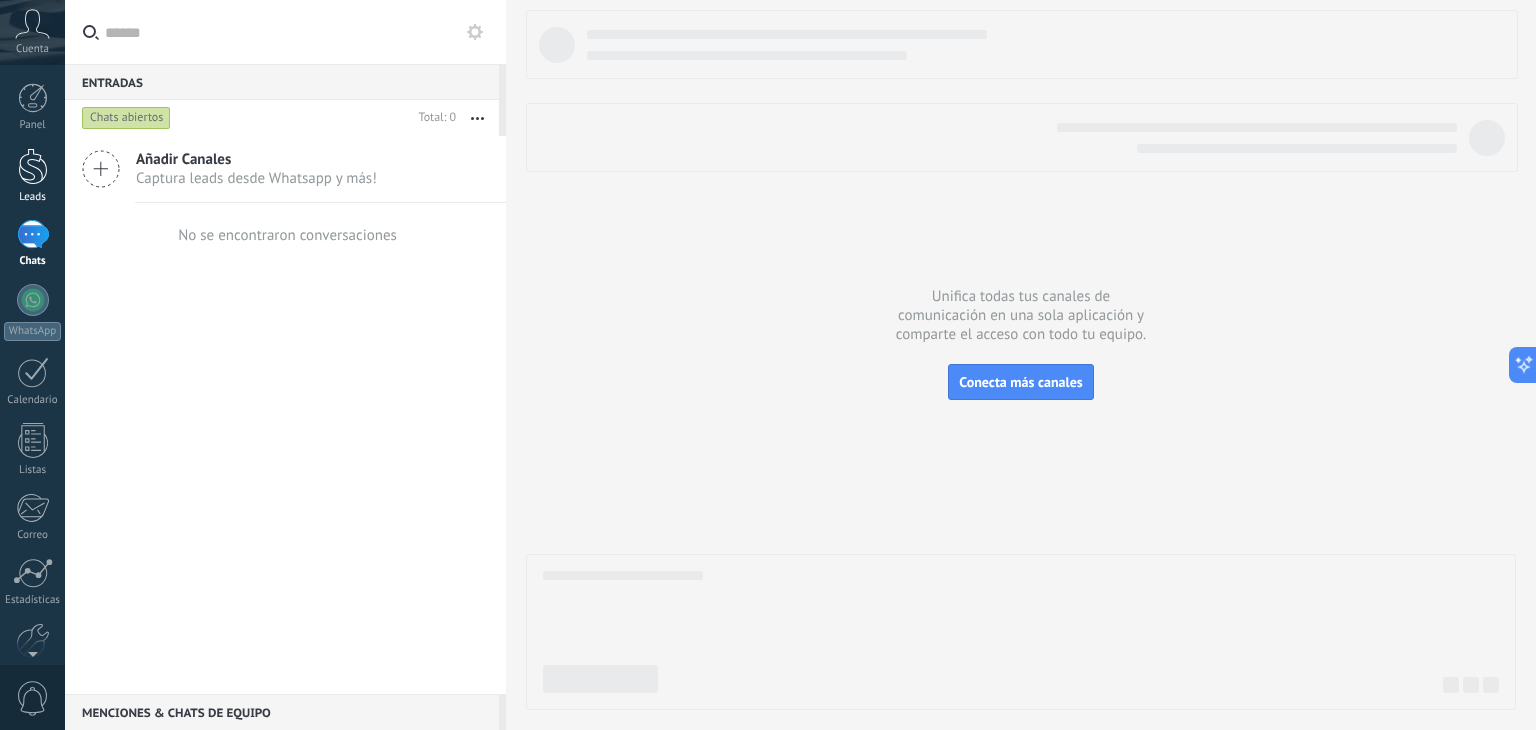click at bounding box center [33, 166] 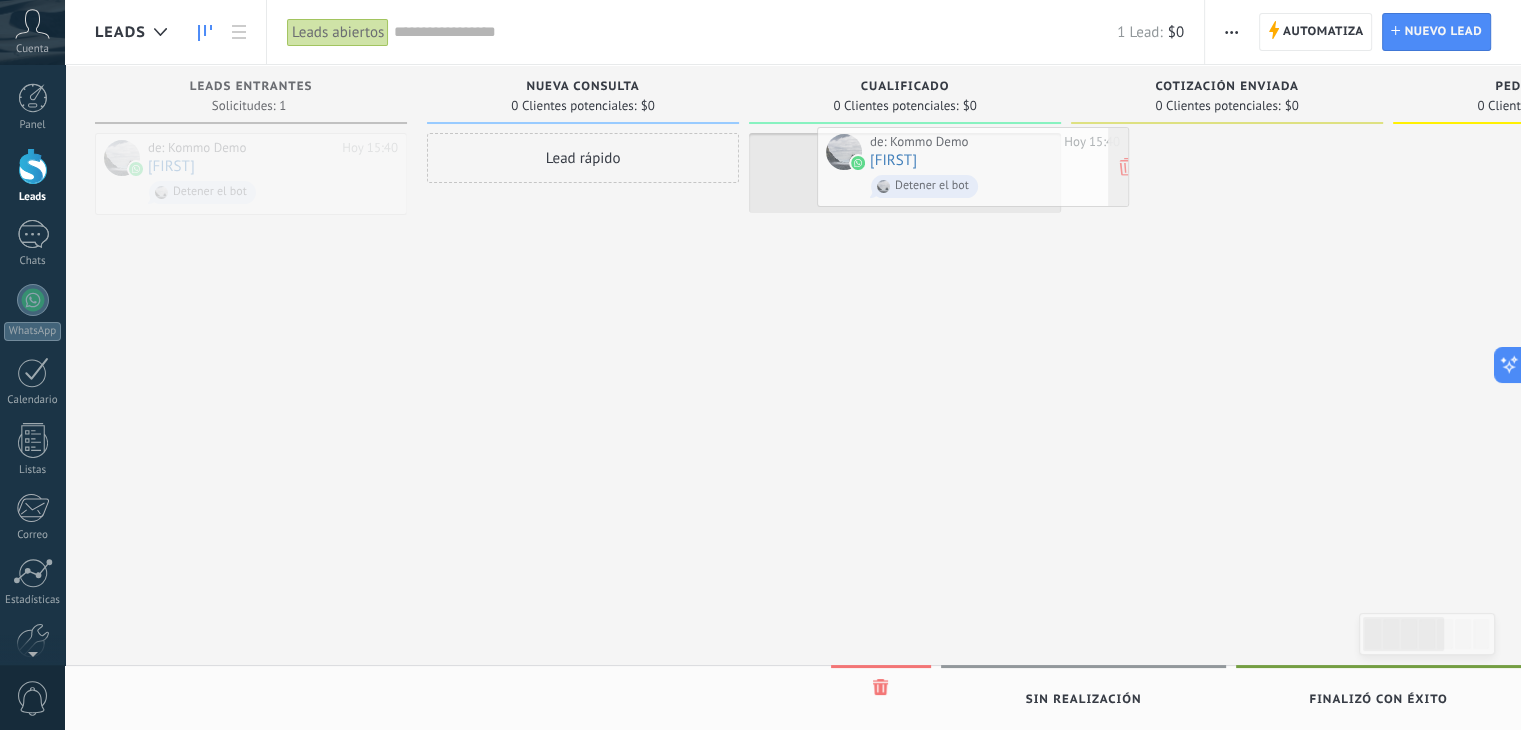 drag, startPoint x: 299, startPoint y: 149, endPoint x: 1030, endPoint y: 146, distance: 731.00616 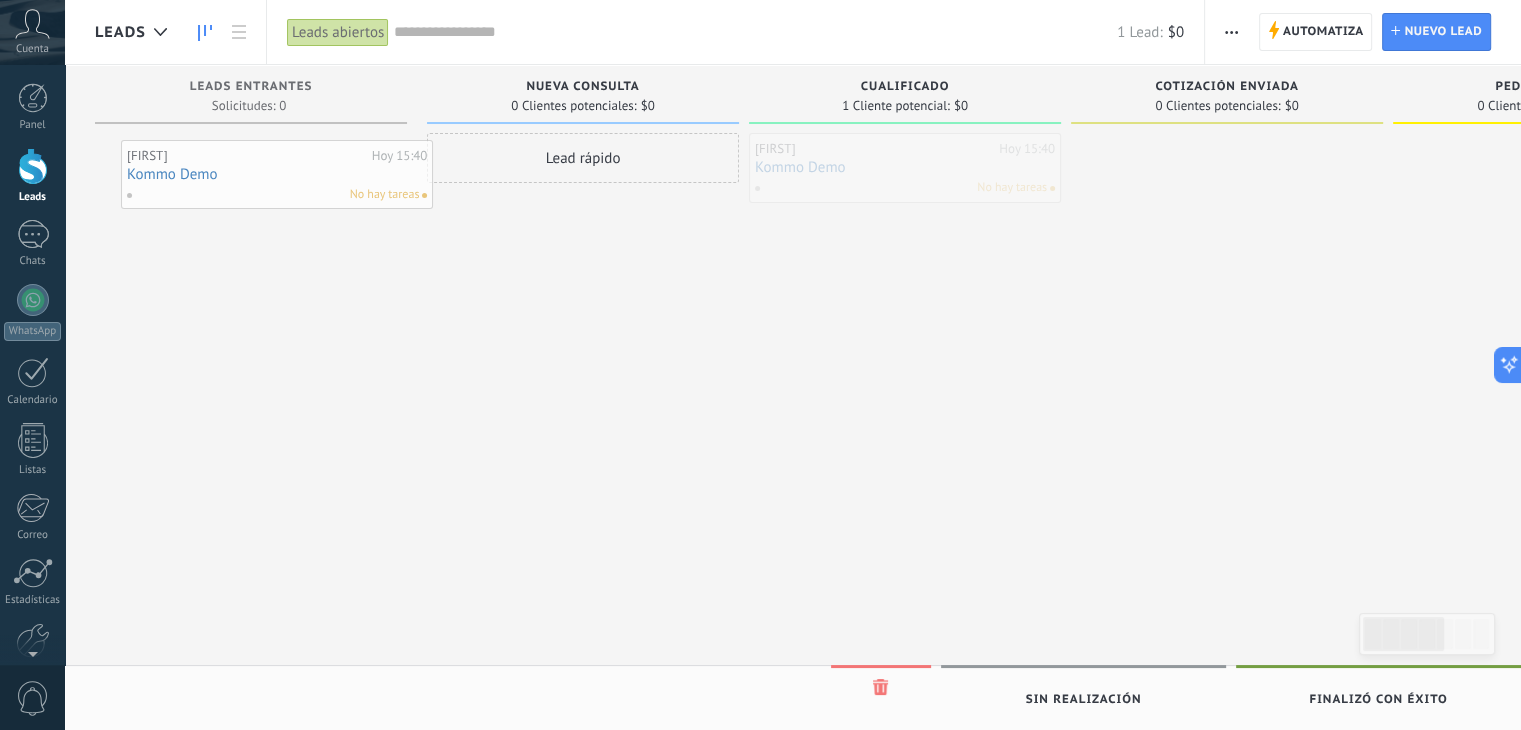 drag, startPoint x: 920, startPoint y: 170, endPoint x: 225, endPoint y: 165, distance: 695.018 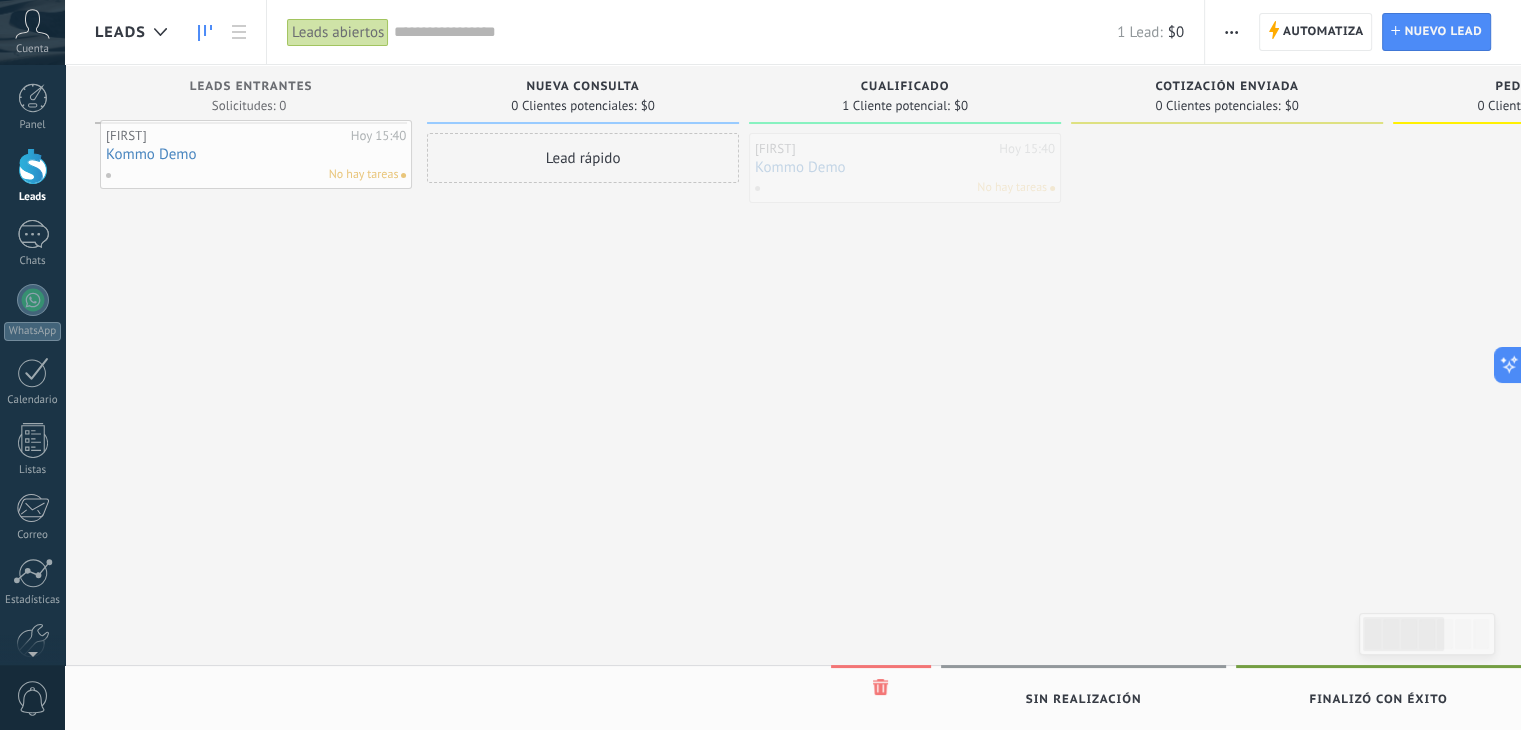 drag, startPoint x: 939, startPoint y: 170, endPoint x: 291, endPoint y: 155, distance: 648.1736 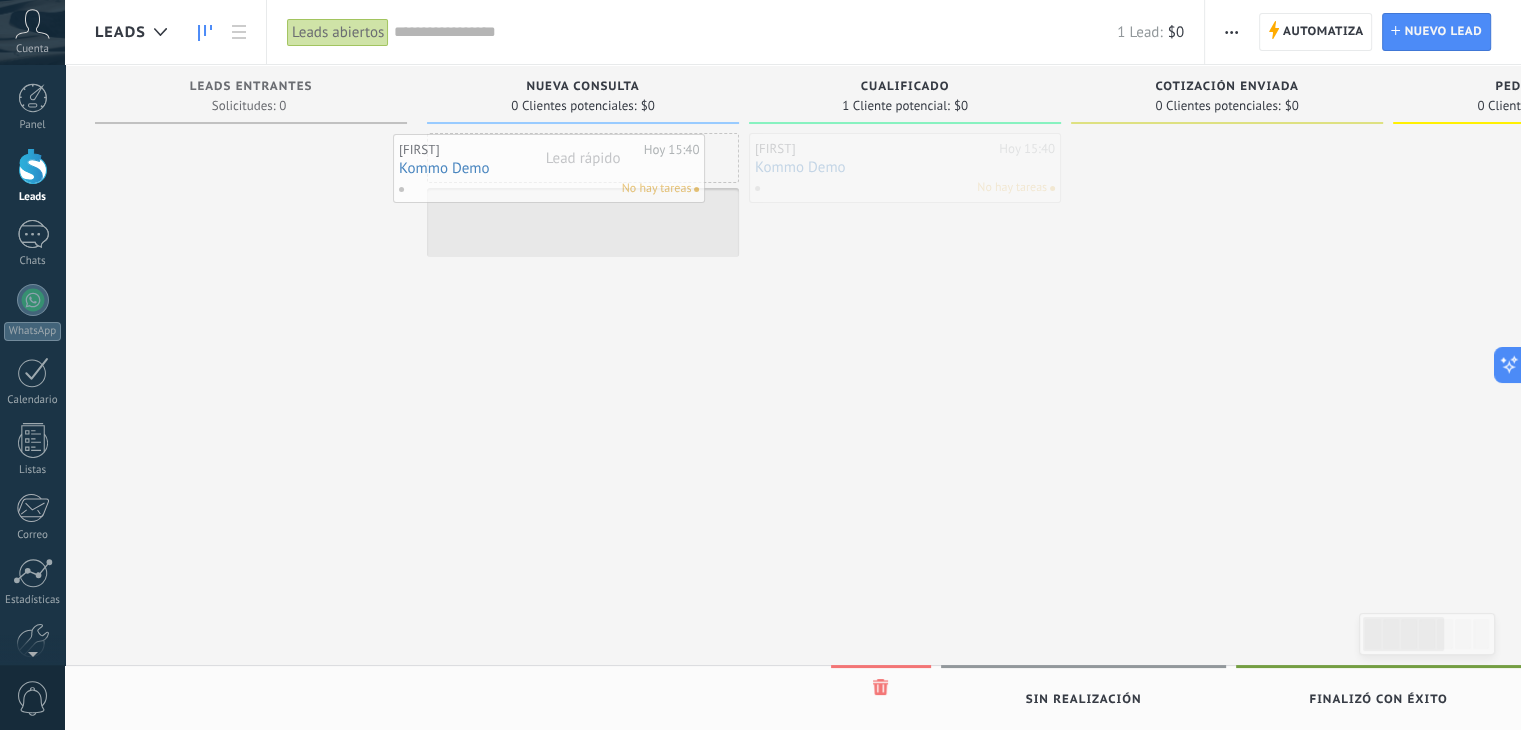 drag, startPoint x: 857, startPoint y: 168, endPoint x: 500, endPoint y: 163, distance: 357.035 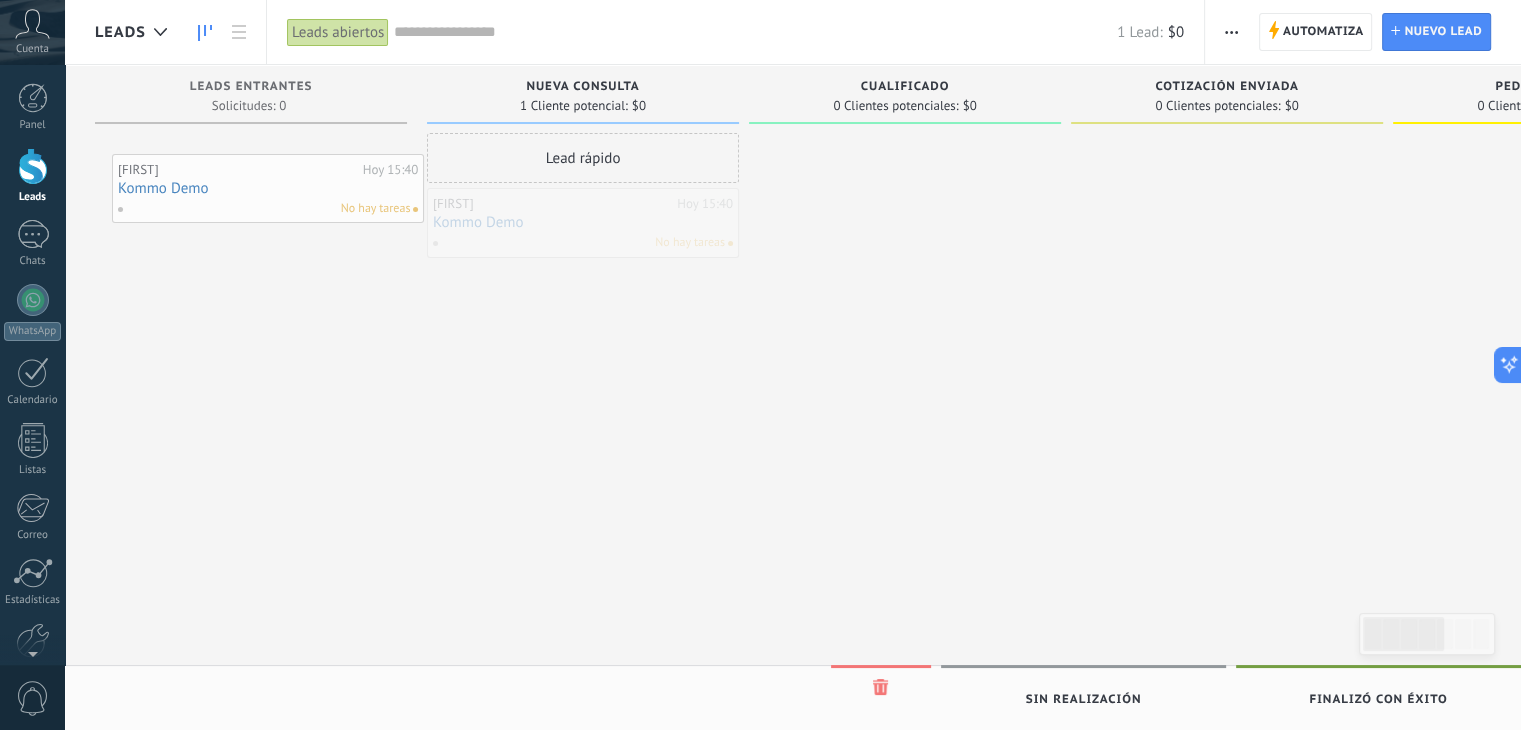 drag, startPoint x: 592, startPoint y: 217, endPoint x: 280, endPoint y: 170, distance: 315.5202 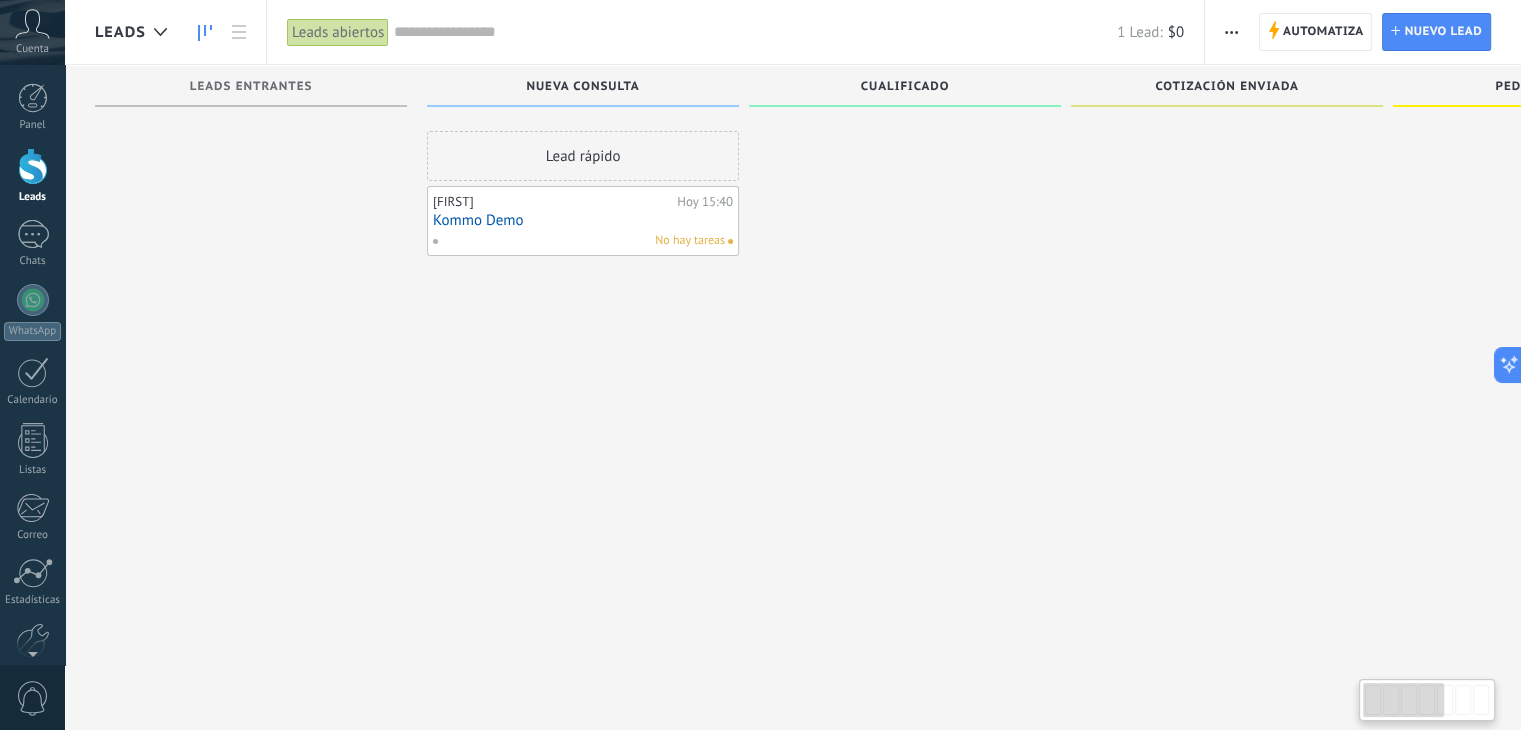 scroll, scrollTop: 0, scrollLeft: 0, axis: both 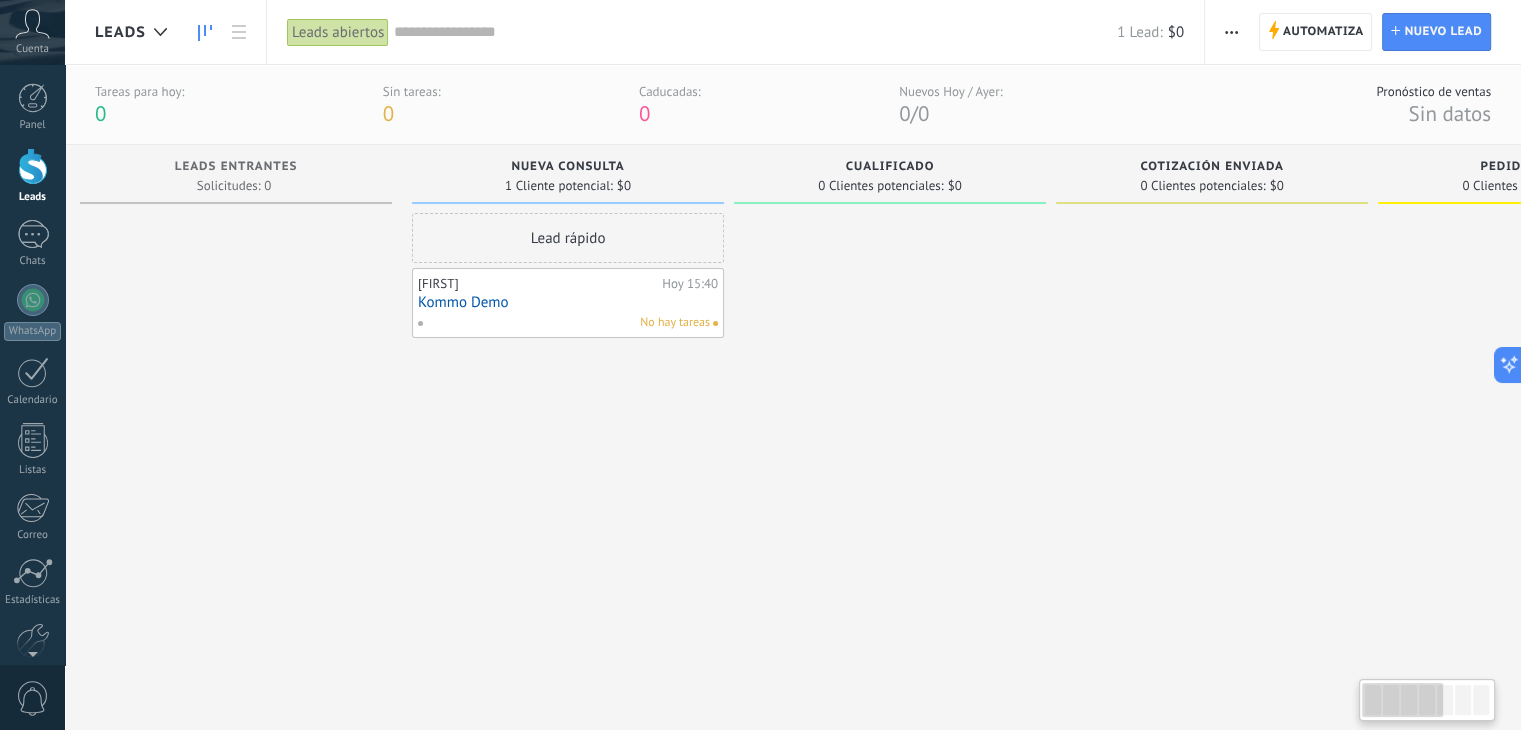 drag, startPoint x: 1432, startPoint y: 697, endPoint x: 216, endPoint y: 468, distance: 1237.375 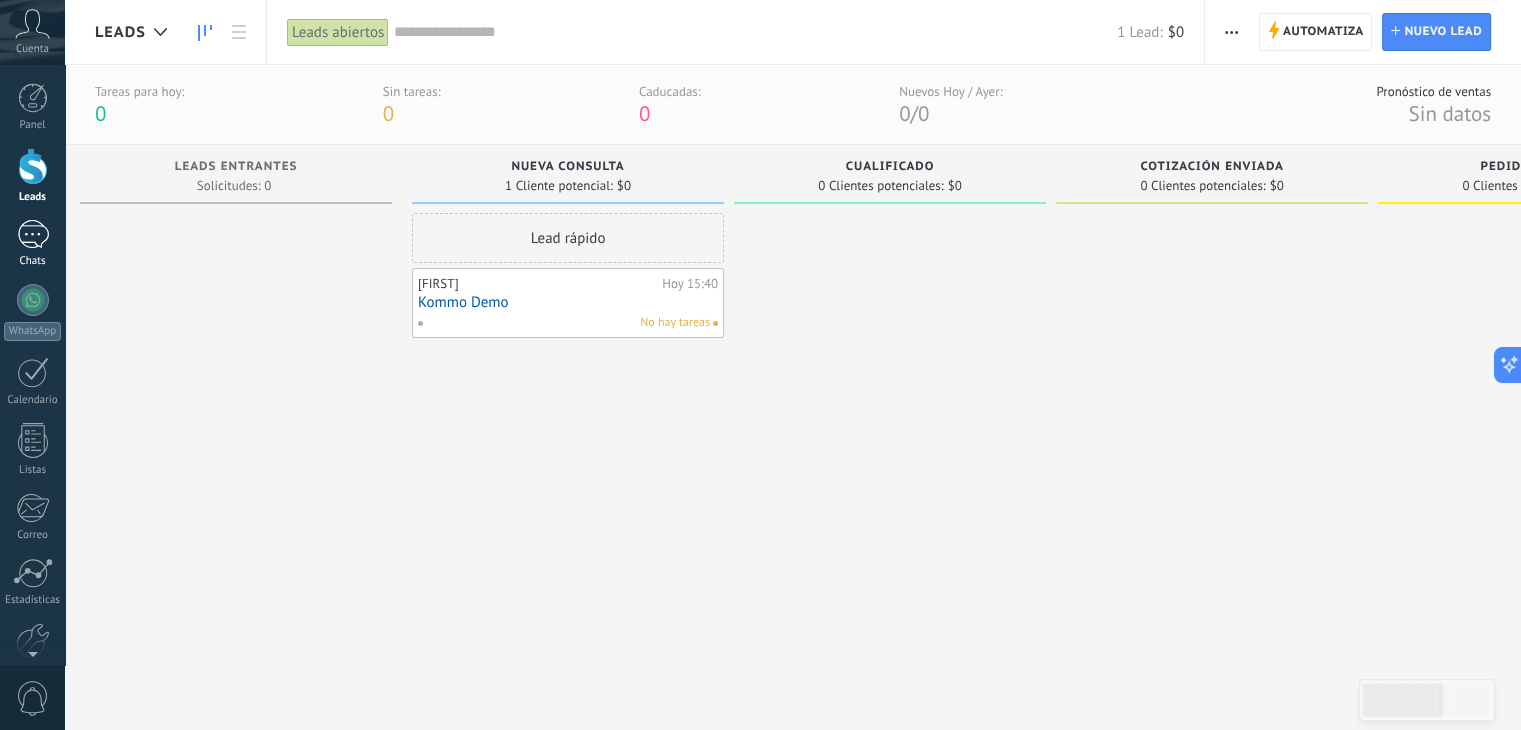 click on "1
Chats" at bounding box center (32, 244) 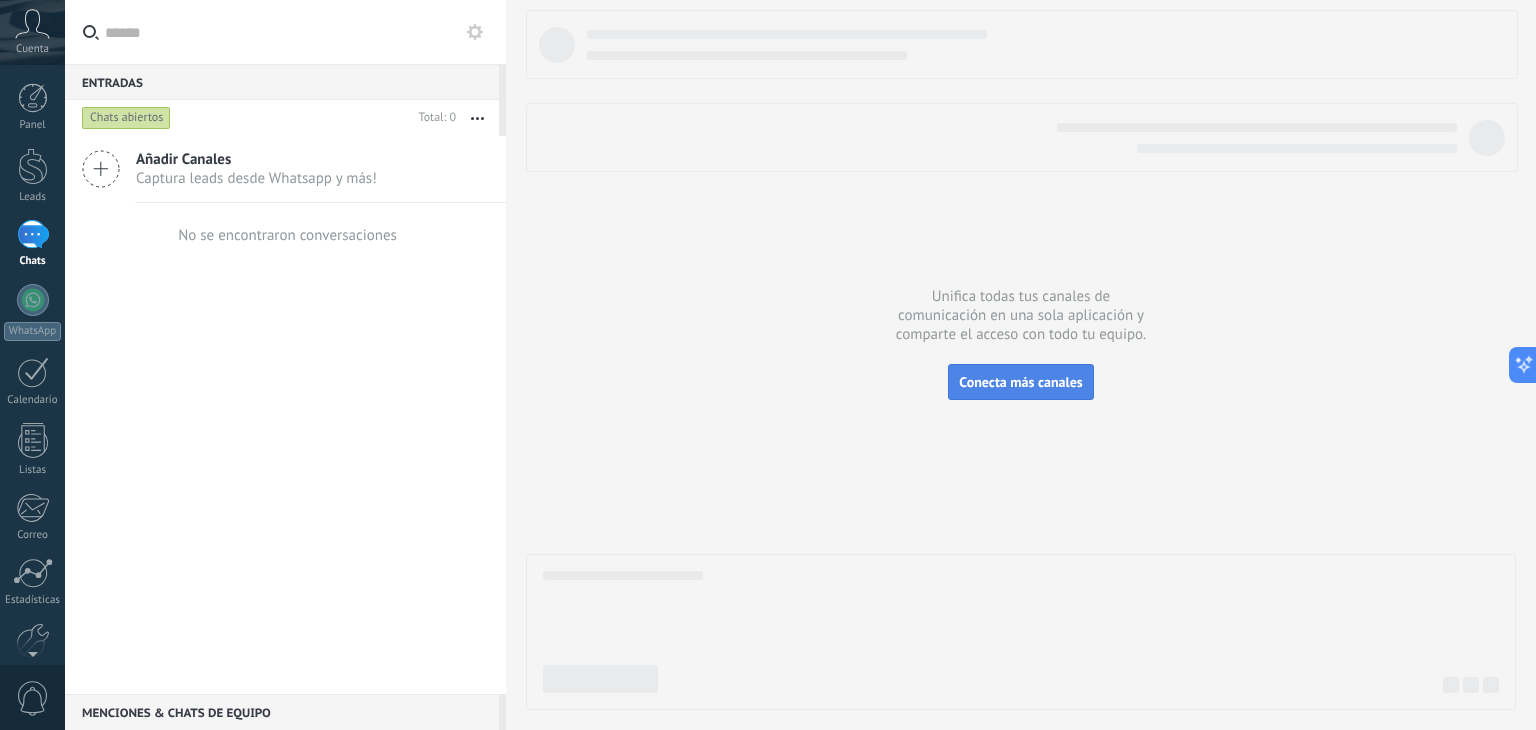 click on "Conecta más canales" at bounding box center [1020, 382] 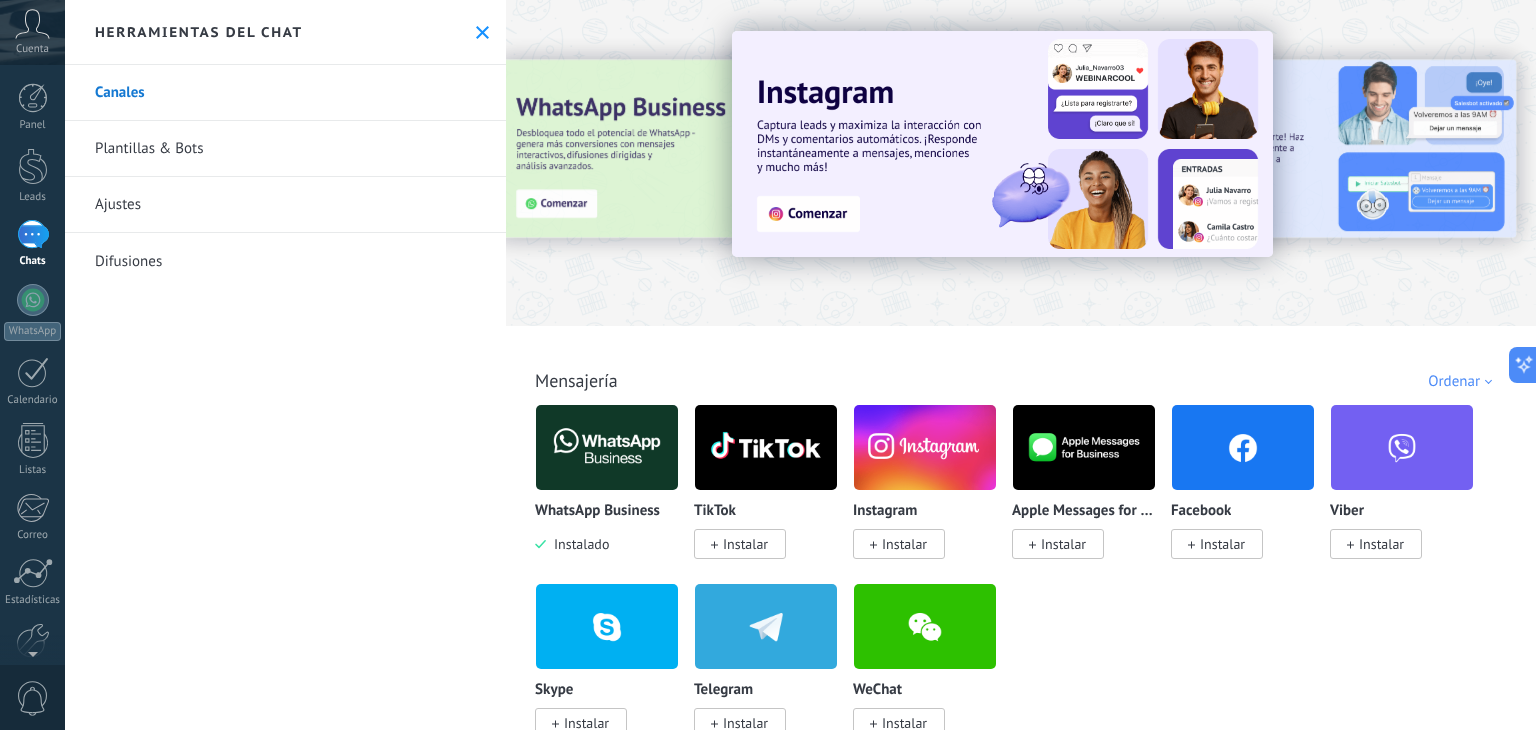 click at bounding box center [607, 447] 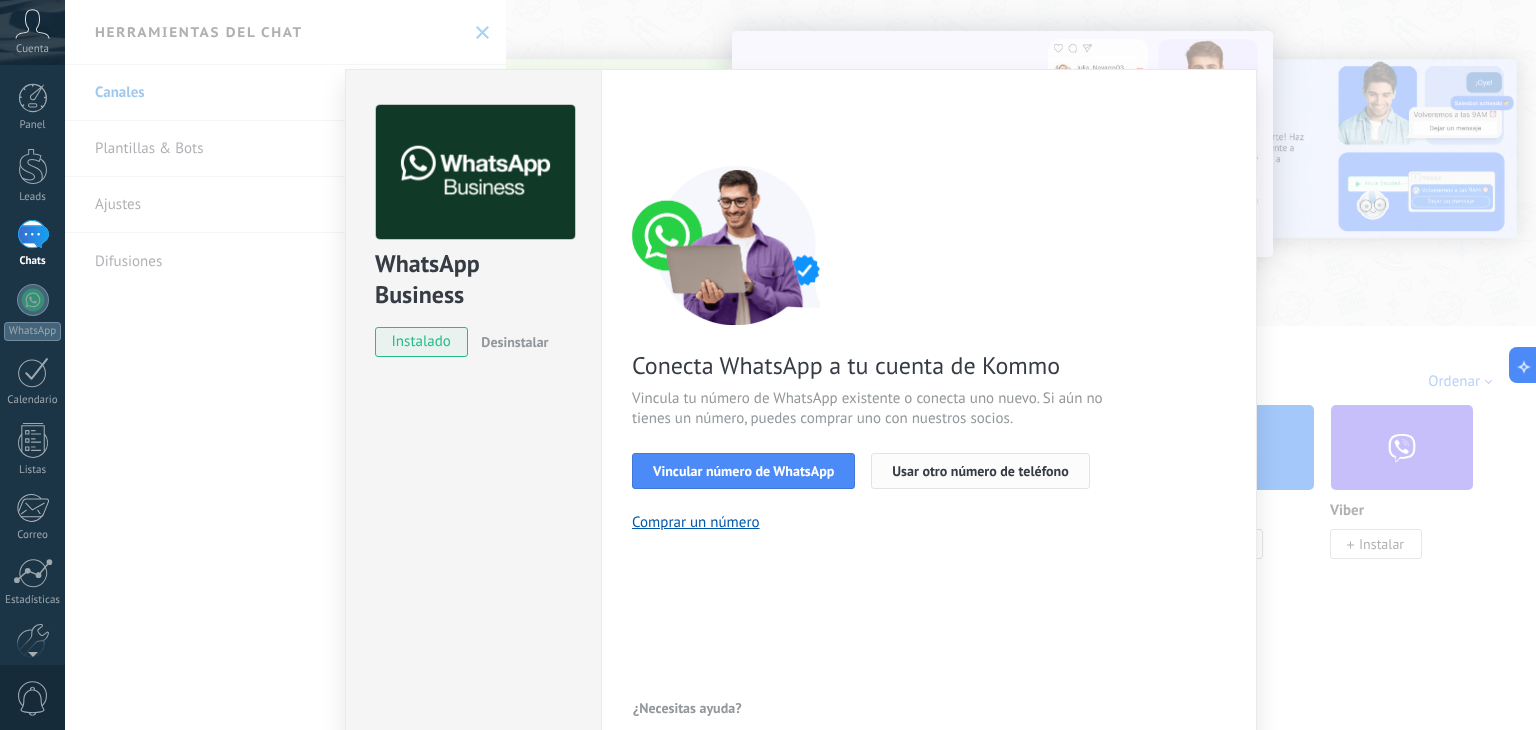 click on "Usar otro número de teléfono" at bounding box center [980, 471] 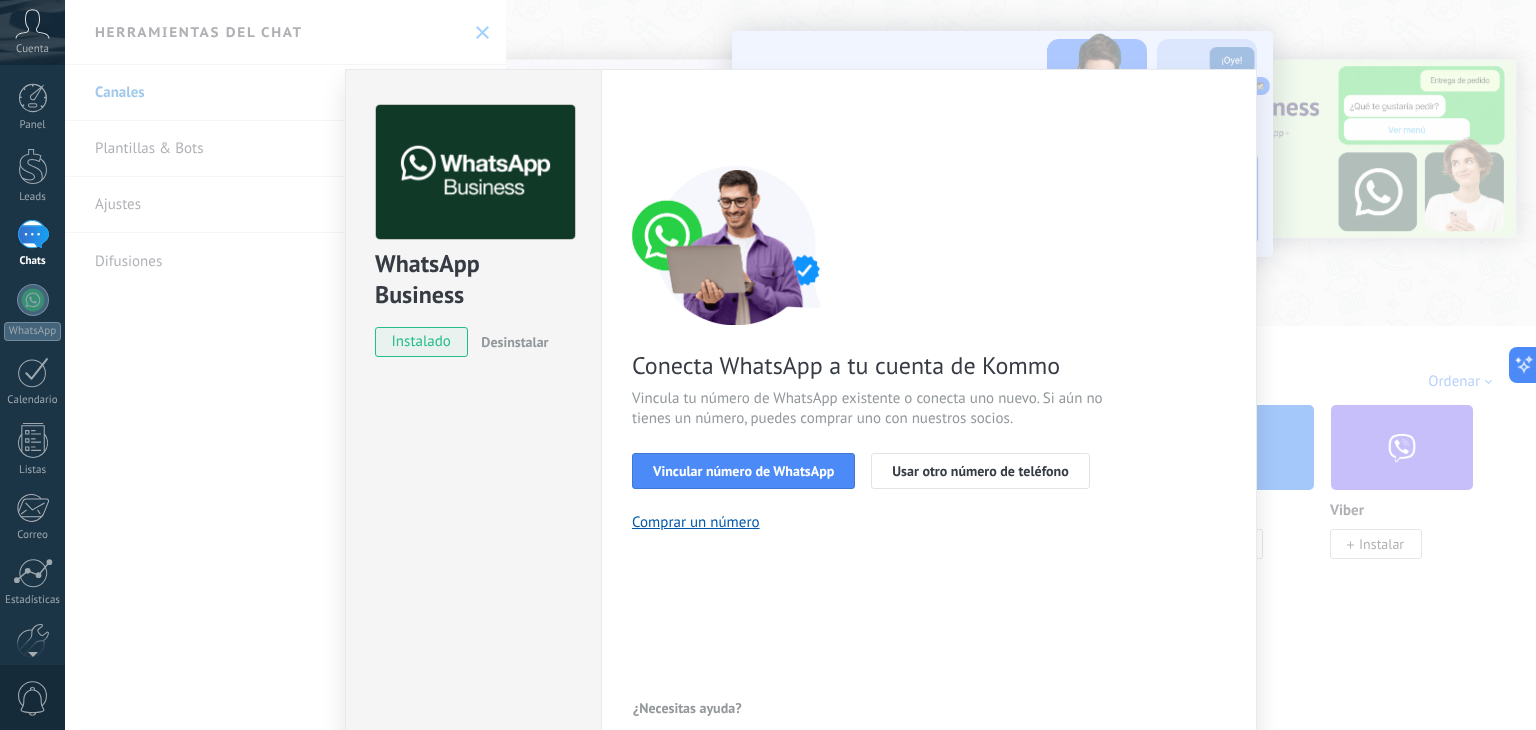 drag, startPoint x: 385, startPoint y: 457, endPoint x: 373, endPoint y: 457, distance: 12 